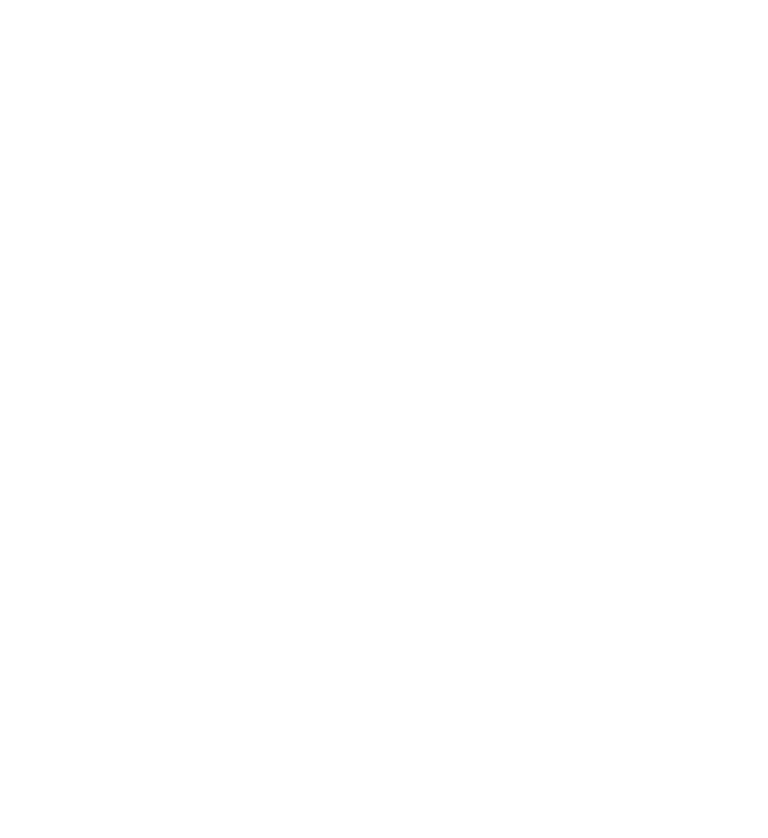 scroll, scrollTop: 0, scrollLeft: 0, axis: both 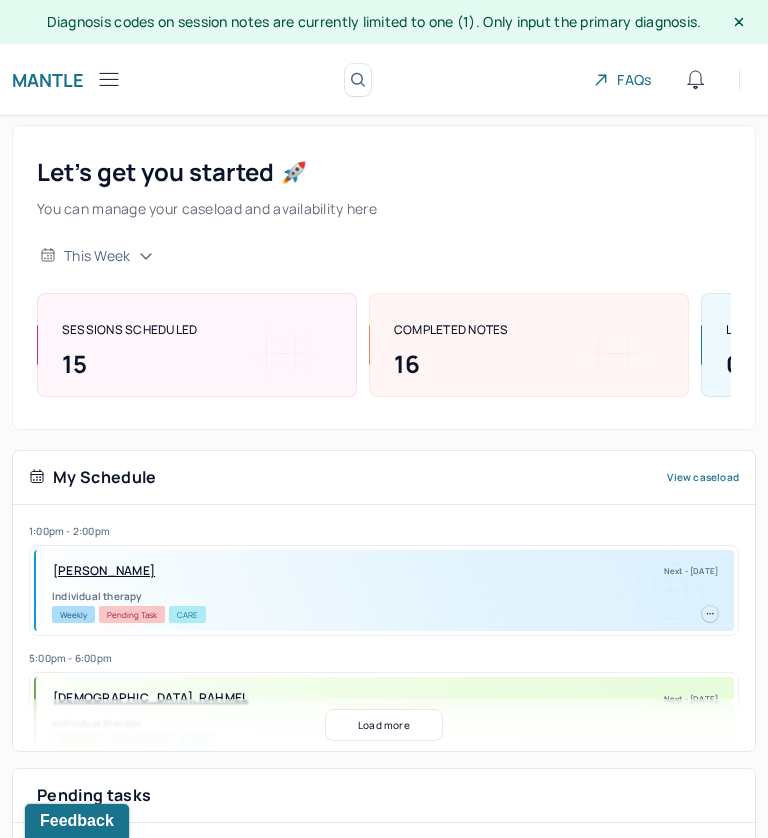 click 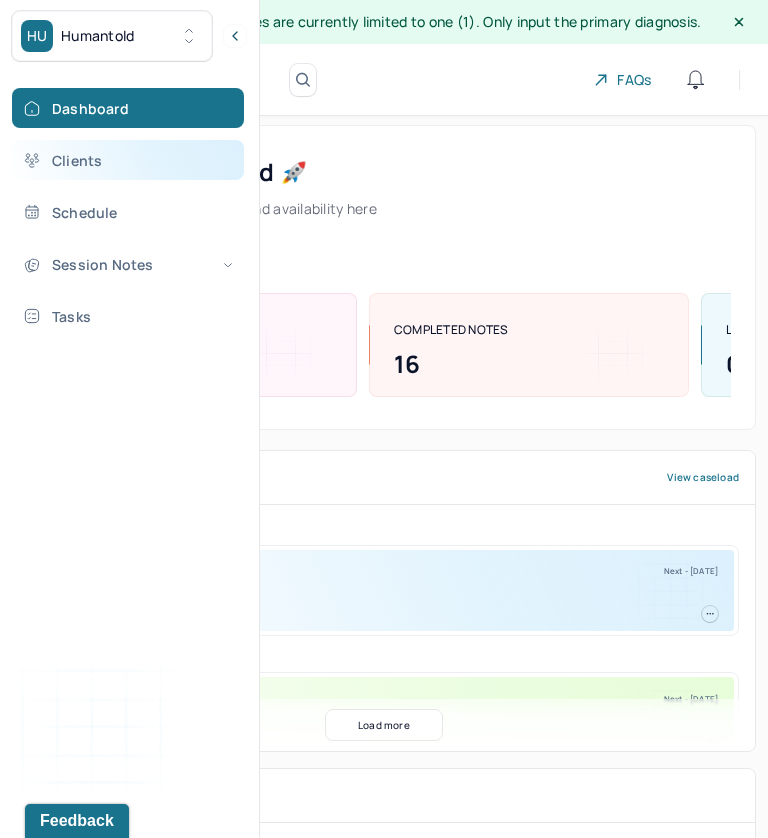 click on "Clients" at bounding box center [128, 160] 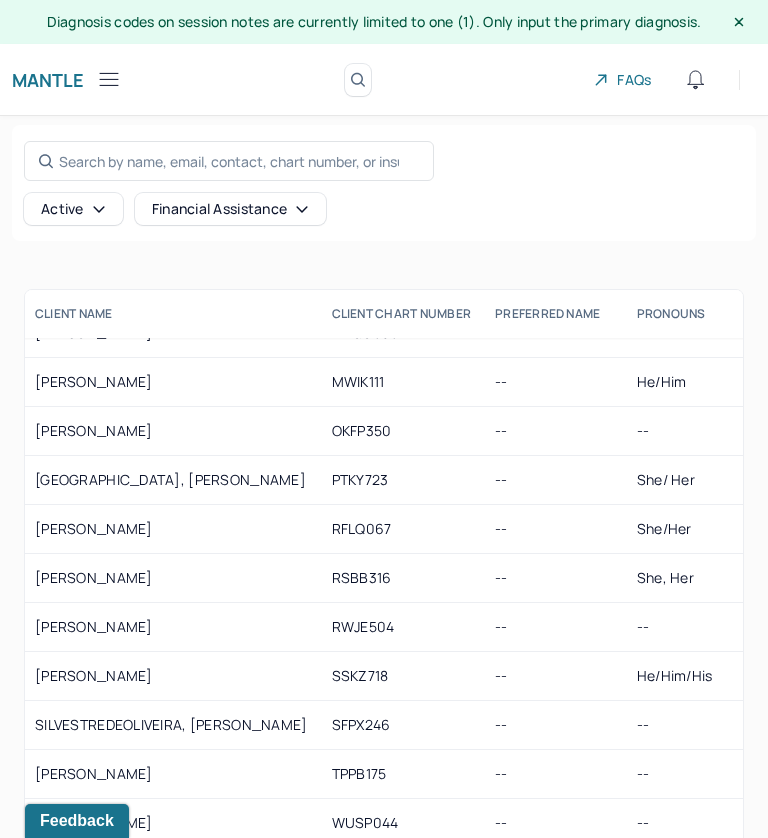 scroll, scrollTop: 959, scrollLeft: 3, axis: both 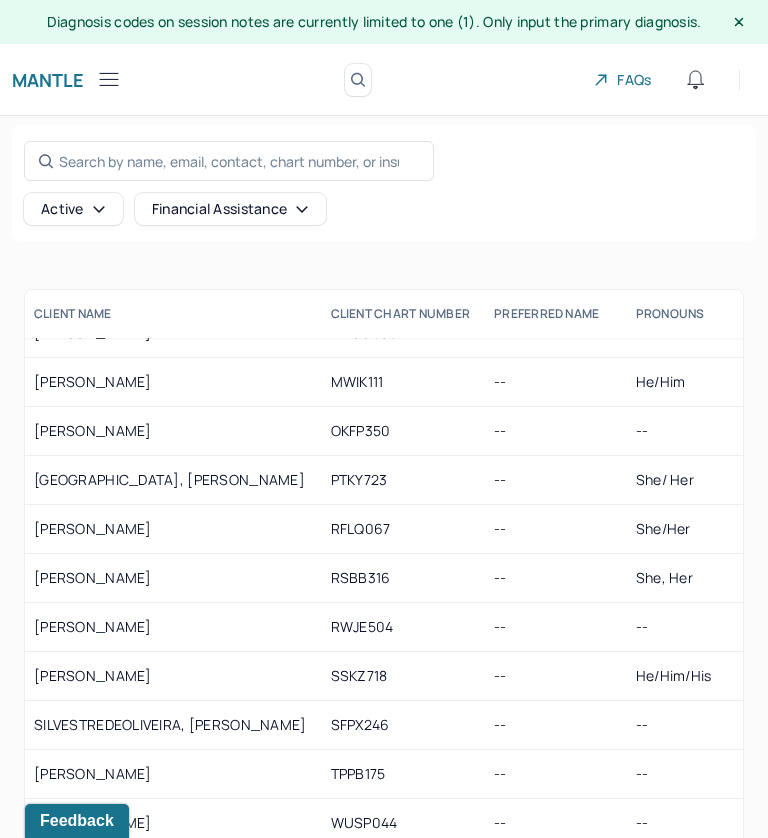 click on "MSGU586" at bounding box center [401, 235] 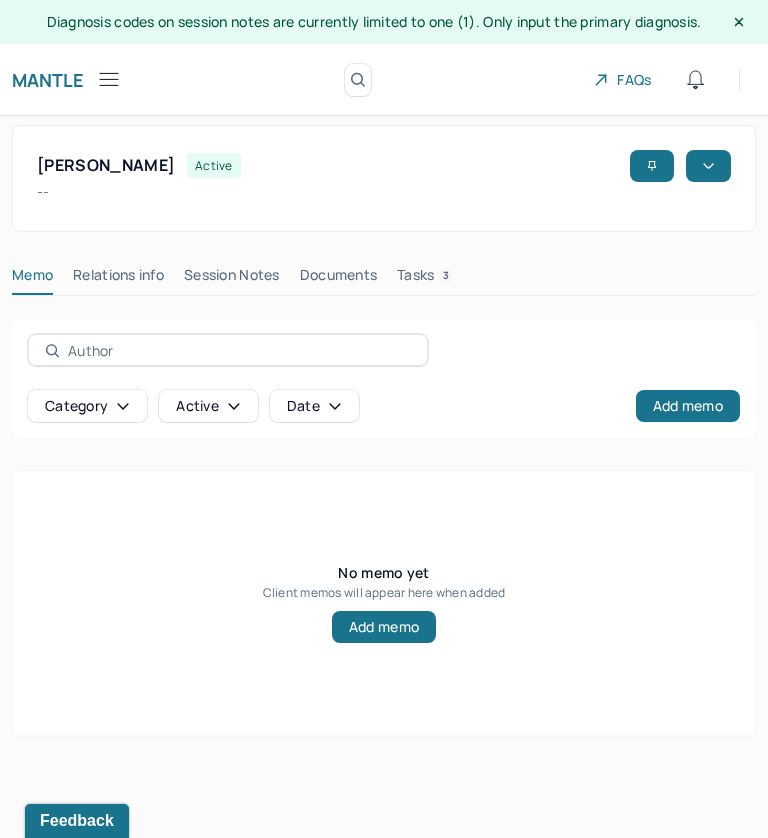 click on "Session Notes" at bounding box center (232, 279) 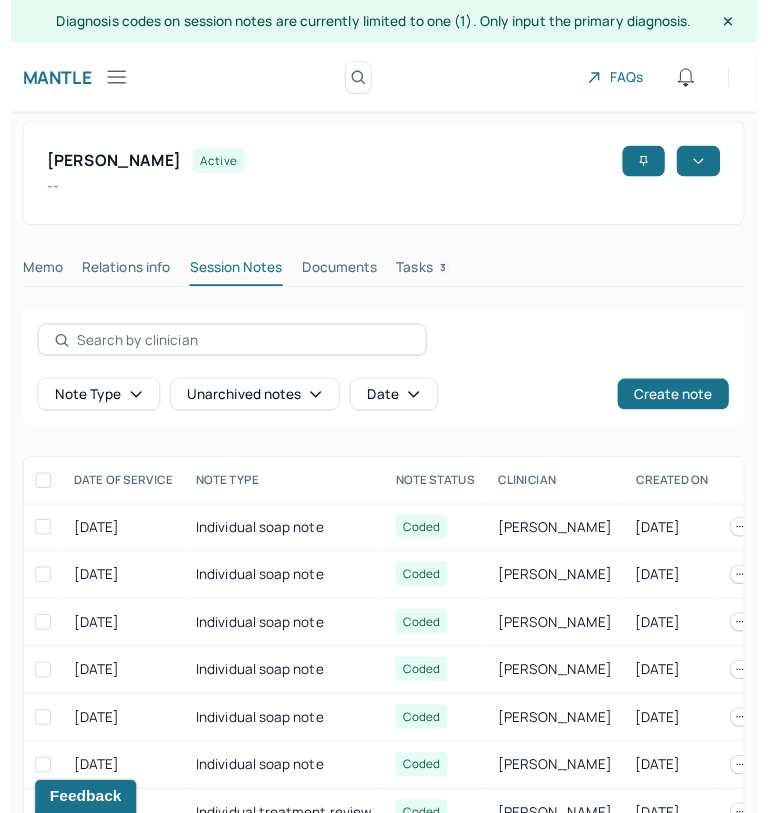 scroll, scrollTop: 0, scrollLeft: 0, axis: both 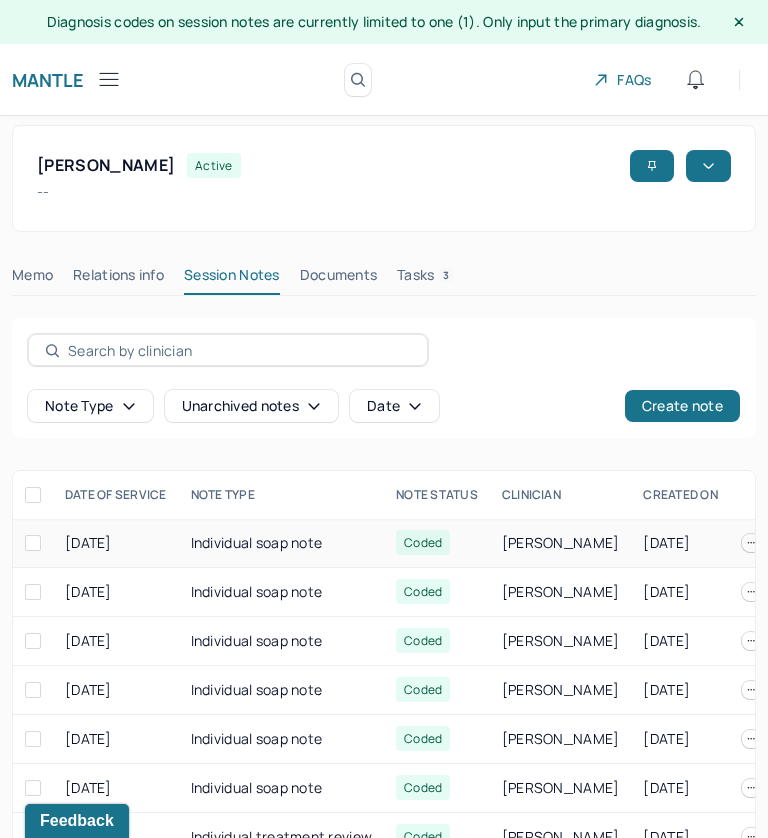 click on "Individual soap note" at bounding box center (282, 543) 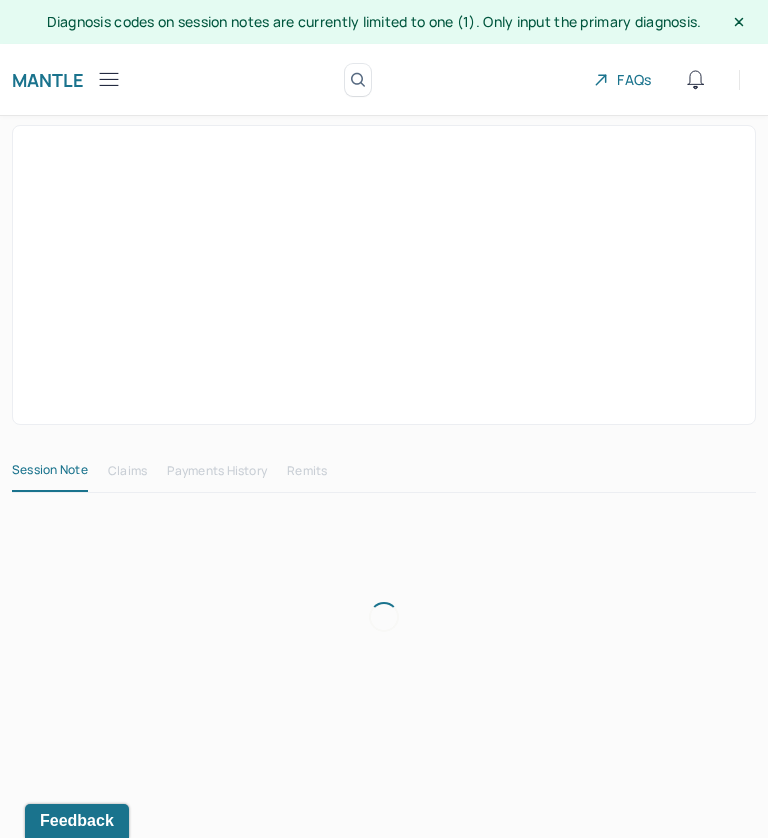 click at bounding box center [384, 617] 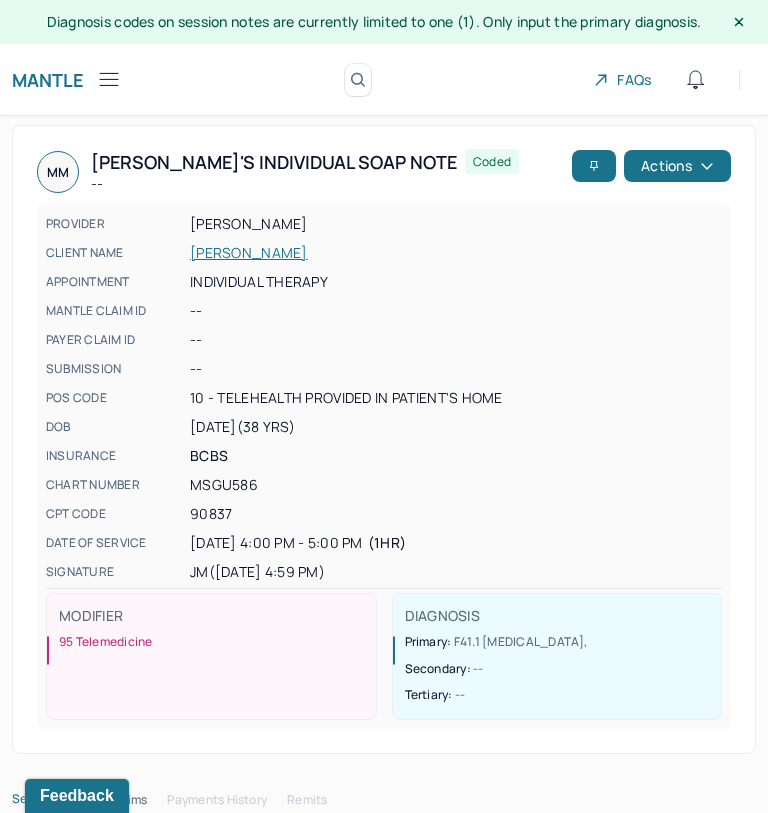 scroll, scrollTop: 0, scrollLeft: 0, axis: both 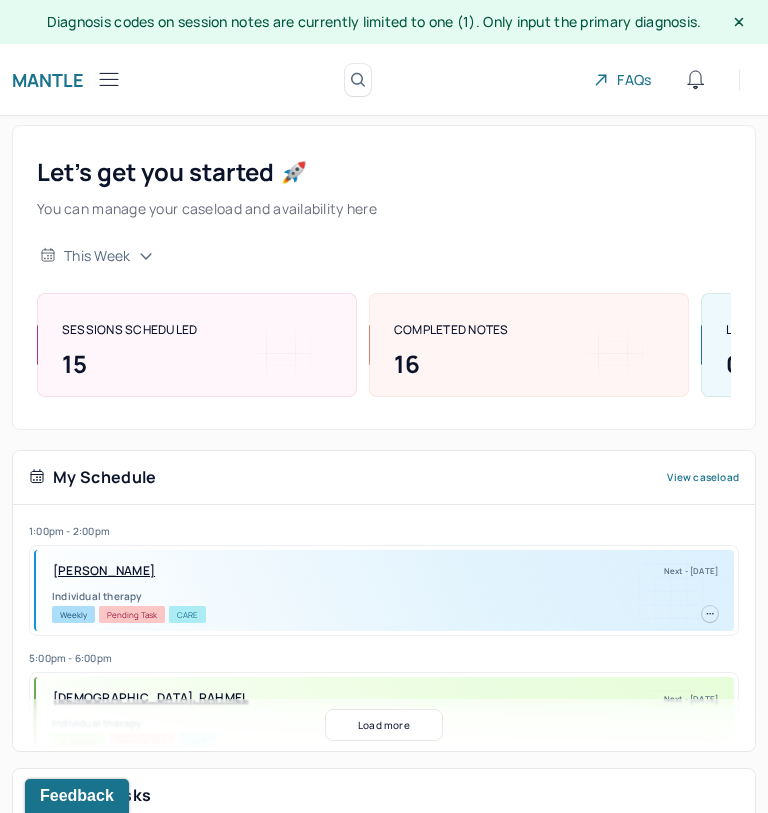 click 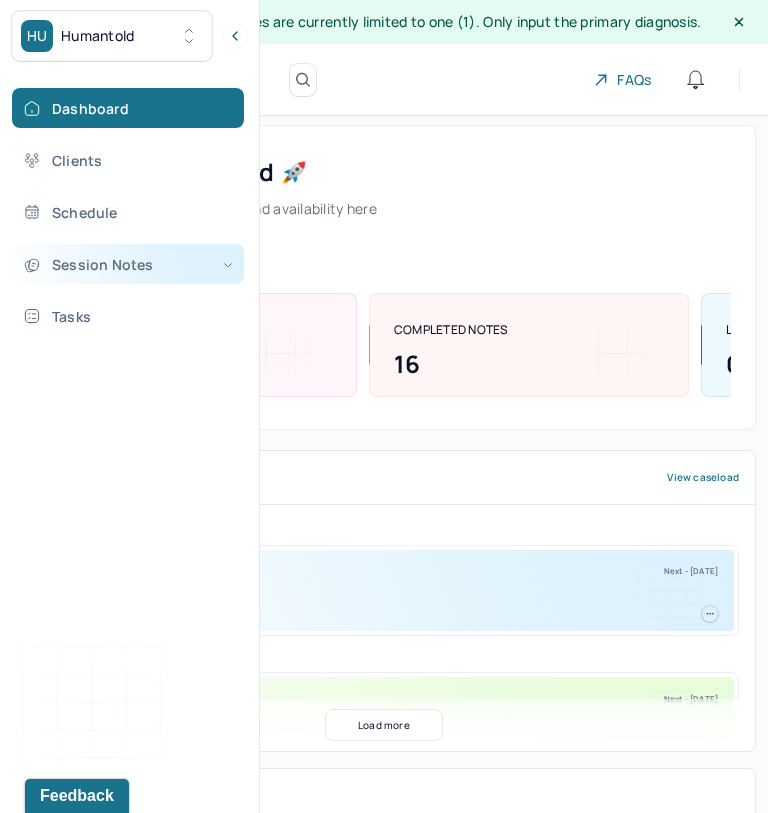 click on "Session Notes" at bounding box center [128, 264] 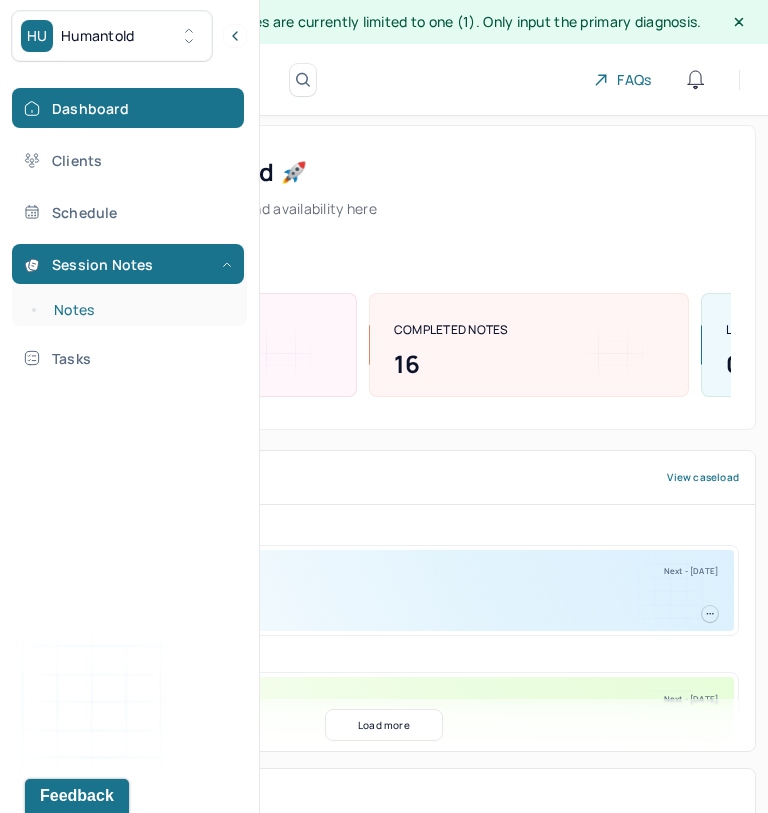 click on "Notes" at bounding box center [139, 310] 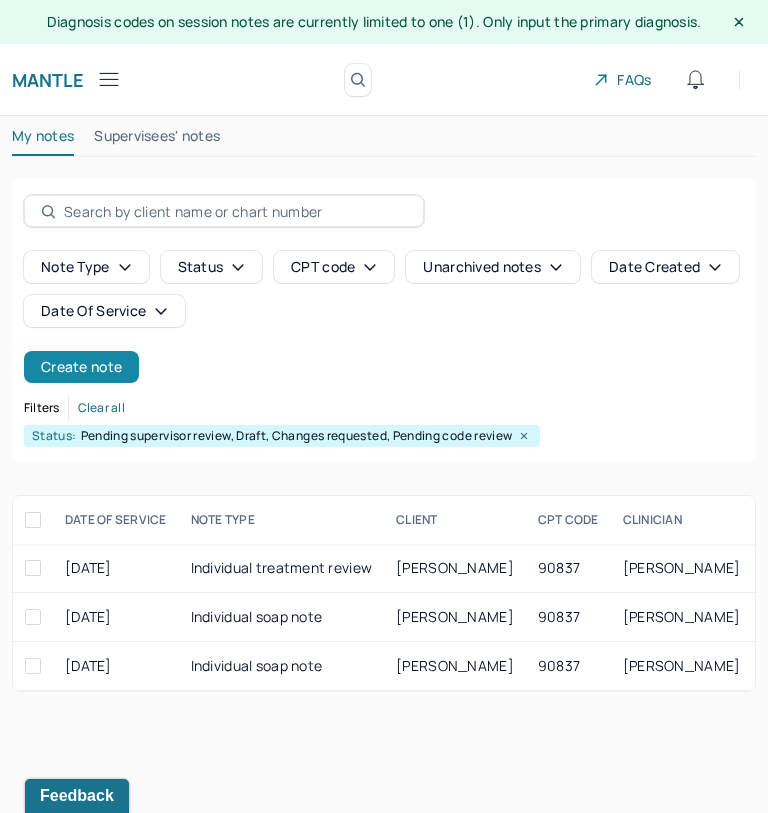 click on "Create note" at bounding box center [81, 367] 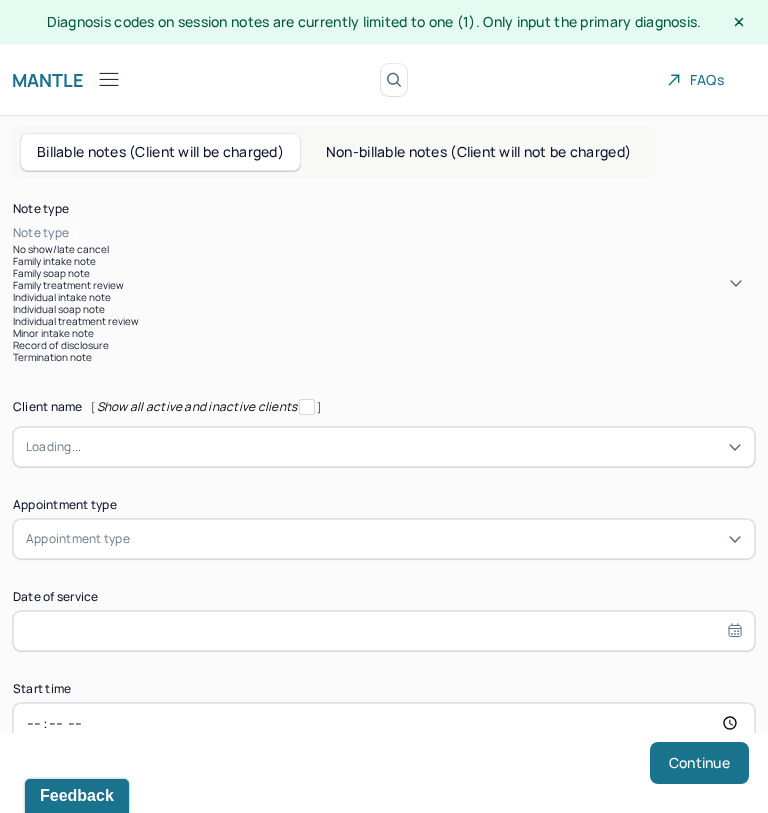 click at bounding box center [414, 233] 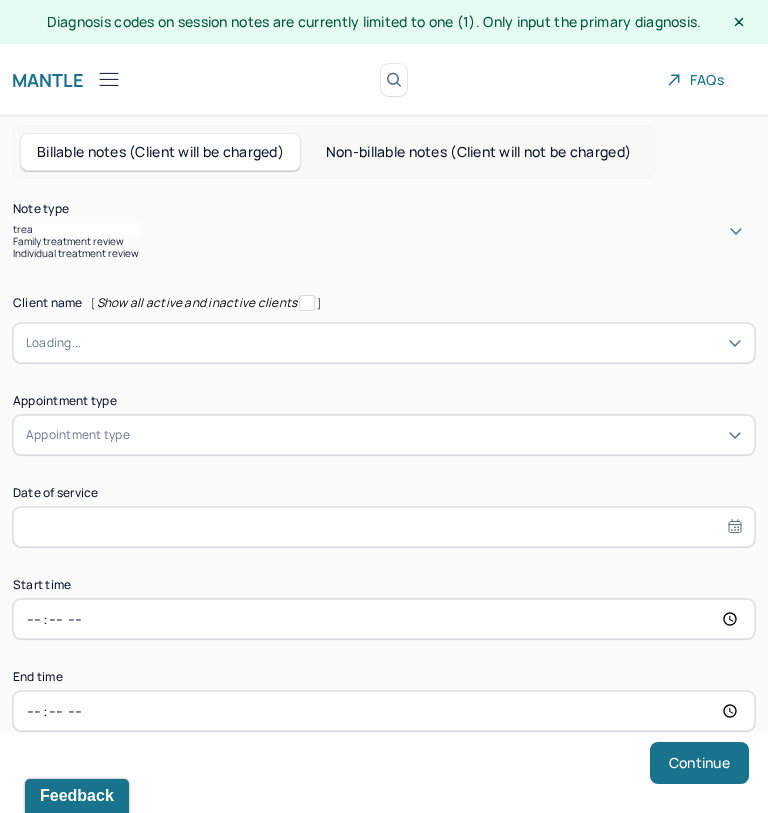 type on "treat" 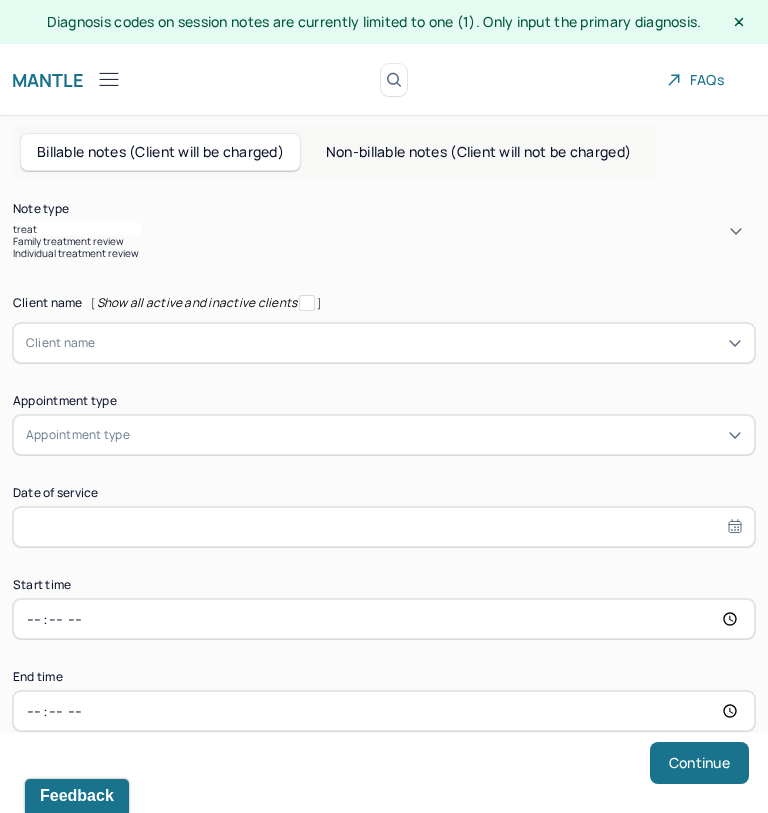 click on "Individual treatment review" at bounding box center [384, 253] 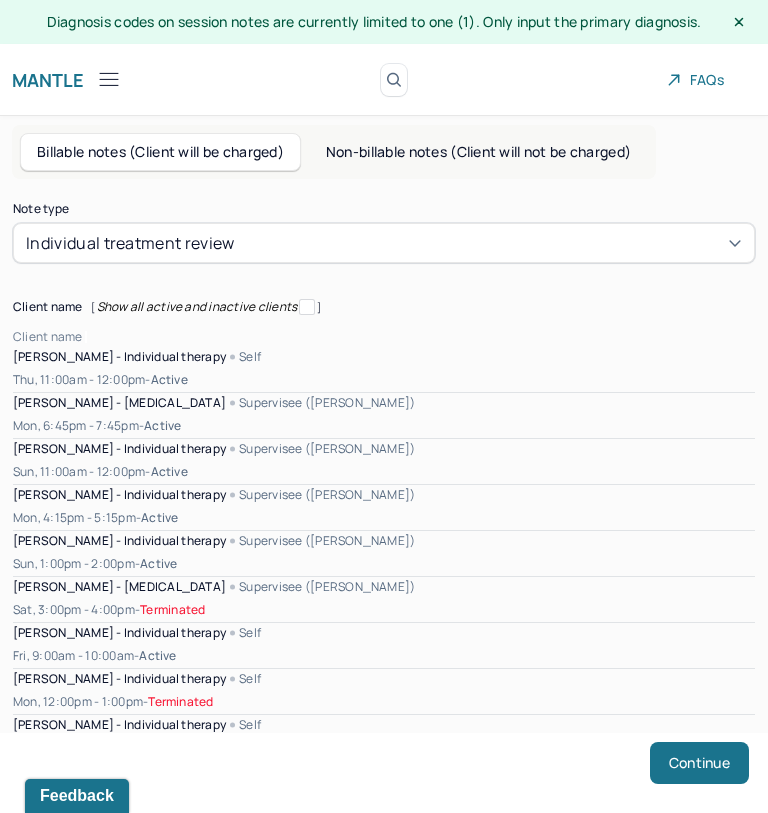 click at bounding box center [419, 337] 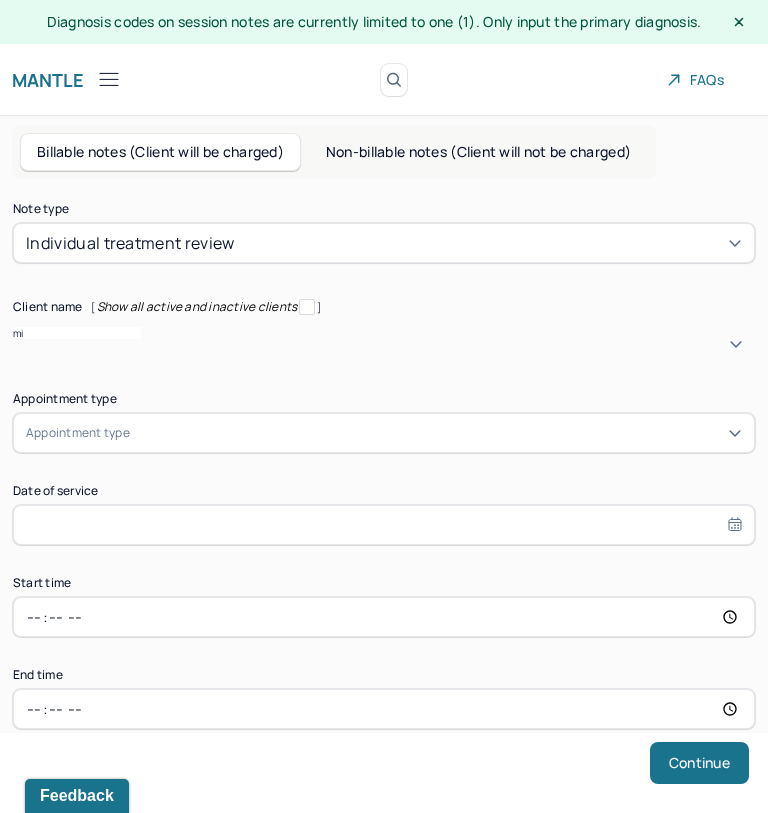 type on "mic" 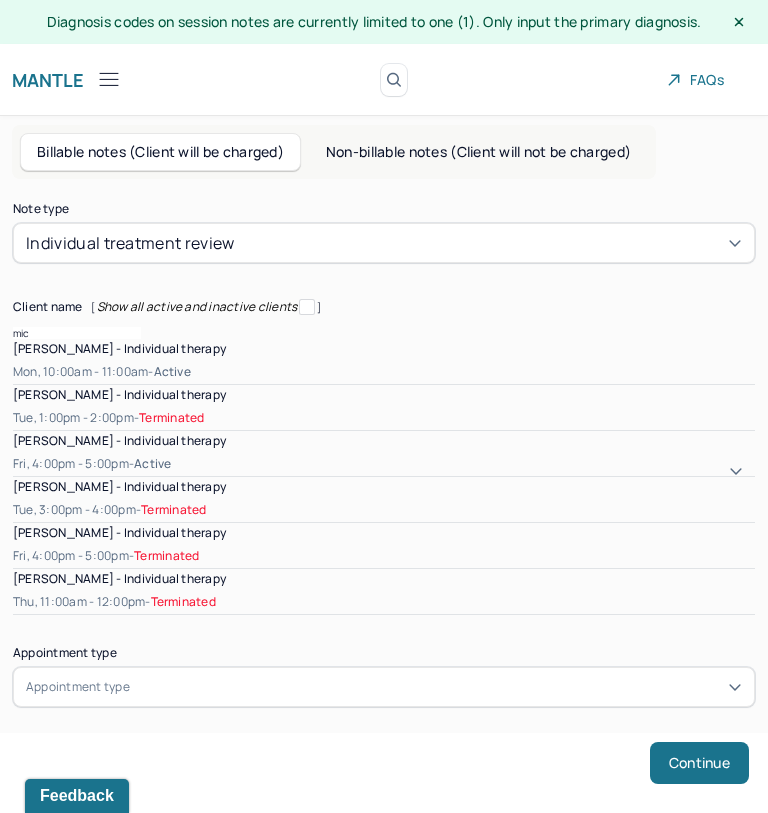 click on "[PERSON_NAME] - Individual therapy" at bounding box center (119, 440) 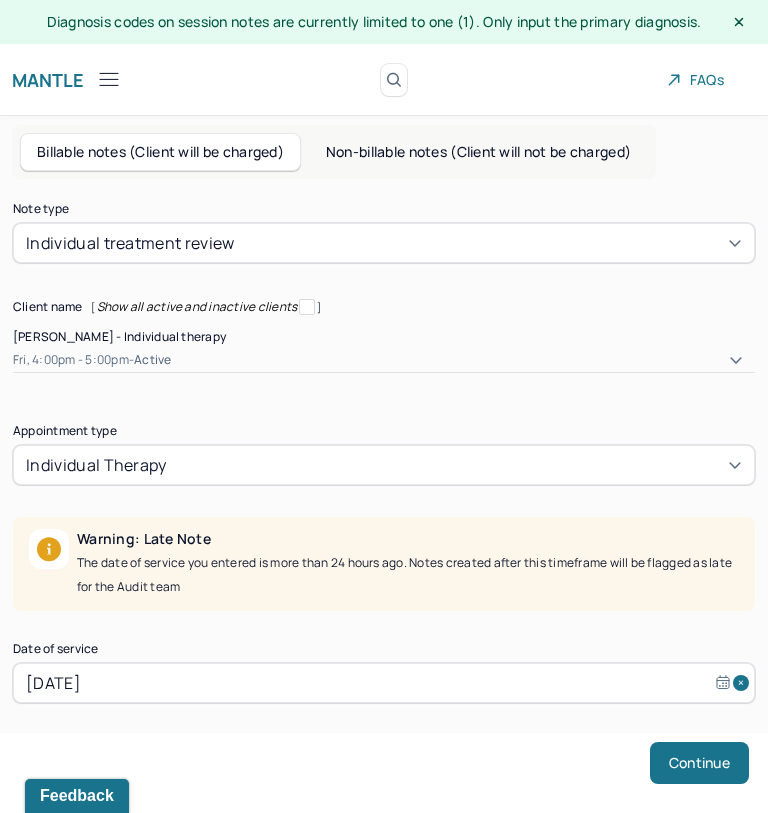 scroll, scrollTop: 126, scrollLeft: 0, axis: vertical 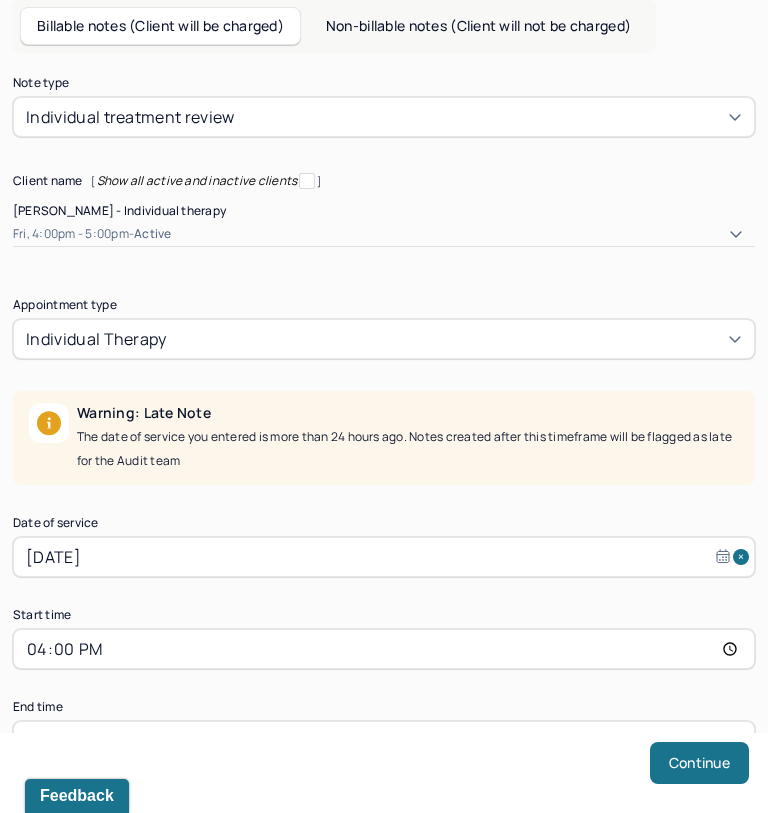 select on "5" 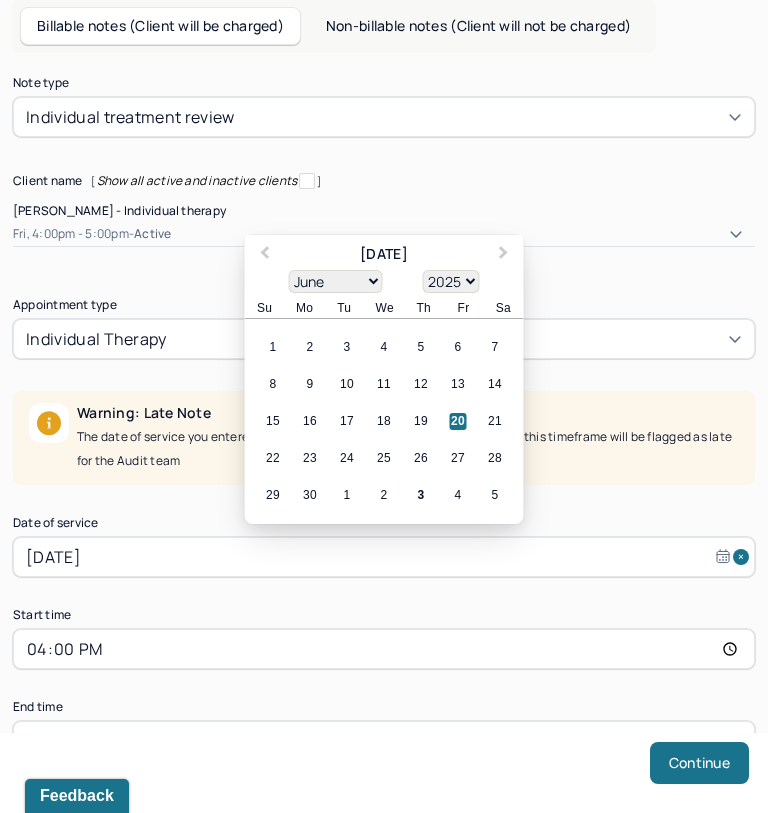 click on "Jun 20, 2025" at bounding box center [384, 557] 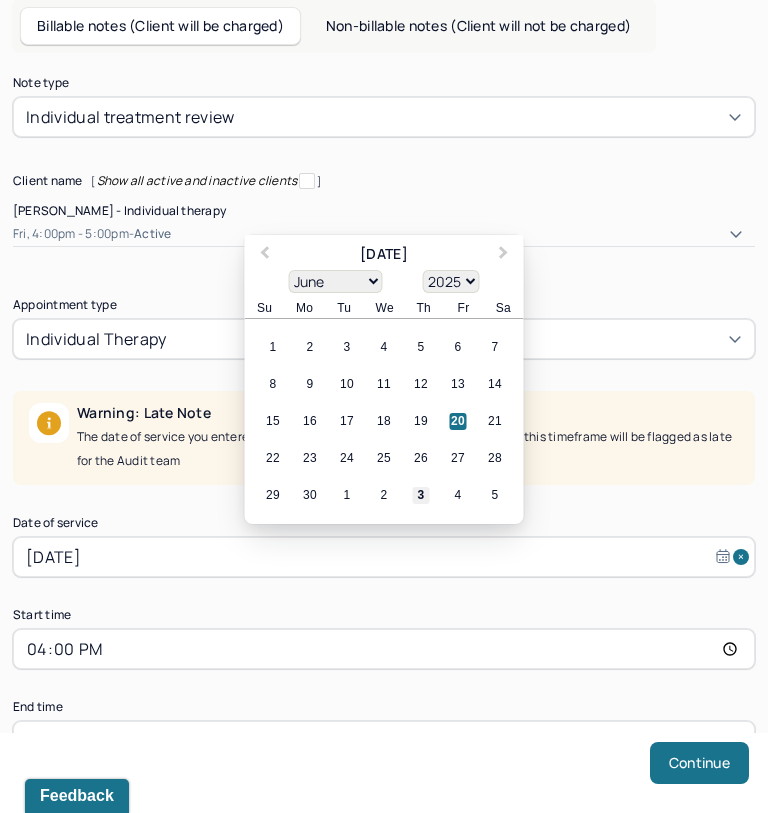 click on "3" at bounding box center [421, 495] 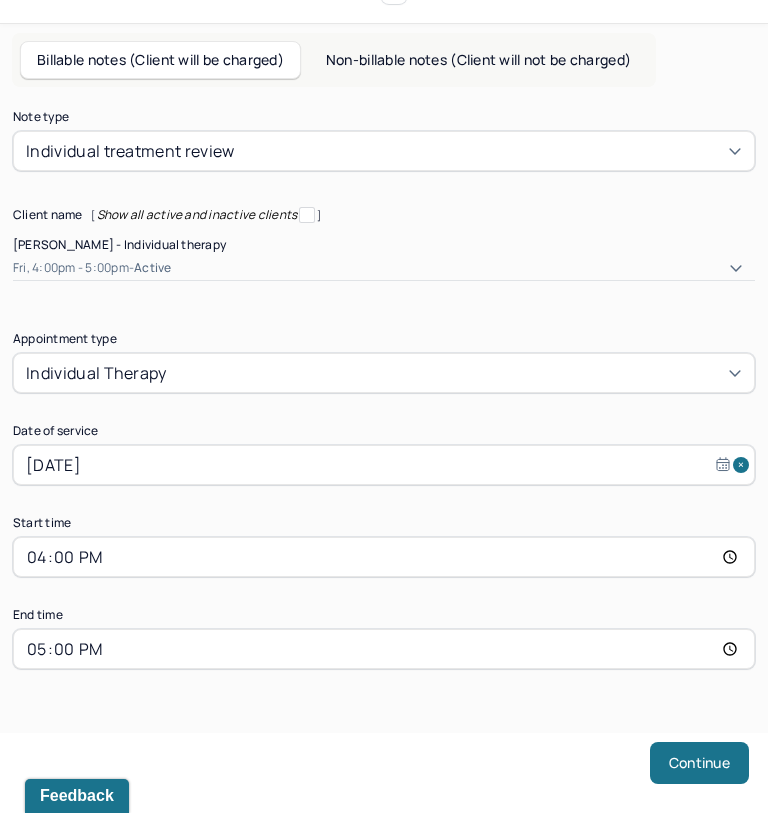 scroll, scrollTop: 91, scrollLeft: 0, axis: vertical 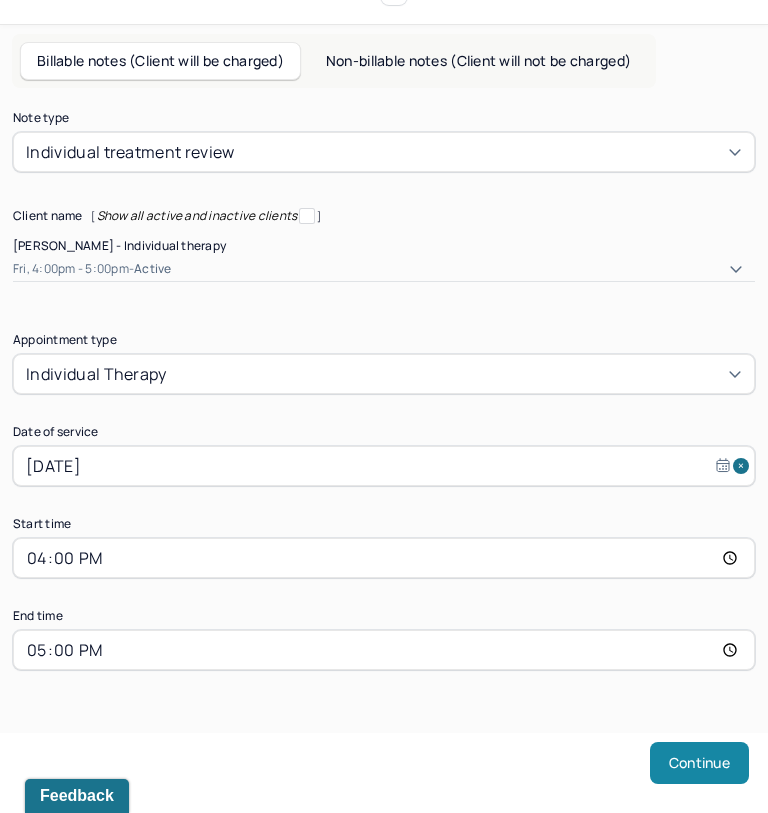 click on "Continue" at bounding box center [699, 763] 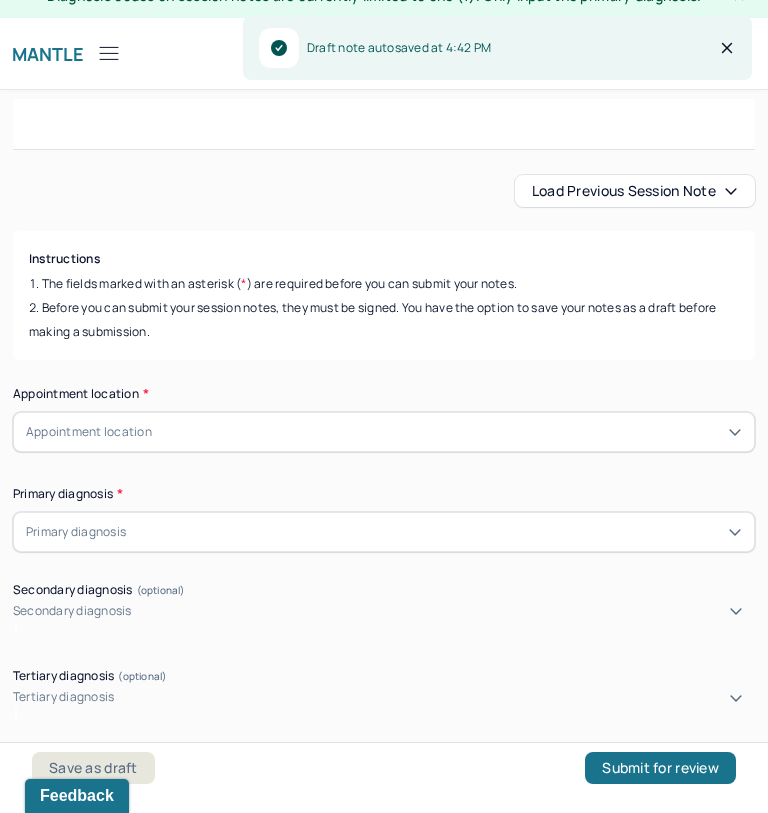 scroll, scrollTop: 26, scrollLeft: 0, axis: vertical 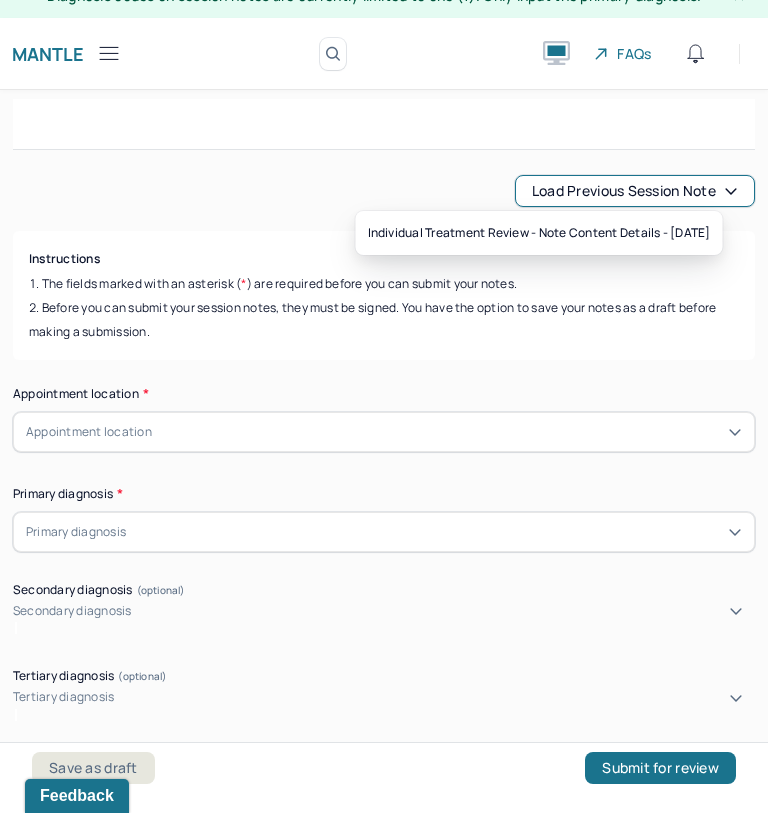 click on "Load previous session note" at bounding box center (635, 191) 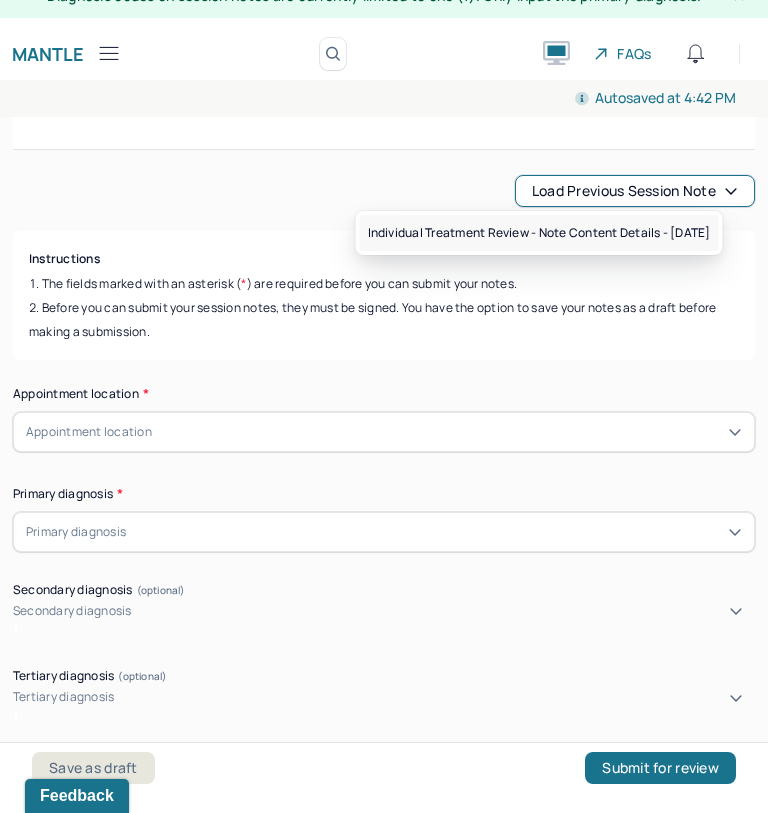 click on "Individual treatment review   - Note content Details -   12/06/2024" at bounding box center [539, 233] 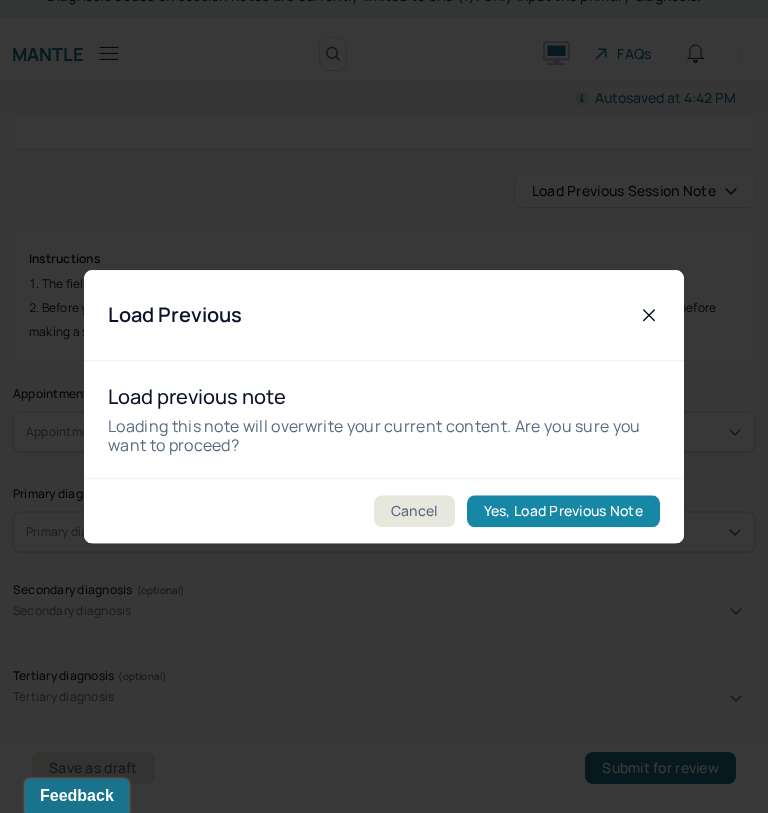 click on "Yes, Load Previous Note" at bounding box center (563, 511) 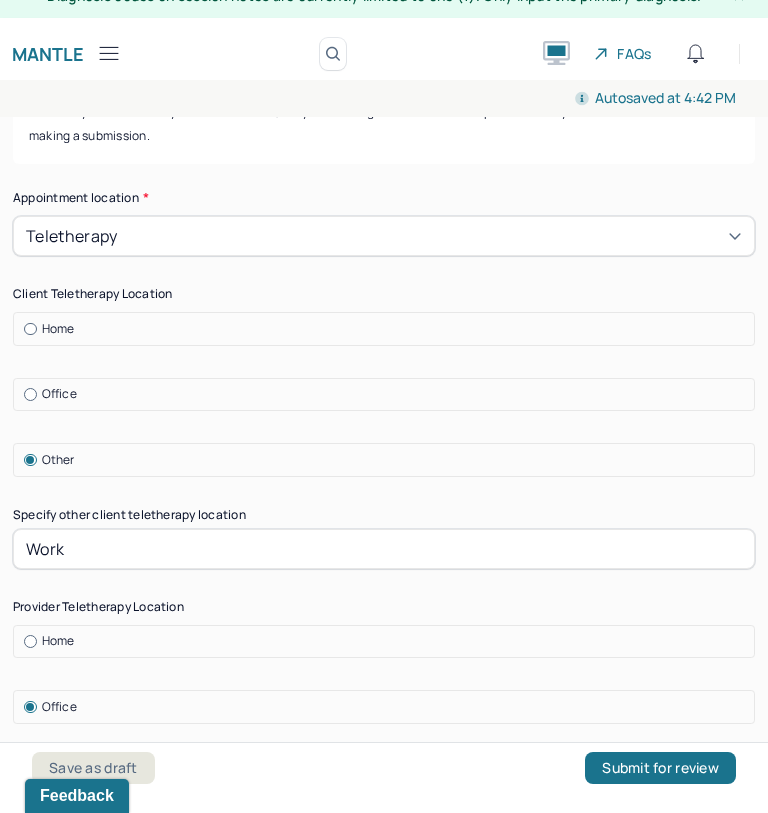 scroll, scrollTop: 235, scrollLeft: 0, axis: vertical 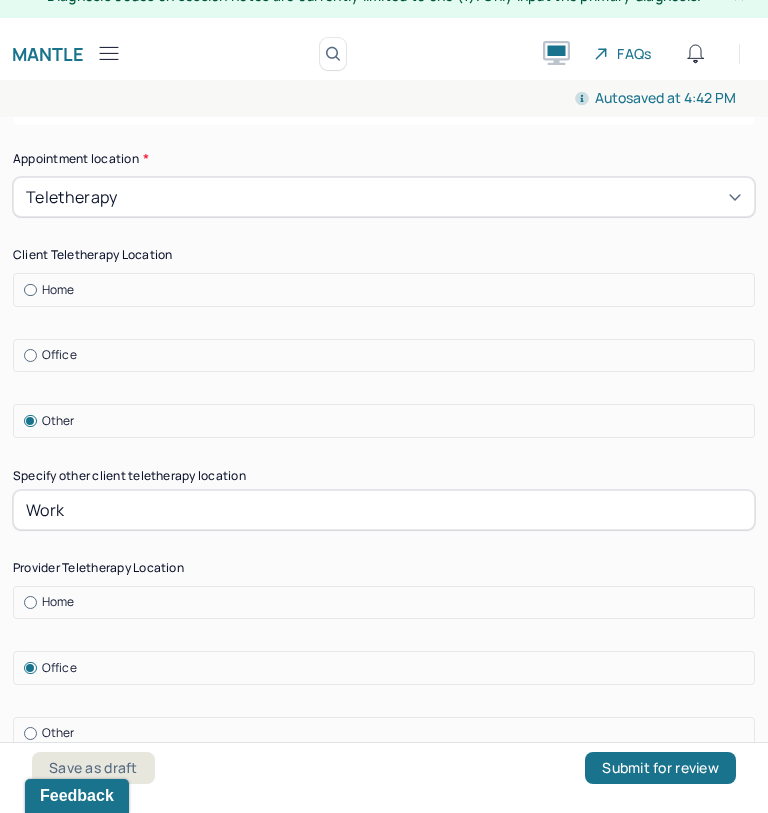 click at bounding box center [30, 290] 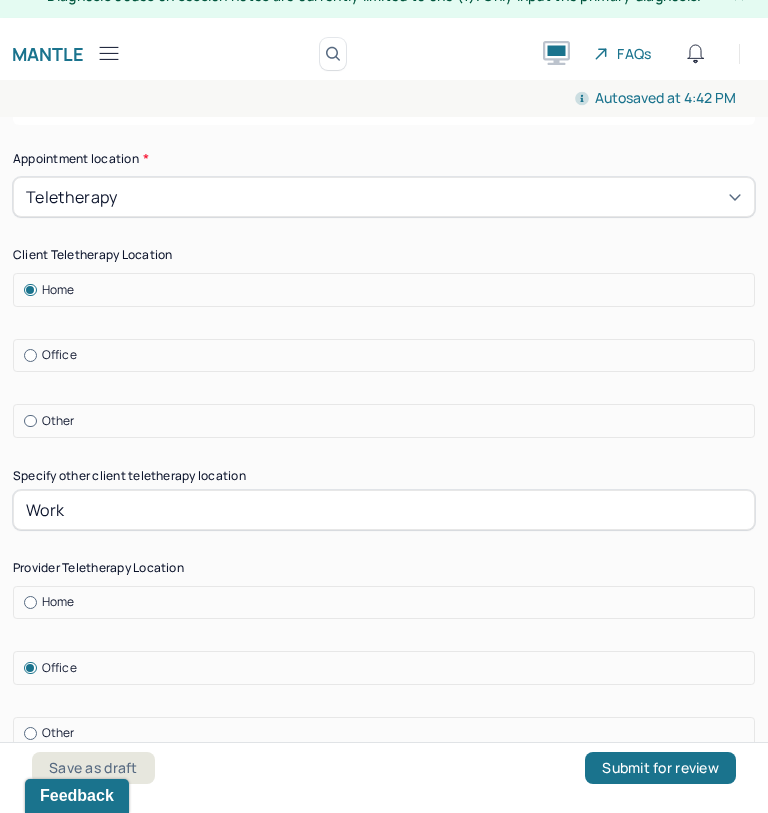 drag, startPoint x: 73, startPoint y: 502, endPoint x: 4, endPoint y: 503, distance: 69.00725 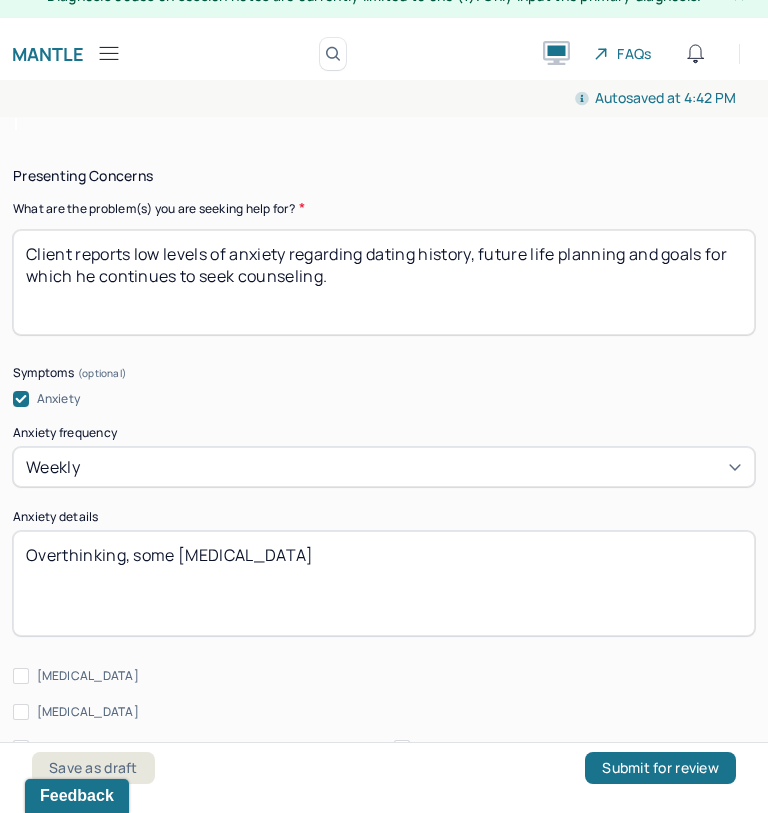 scroll, scrollTop: 1127, scrollLeft: 0, axis: vertical 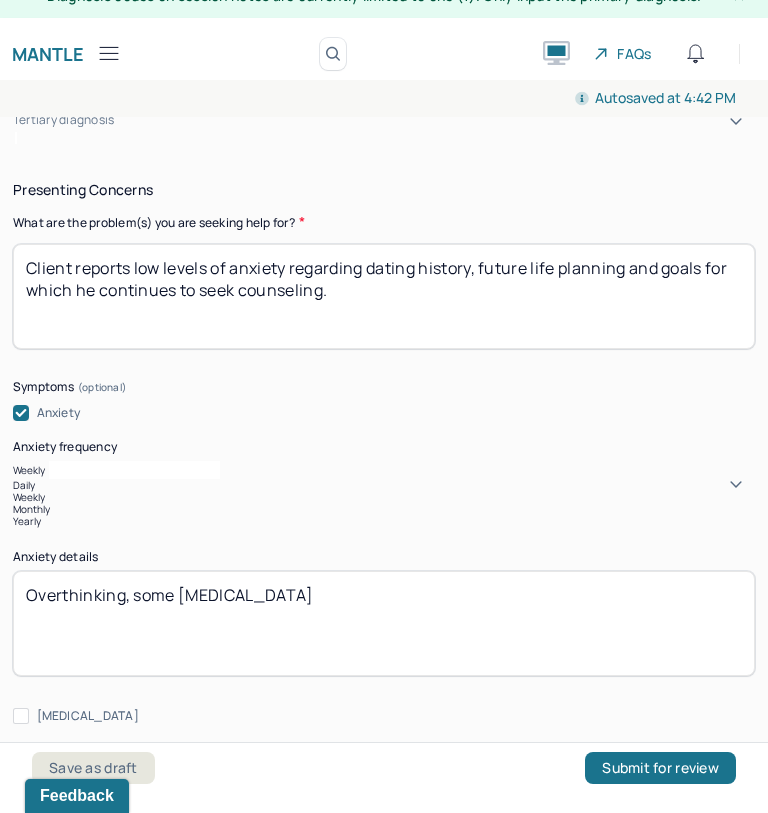 click on "Weekly" at bounding box center [384, 470] 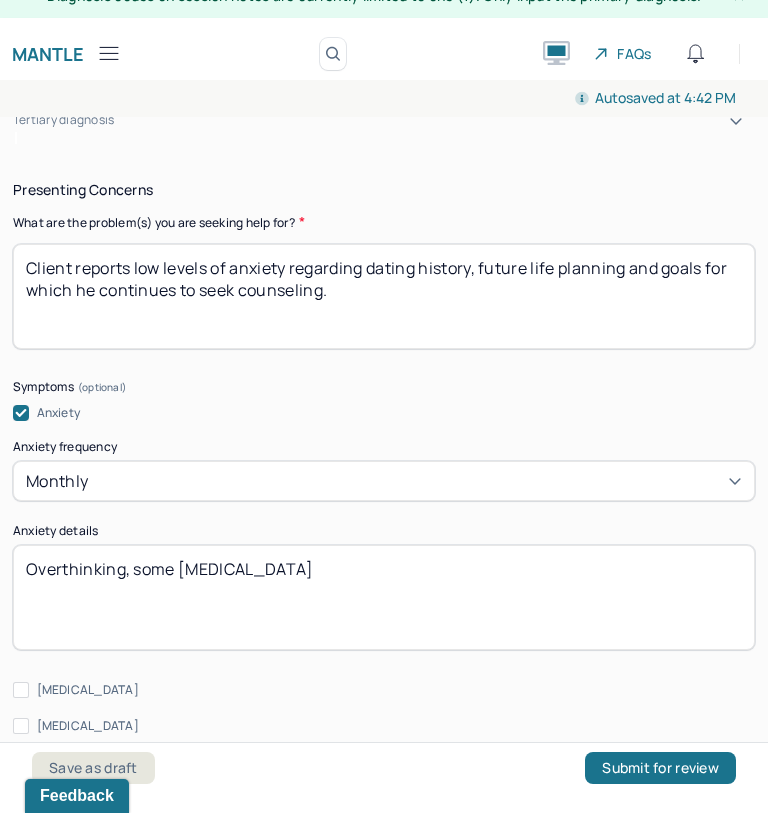 click on "Overthinking, some racing thoughts" at bounding box center [384, 597] 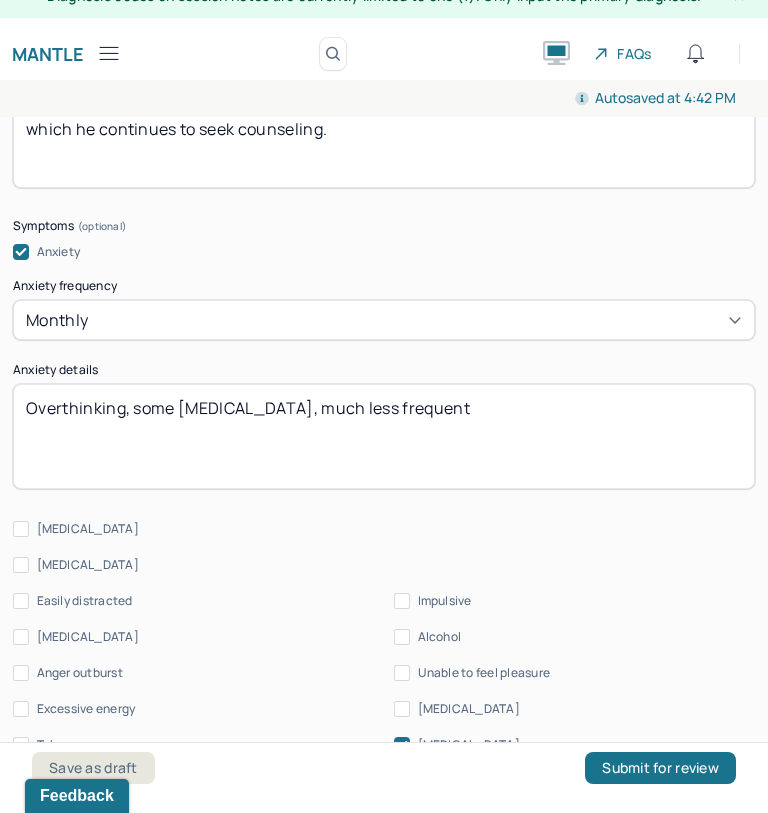 scroll, scrollTop: 1425, scrollLeft: 0, axis: vertical 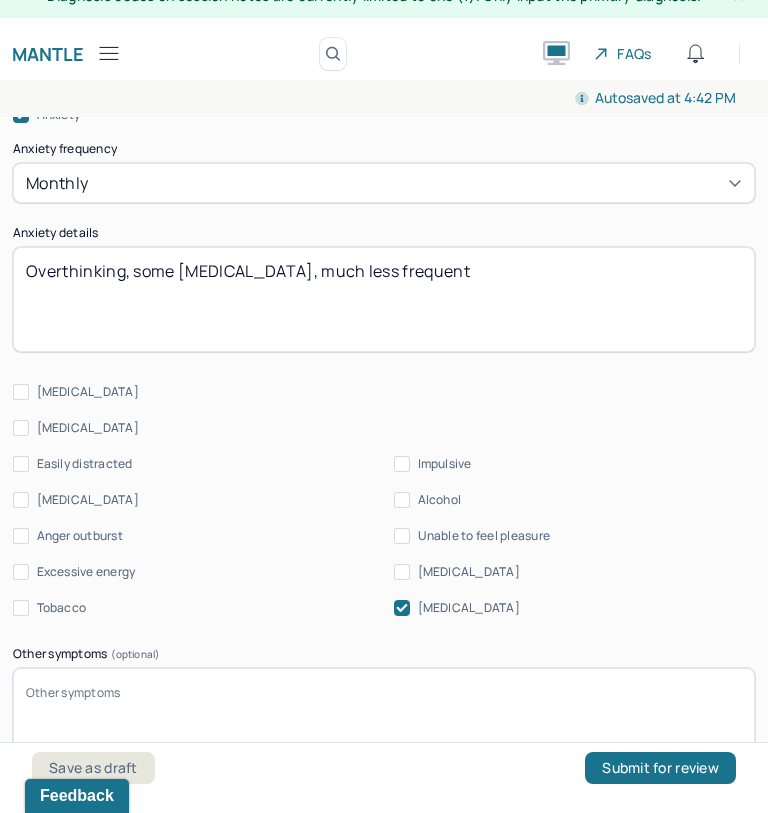 type on "Overthinking, some racing thoughts, much less frequent" 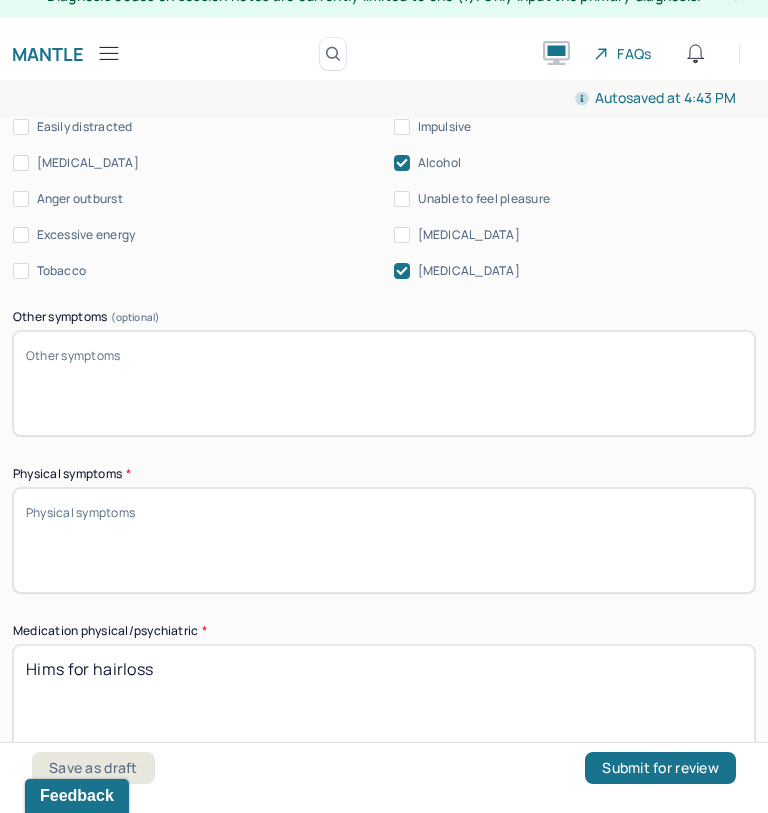 scroll, scrollTop: 1770, scrollLeft: 0, axis: vertical 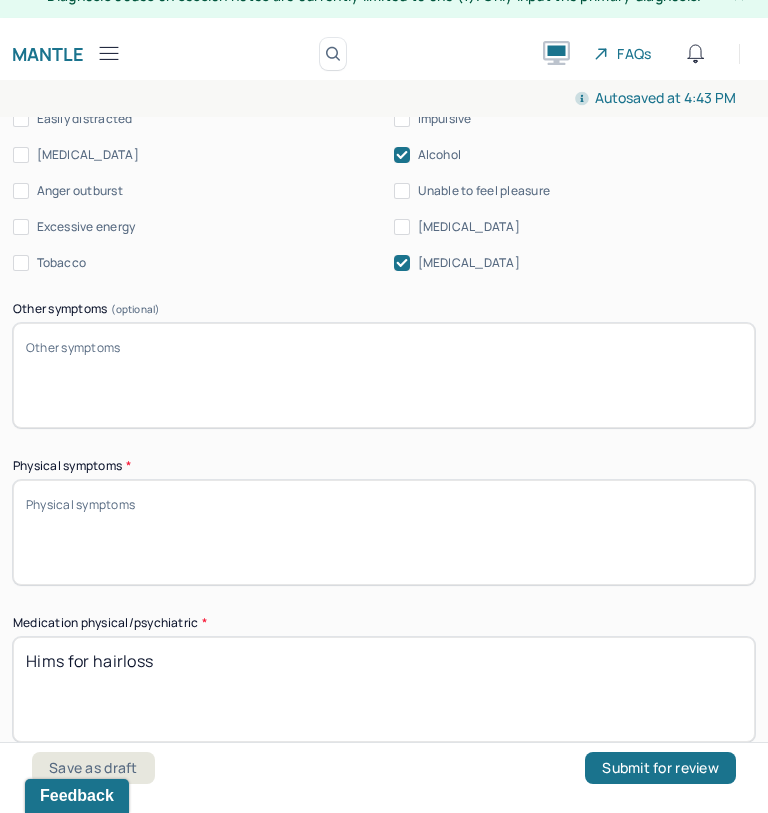 click on "Physical symptoms *" at bounding box center (384, 532) 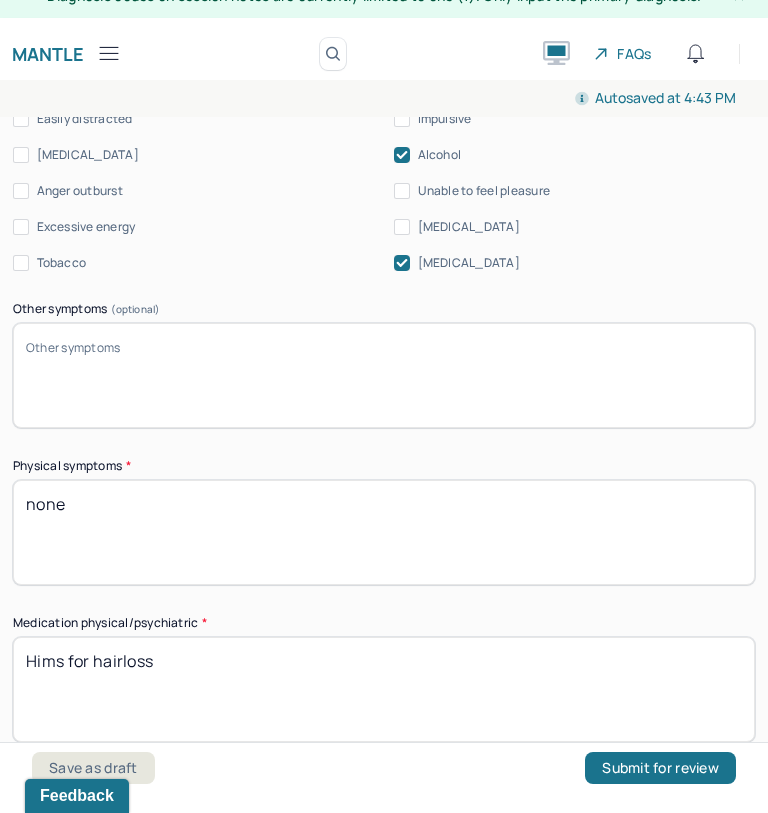 type on "none" 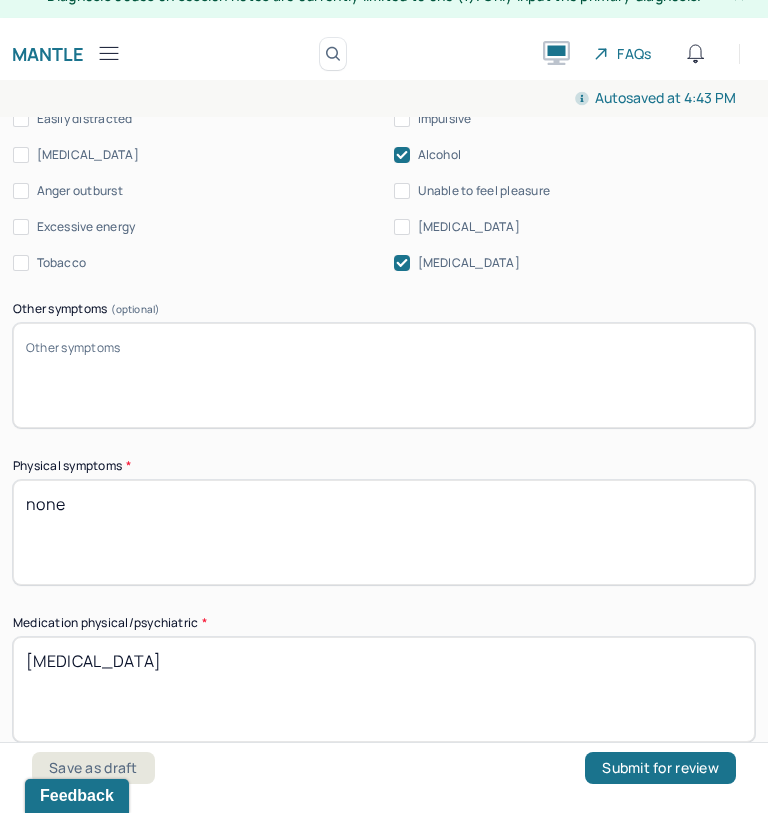 type on "Truvada" 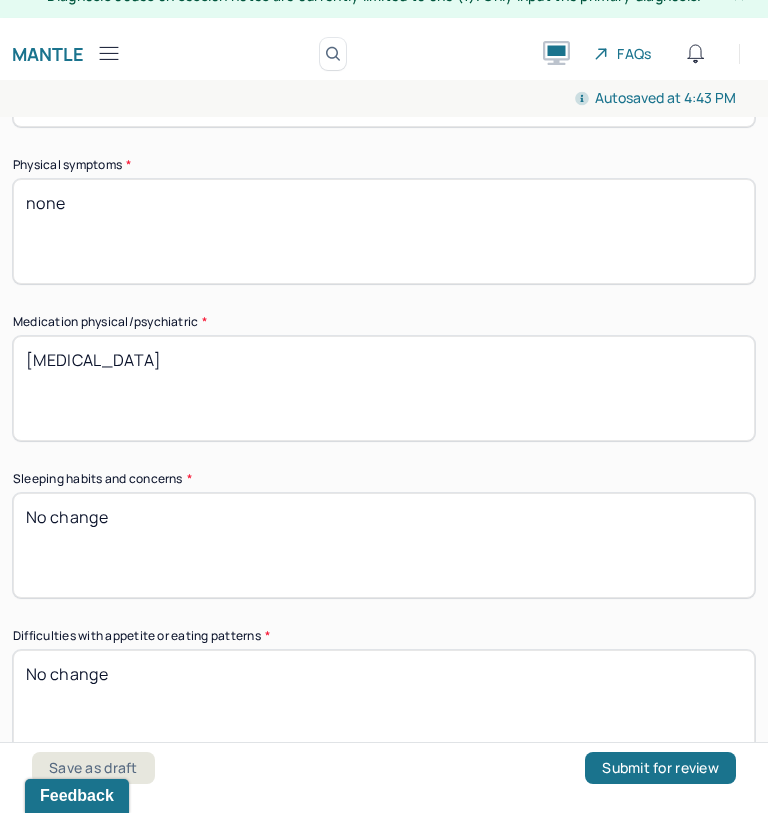 drag, startPoint x: 156, startPoint y: 510, endPoint x: -30, endPoint y: 482, distance: 188.09572 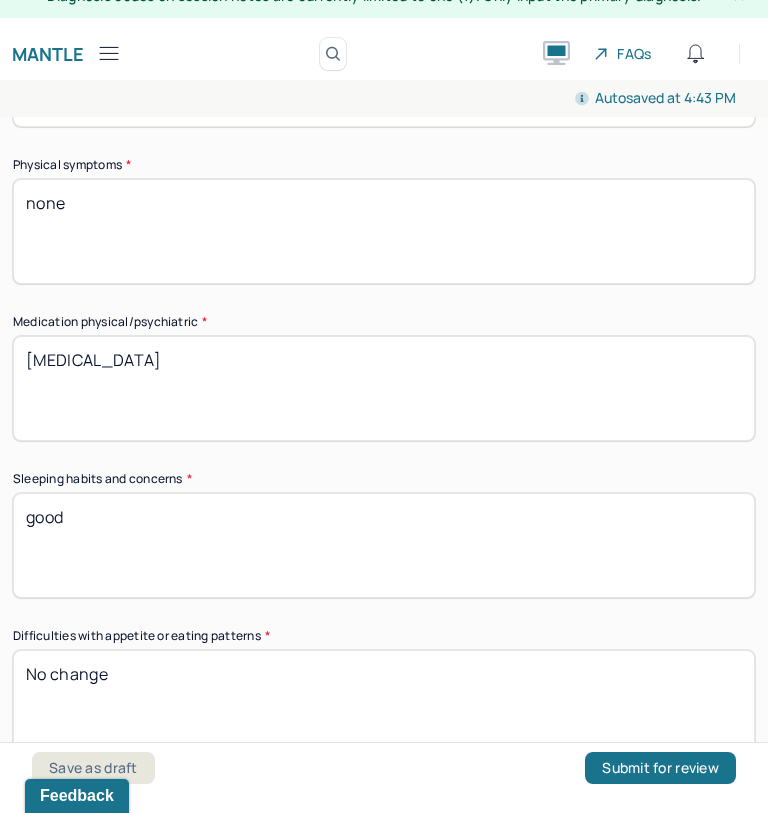 type on "good" 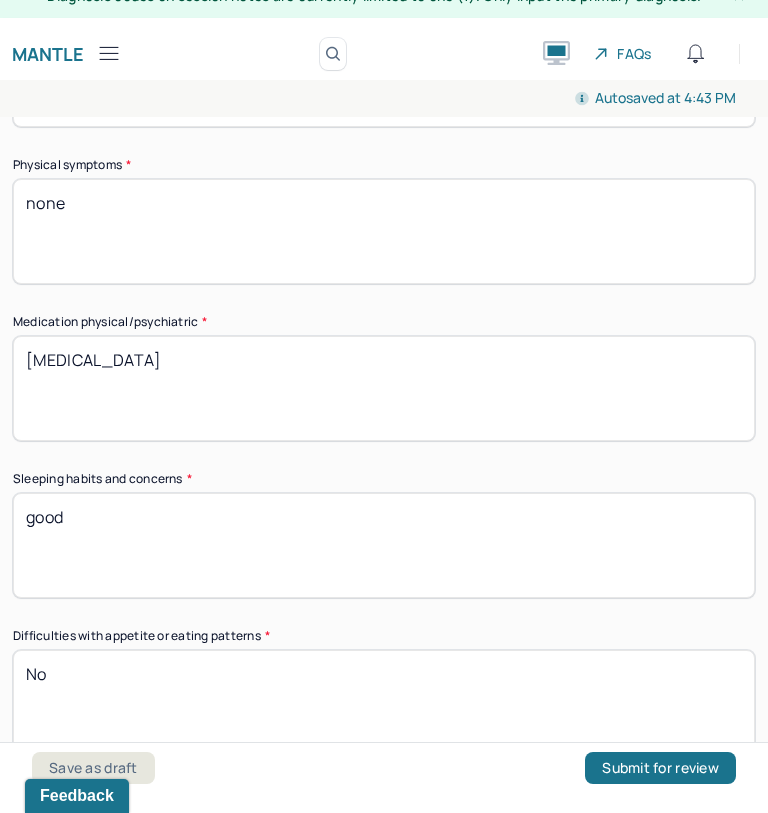 type on "N" 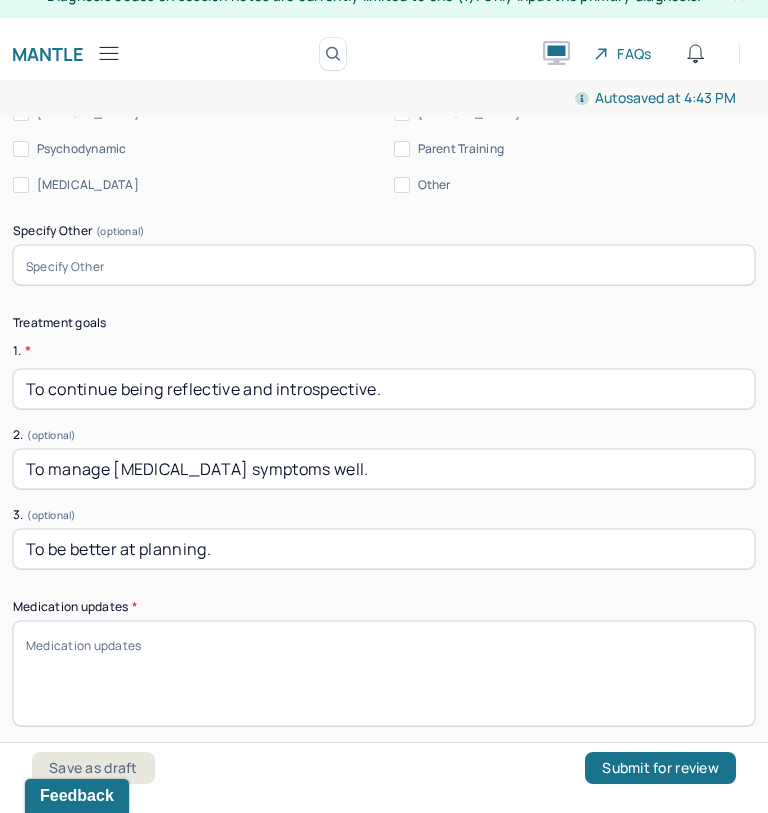 scroll, scrollTop: 5376, scrollLeft: 0, axis: vertical 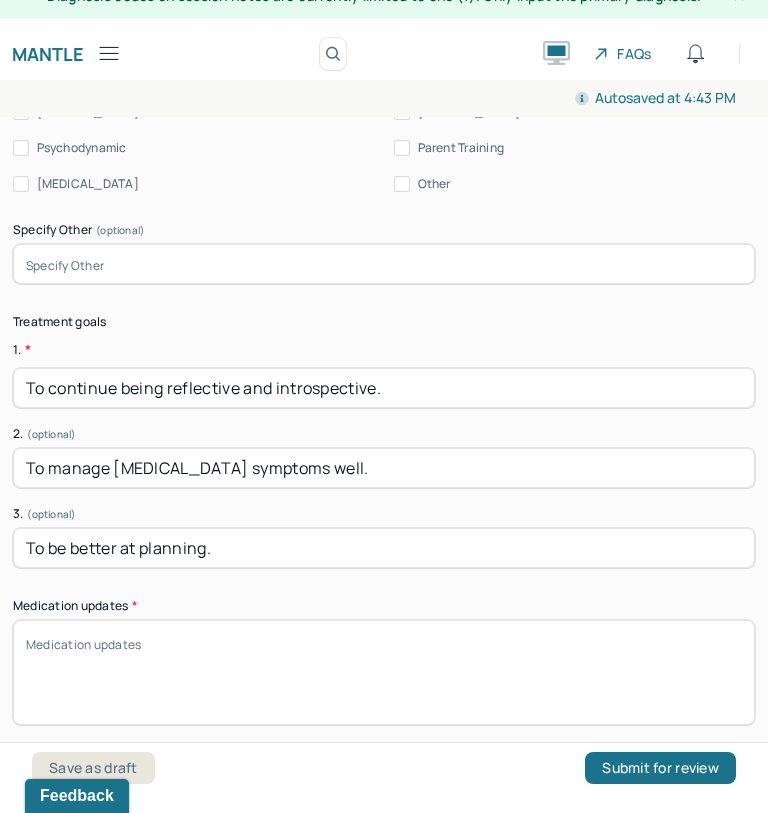 type on "good" 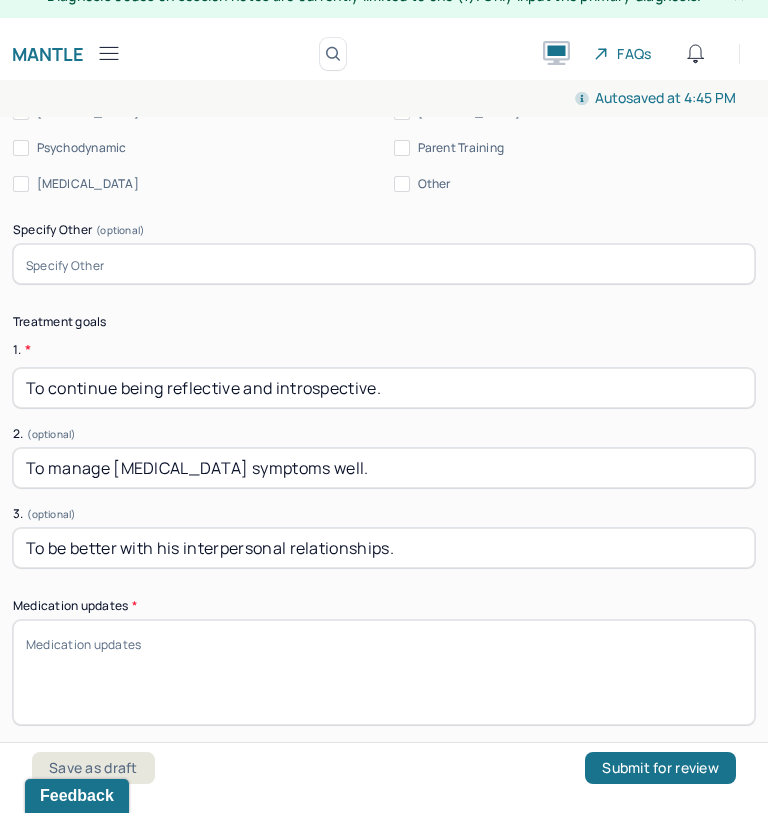 type on "To be better with his interpersonal relationships." 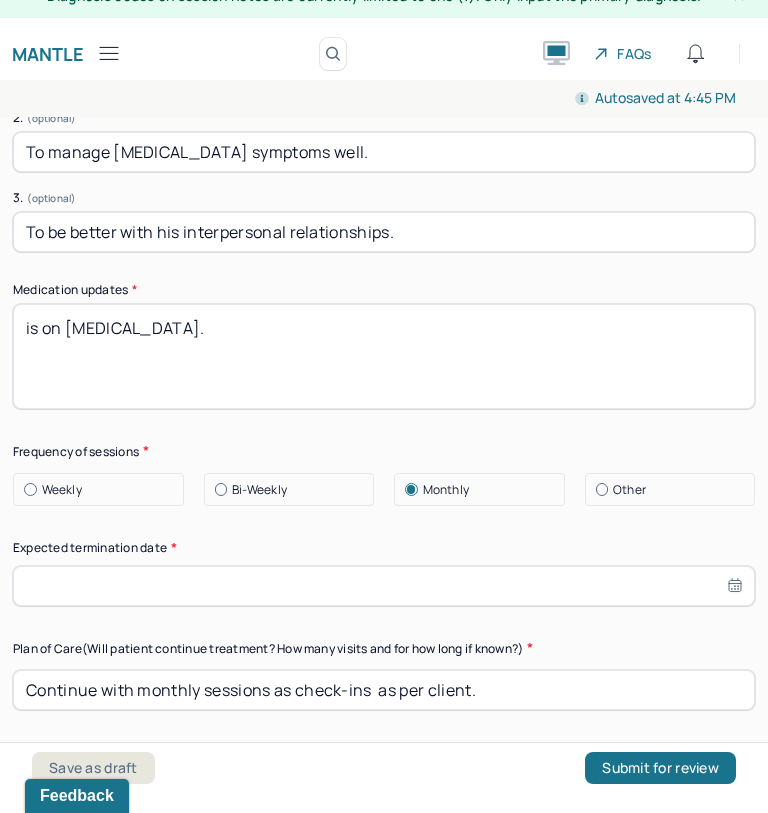 scroll, scrollTop: 5691, scrollLeft: 0, axis: vertical 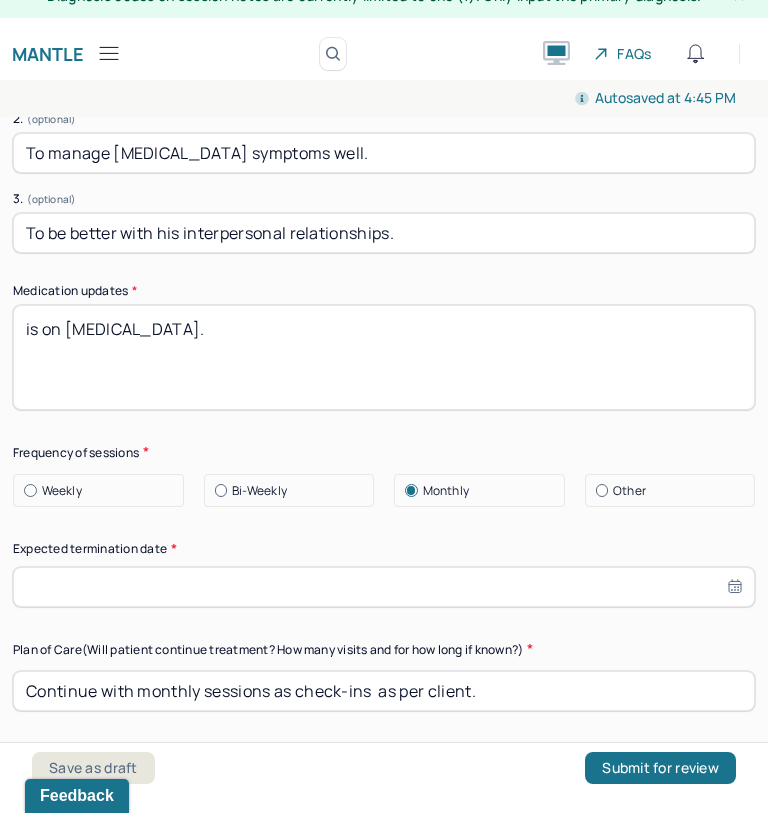 type on "is on Truvada." 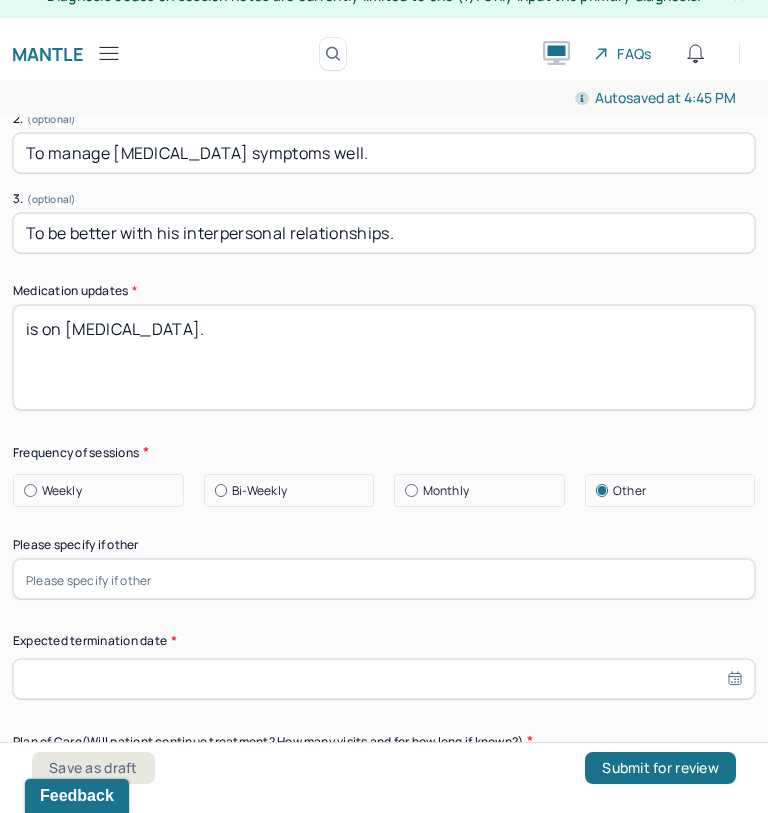 click at bounding box center [384, 579] 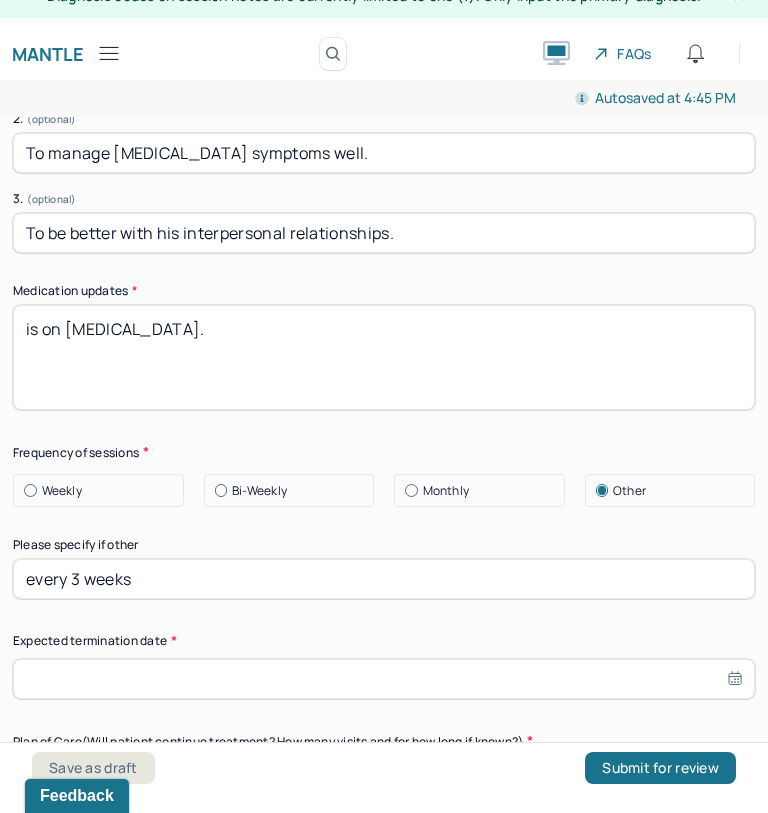 type on "every 3 weeks" 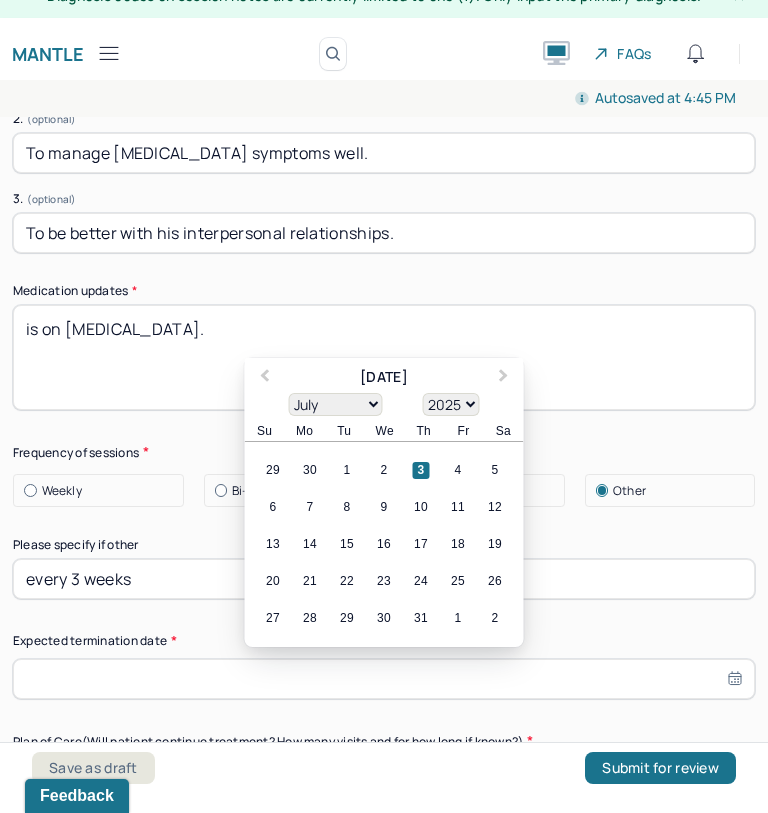 click at bounding box center (384, 679) 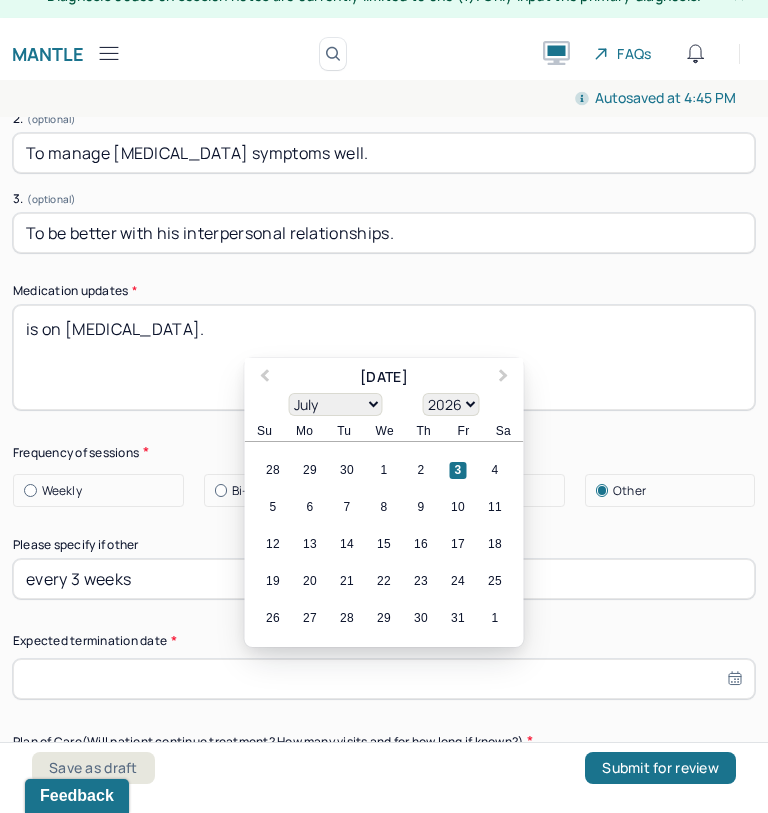 click on "3" at bounding box center [458, 471] 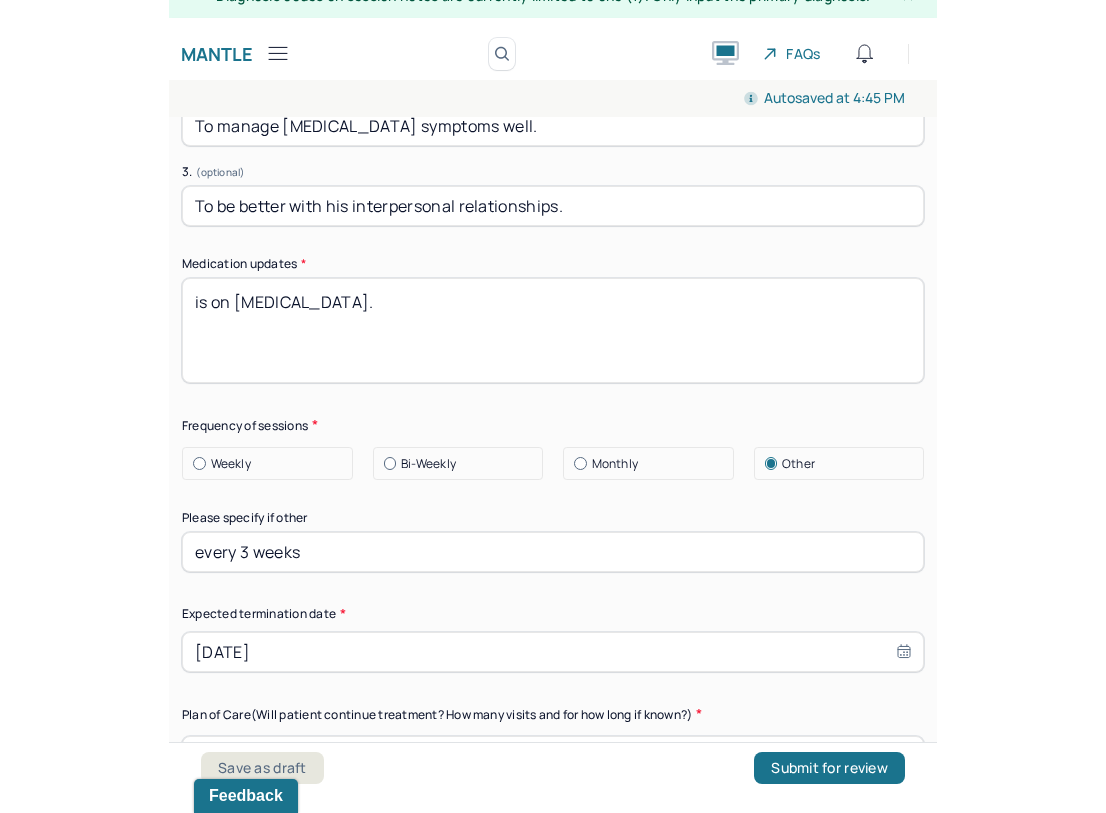 scroll, scrollTop: 5717, scrollLeft: 0, axis: vertical 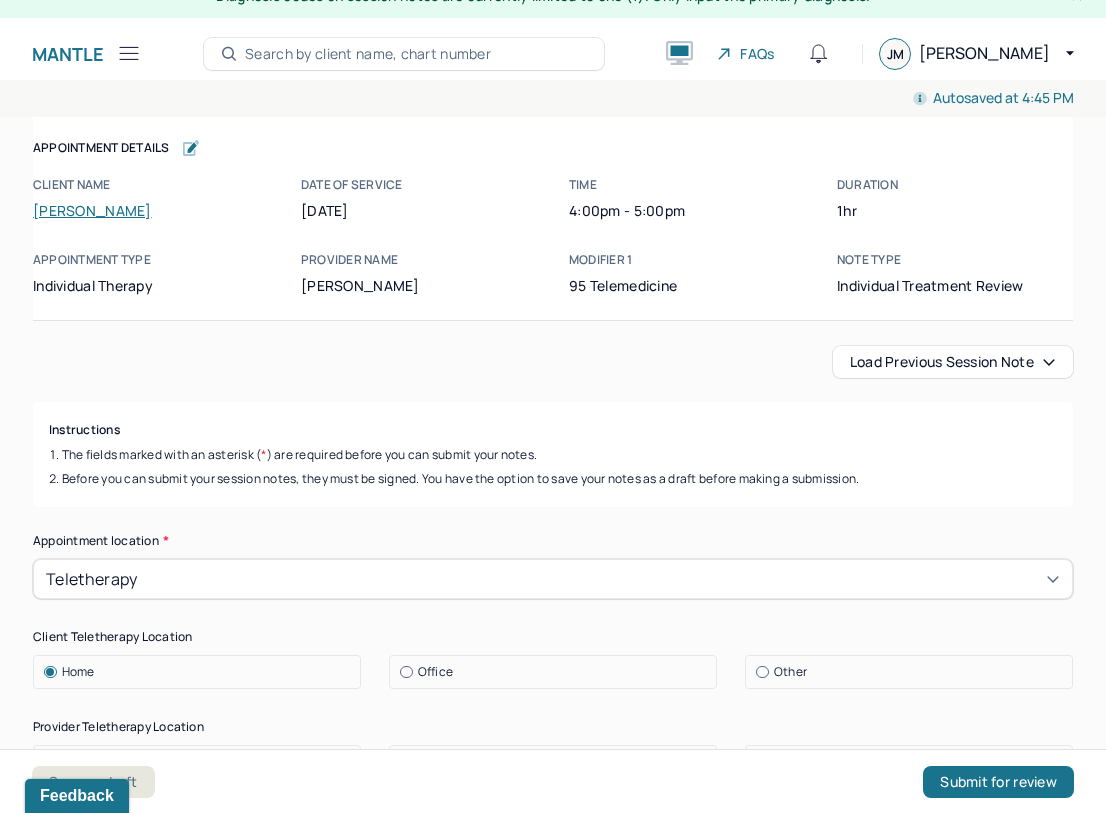 click 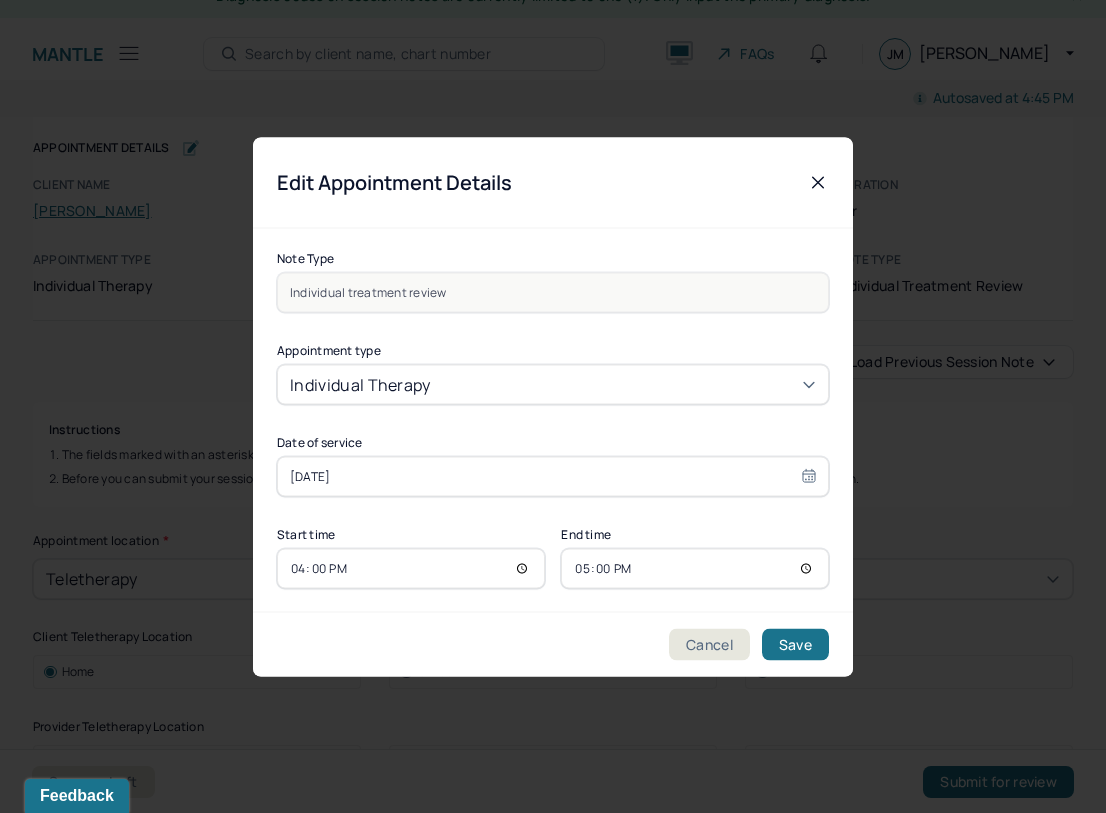 click on "17:00" at bounding box center (695, 568) 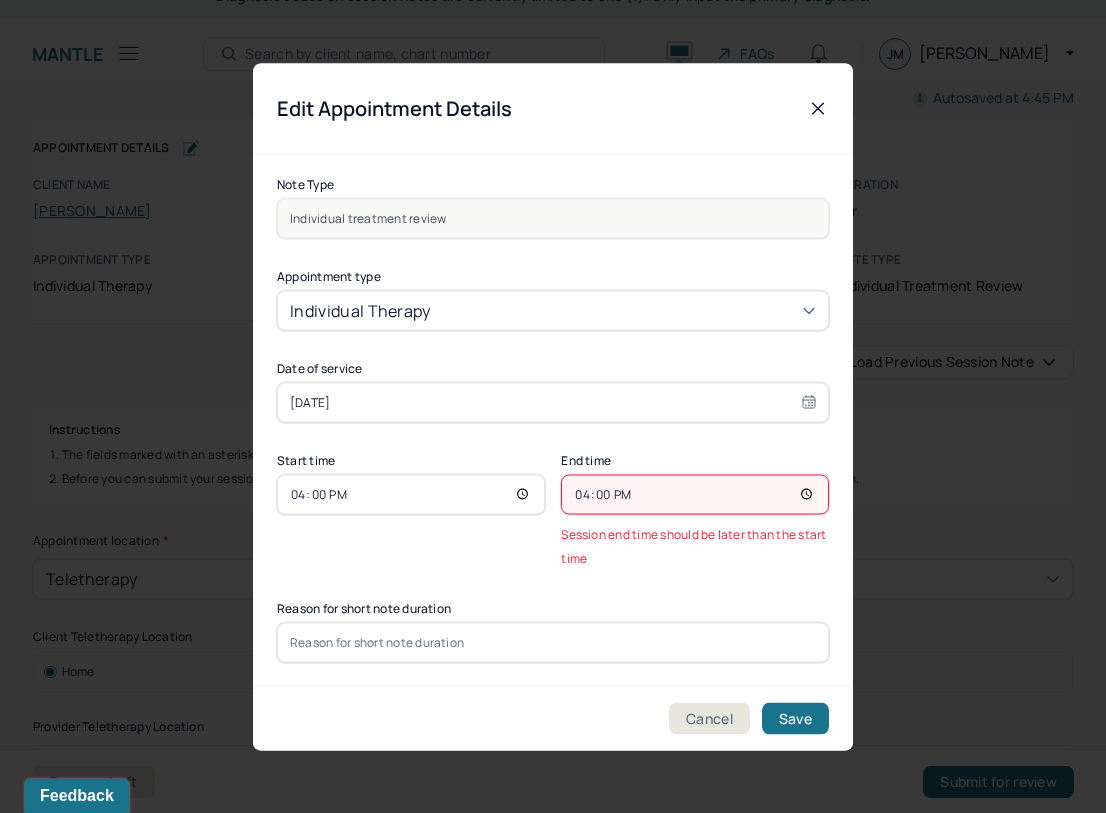 click on "16:00" at bounding box center (695, 494) 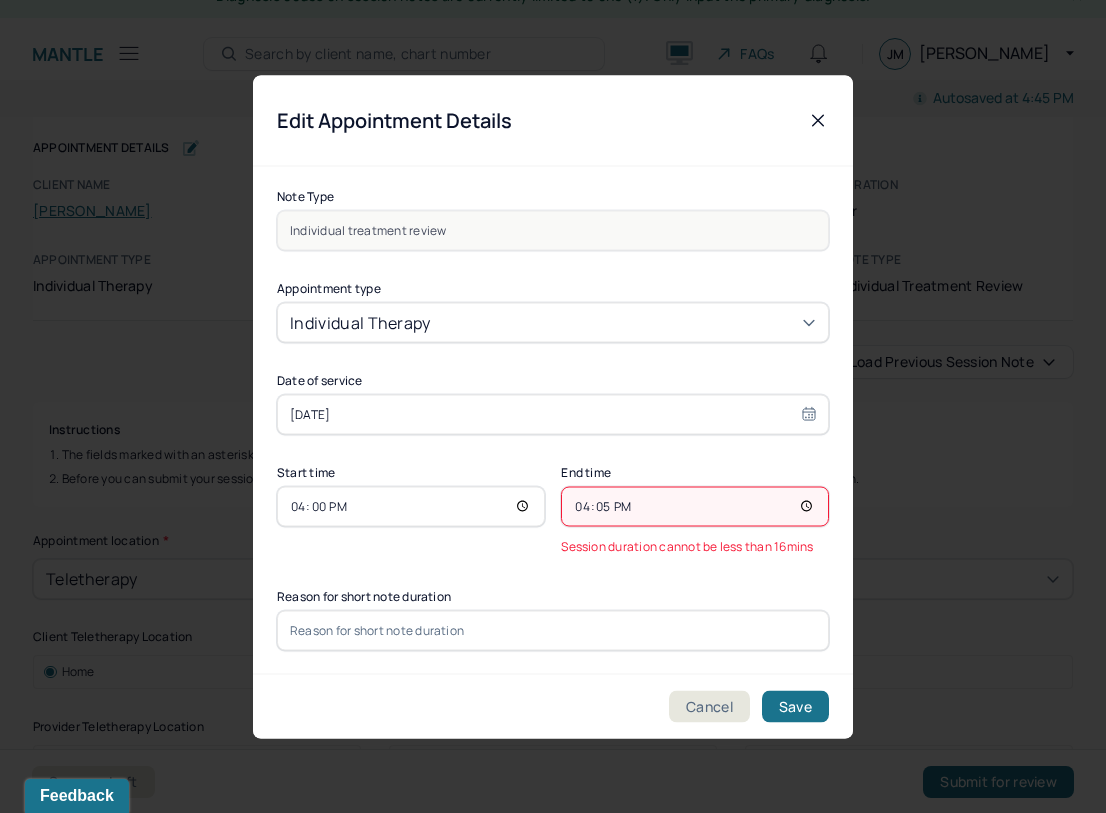 type on "16:50" 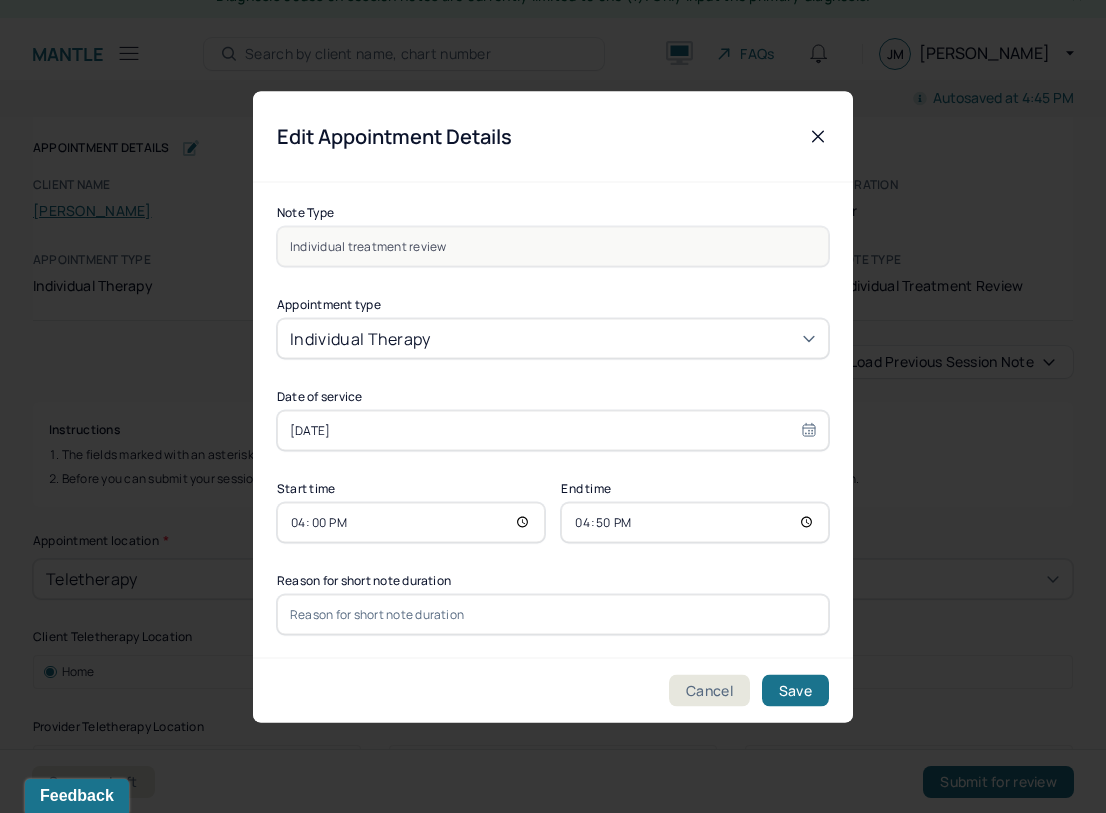 click at bounding box center (553, 614) 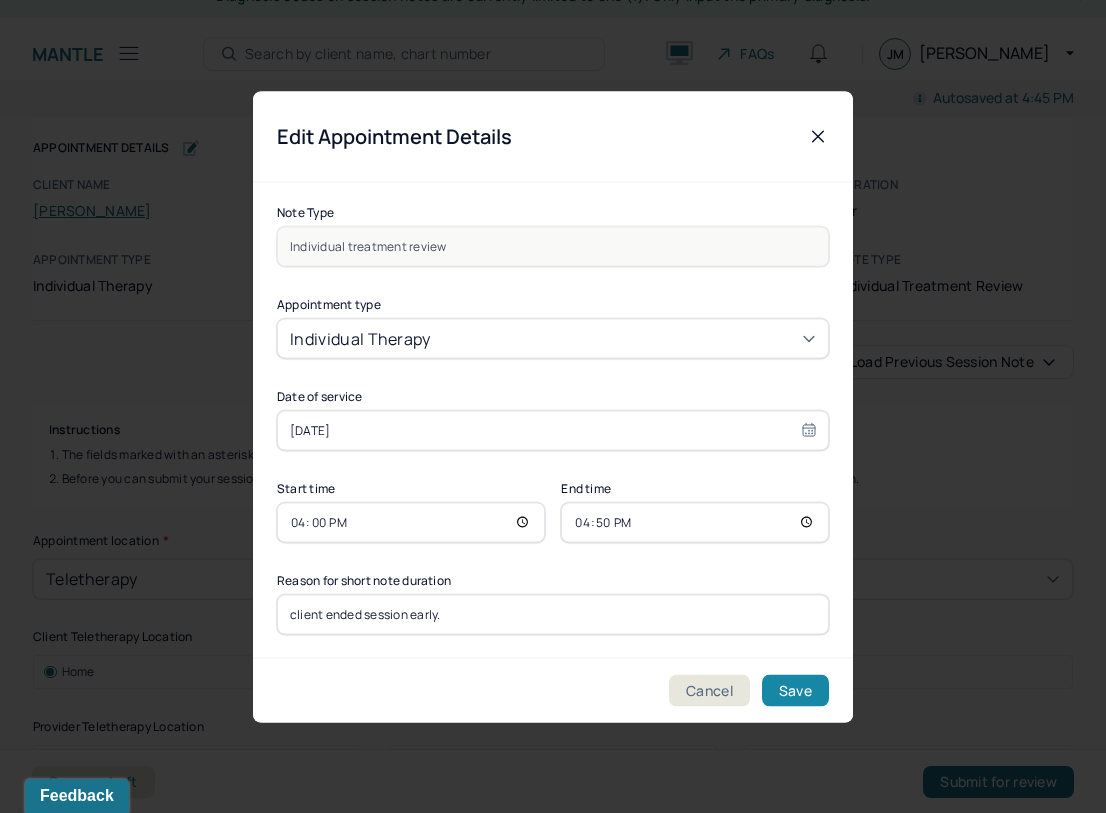 type on "client ended session early." 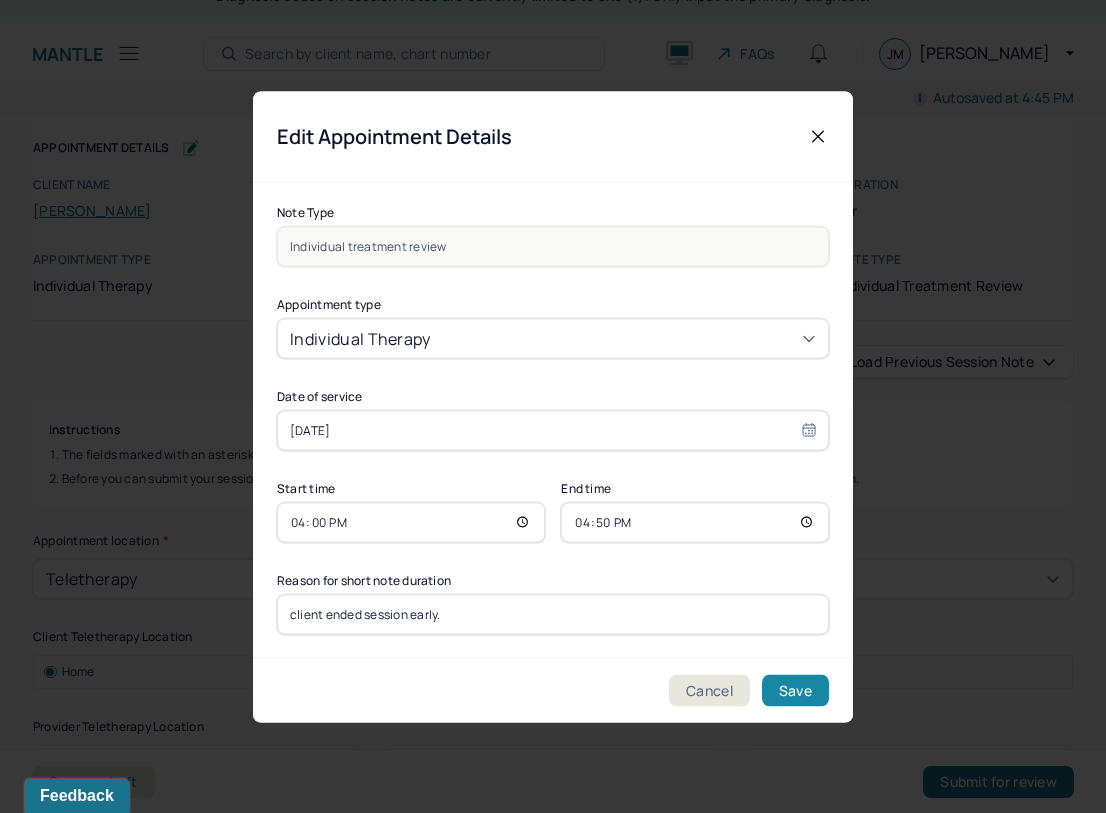 click on "Save" at bounding box center (795, 690) 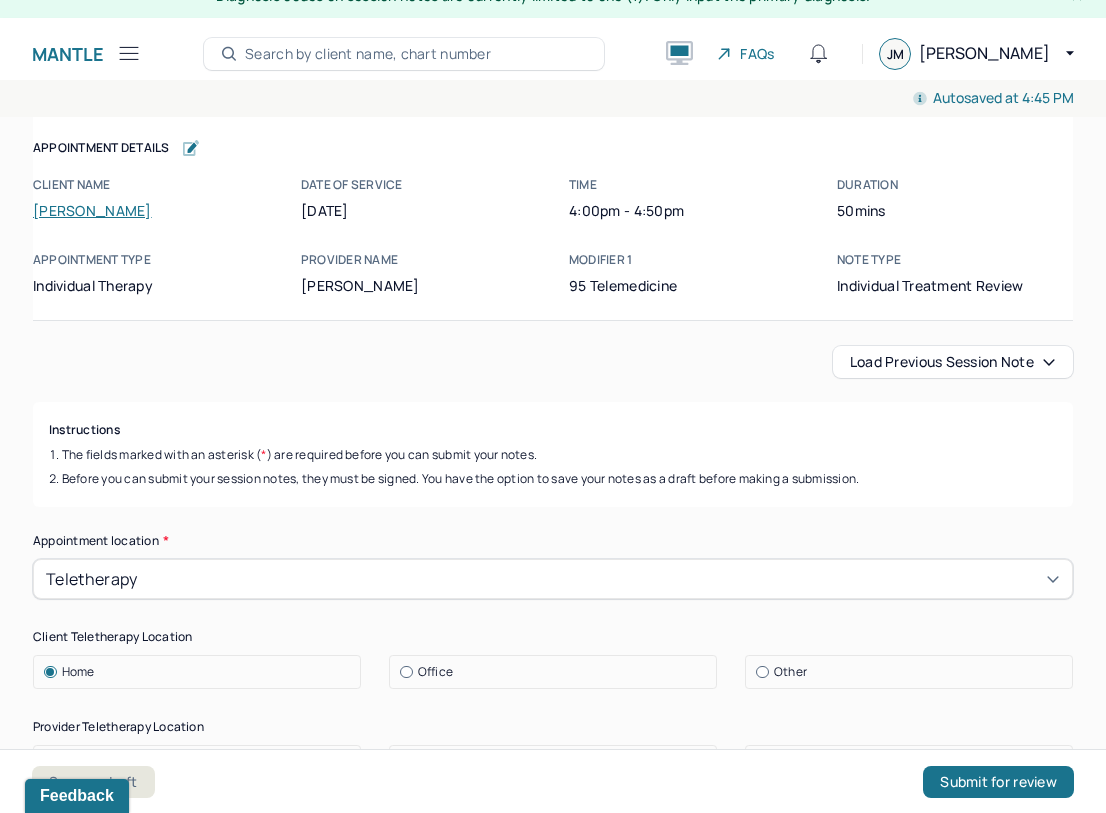 click 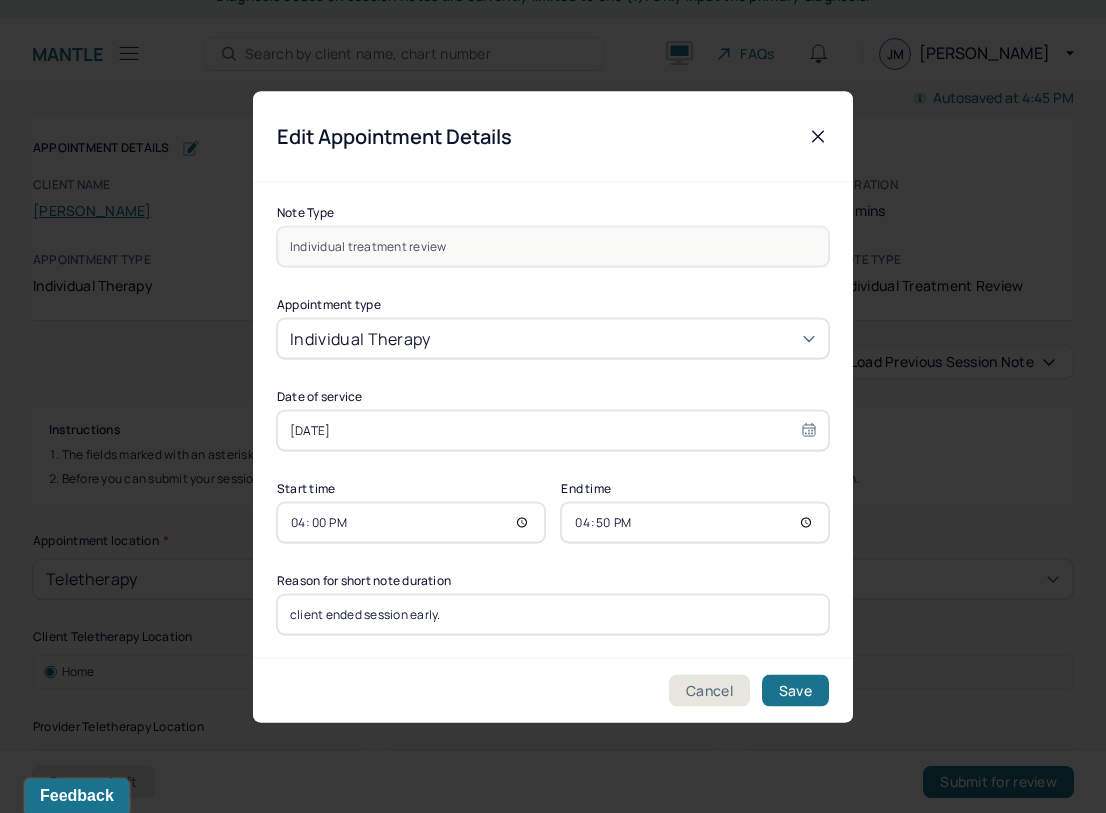 click on "16:50" at bounding box center (695, 522) 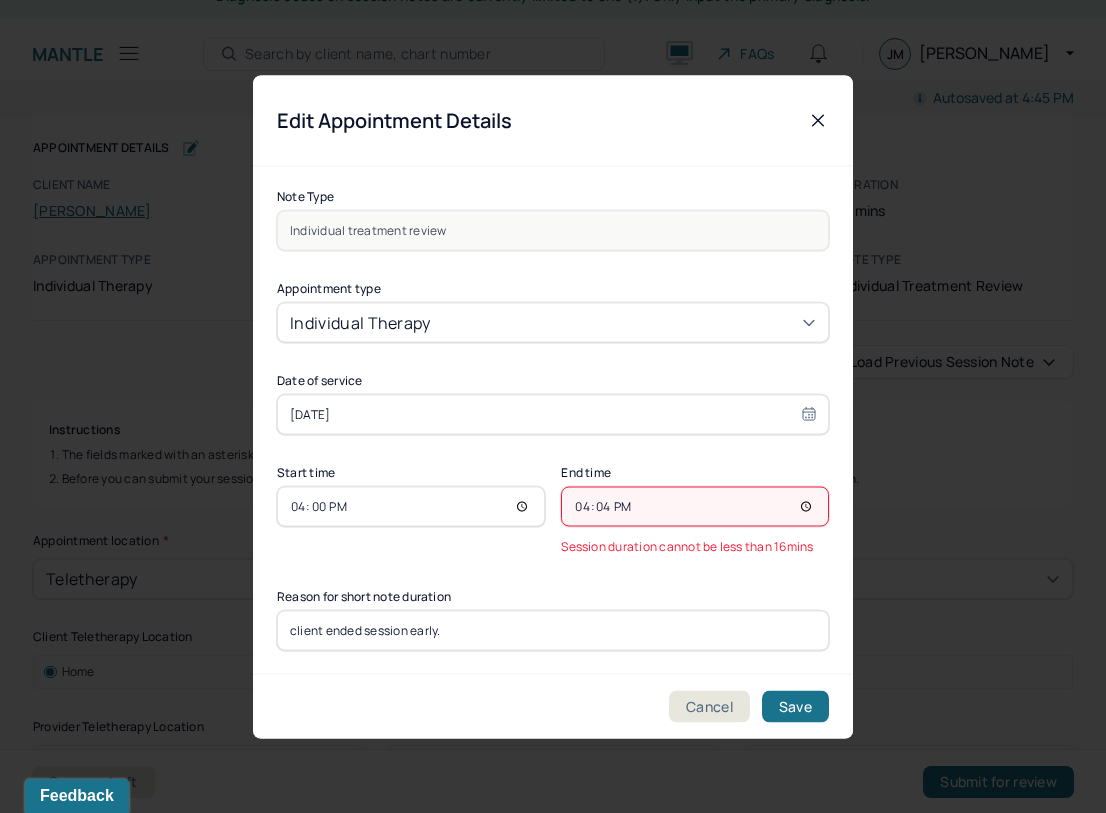 type on "16:45" 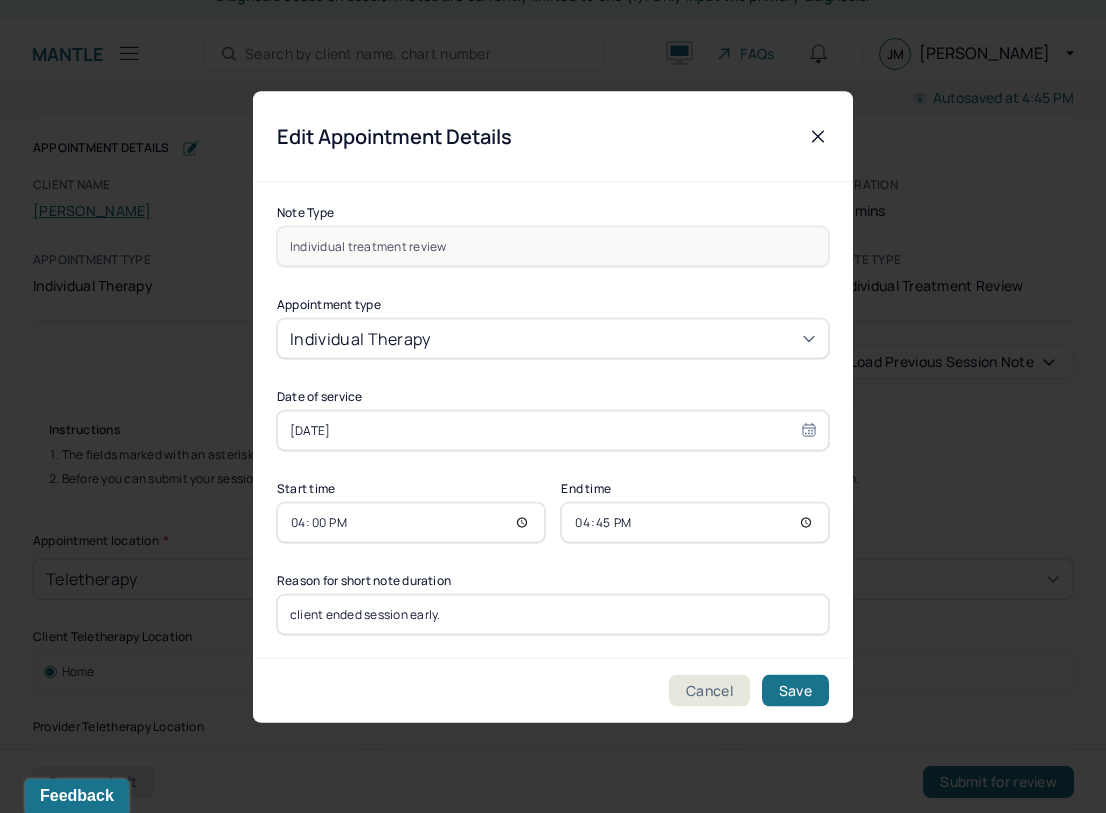 click on "Note Type Individual treatment review Appointment type individual therapy Date of service Jul 3, 2025 Start time 16:00 End time 16:45 Reason for short note duration client ended session early." at bounding box center (553, 420) 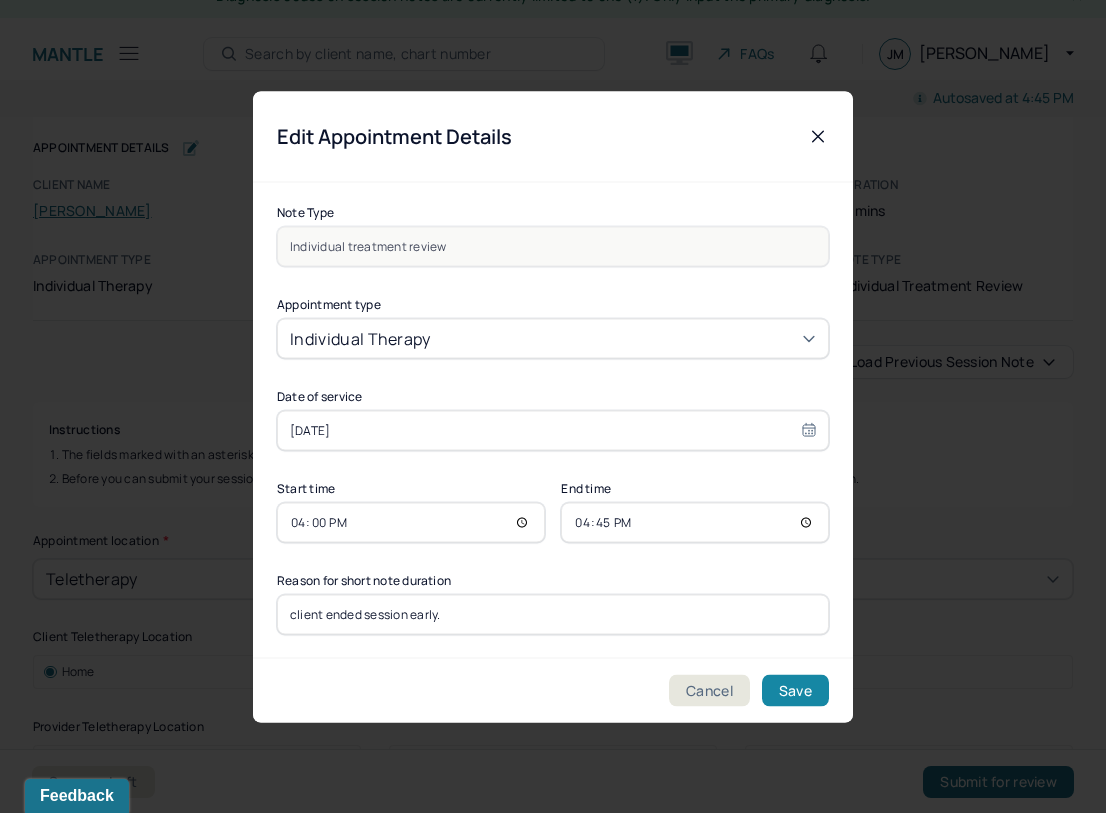 click on "Save" at bounding box center [795, 690] 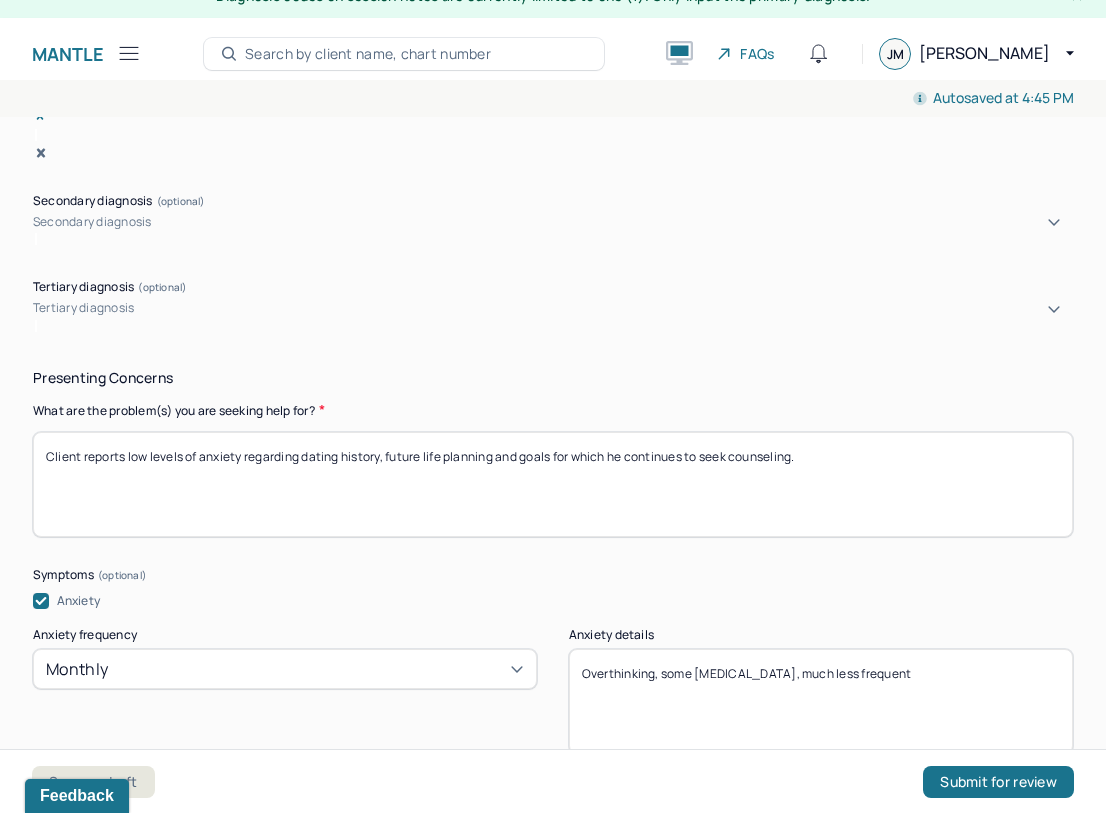 scroll, scrollTop: 847, scrollLeft: 0, axis: vertical 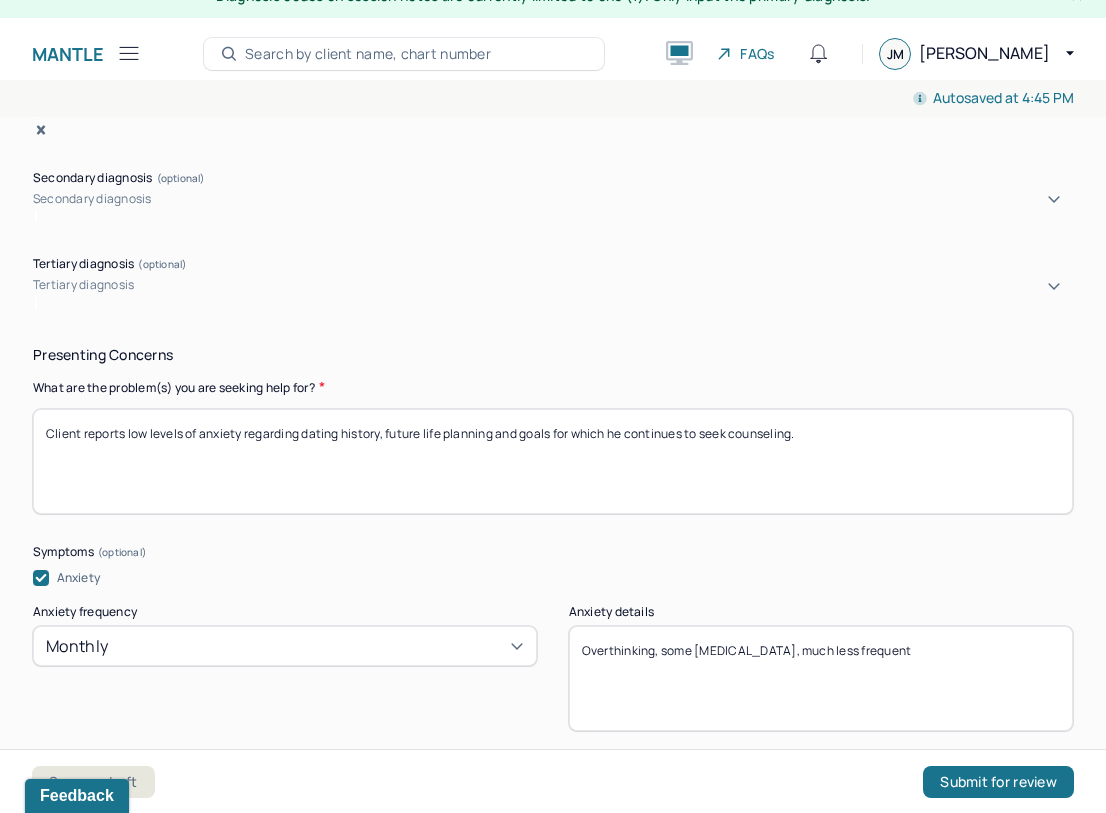 drag, startPoint x: 384, startPoint y: 414, endPoint x: 245, endPoint y: 410, distance: 139.05754 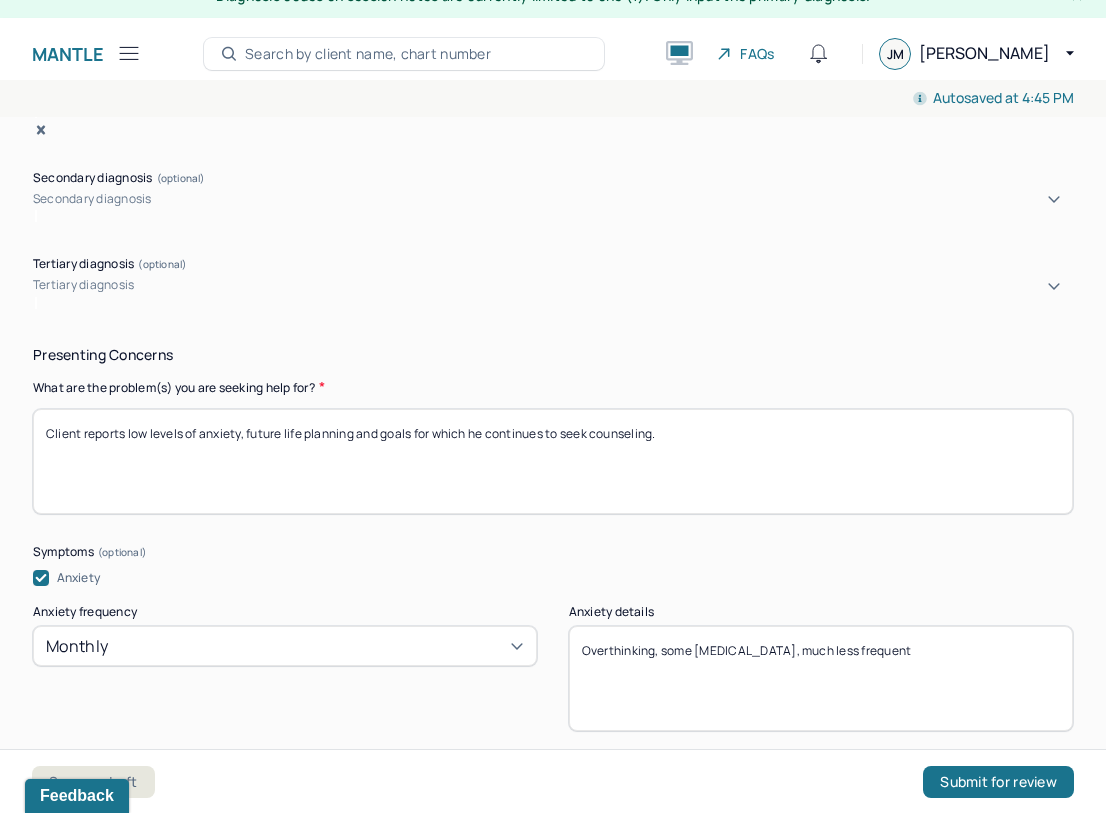click on "Client reports low levels of anxiety regarding dating history, future life planning and goals for which he continues to seek counseling." at bounding box center (553, 461) 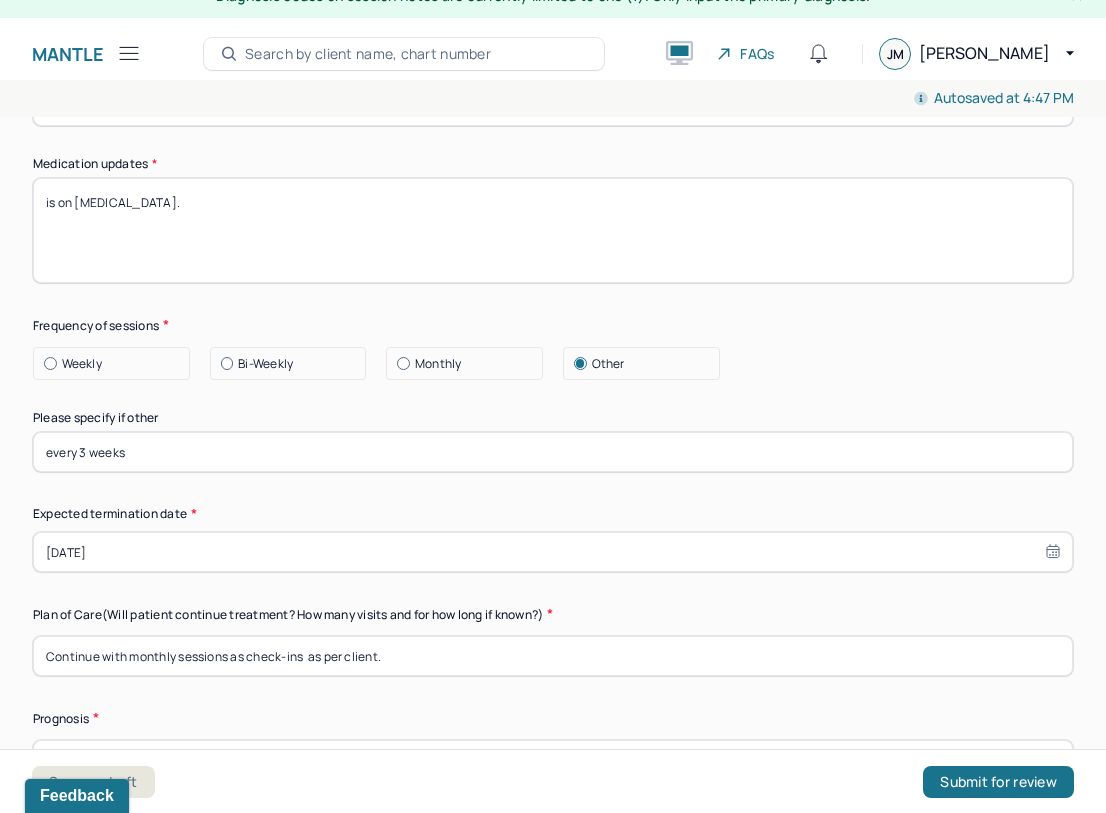 scroll, scrollTop: 5457, scrollLeft: 0, axis: vertical 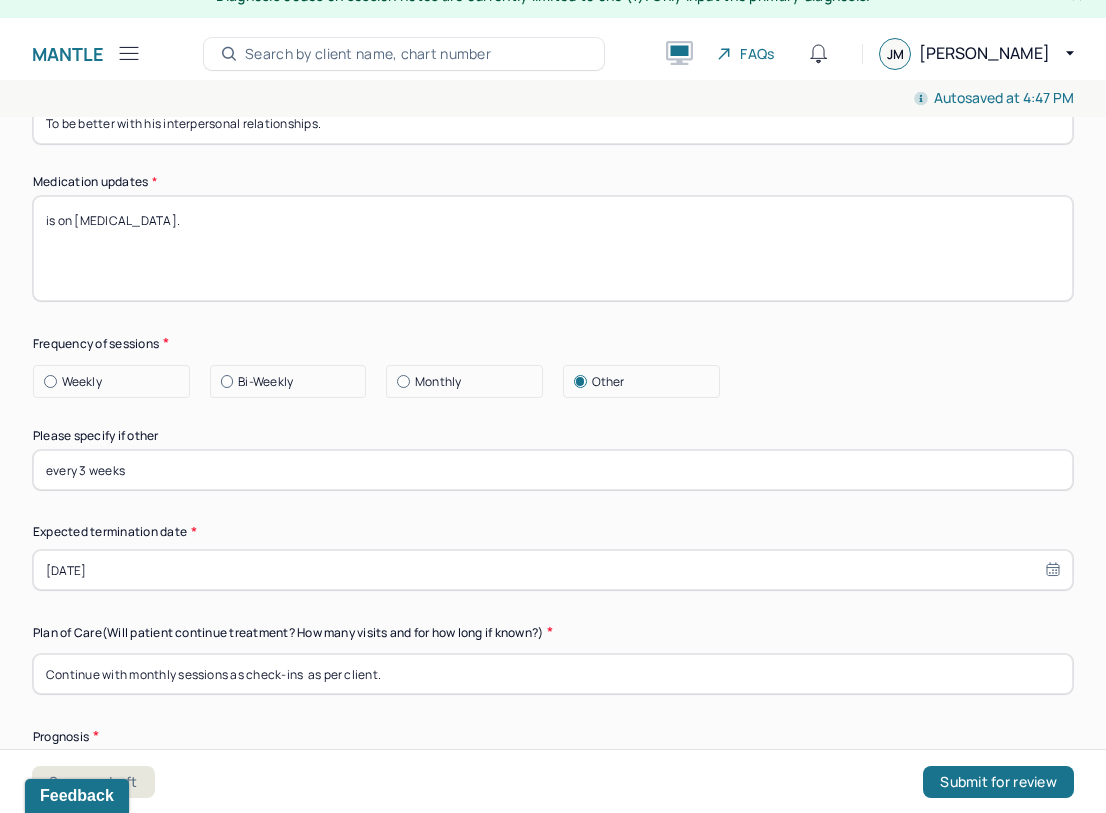 type on "Client reports low levels of anxiety, future life planning and goals for which he continues to seek counseling. He recently moved in with his partner and is adjusting to cohabitation." 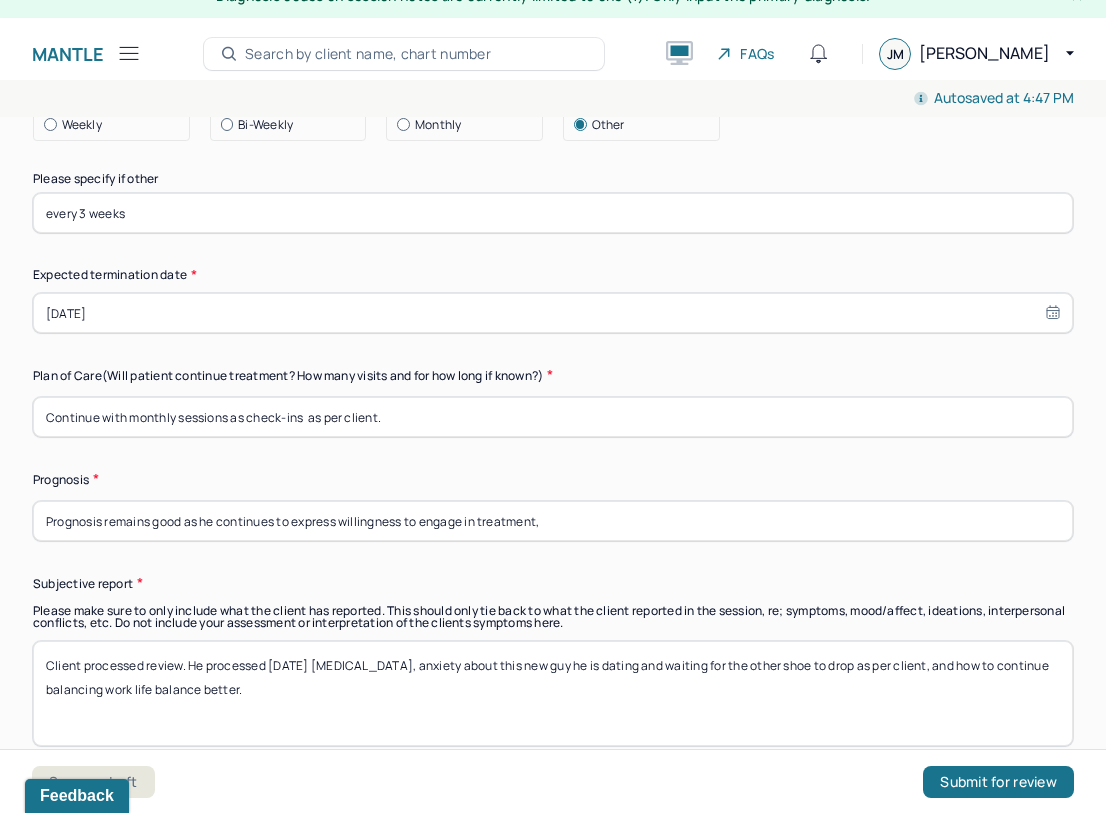 scroll, scrollTop: 5715, scrollLeft: 0, axis: vertical 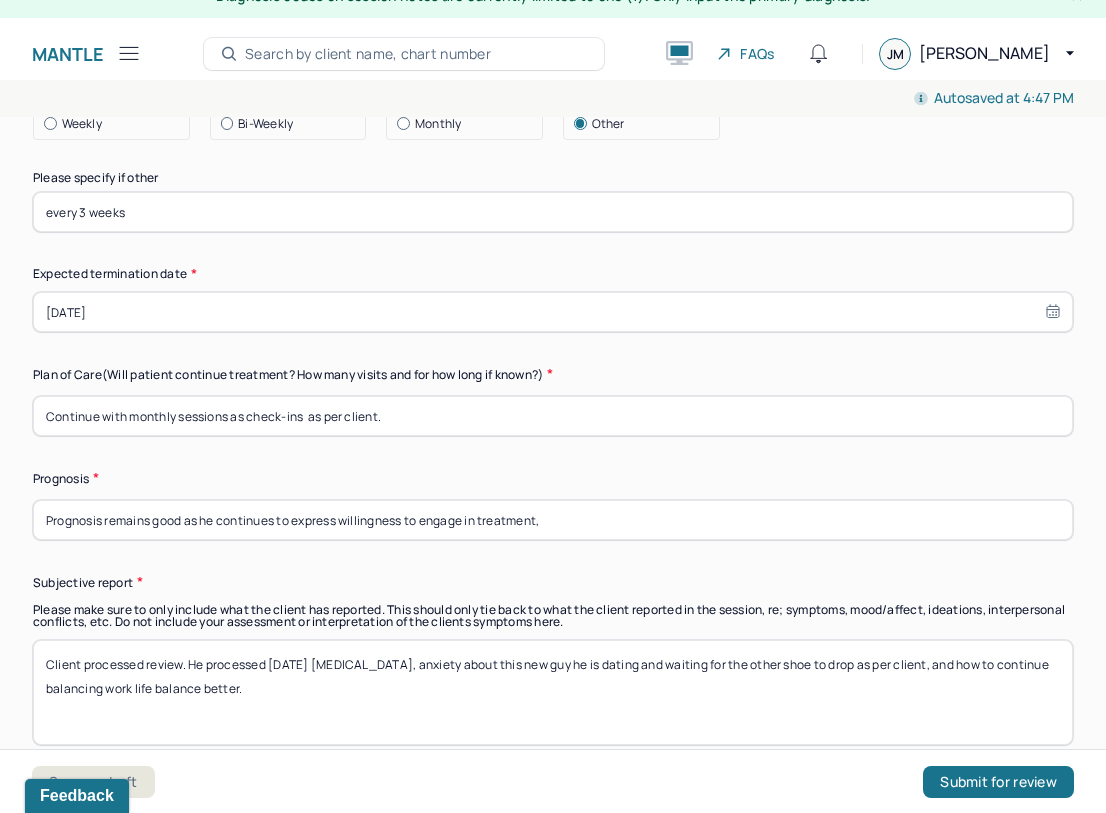 type on "is on Truvada now for prep." 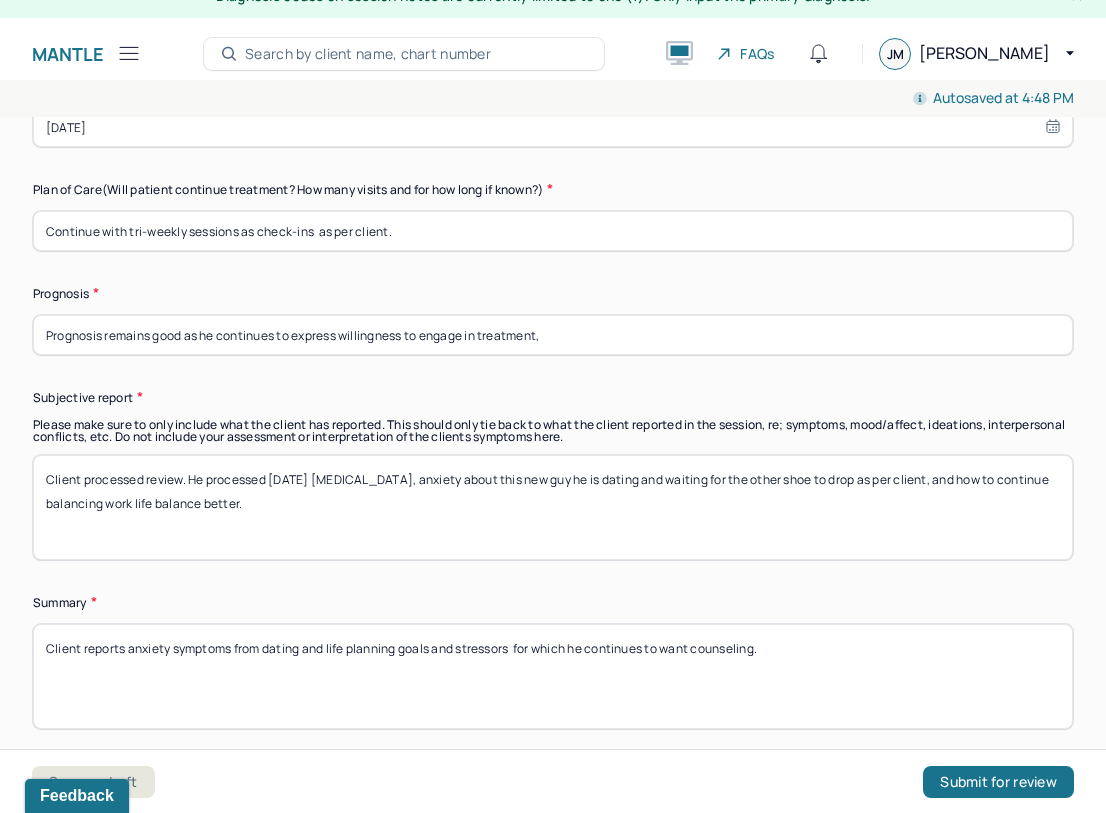 scroll, scrollTop: 5909, scrollLeft: 0, axis: vertical 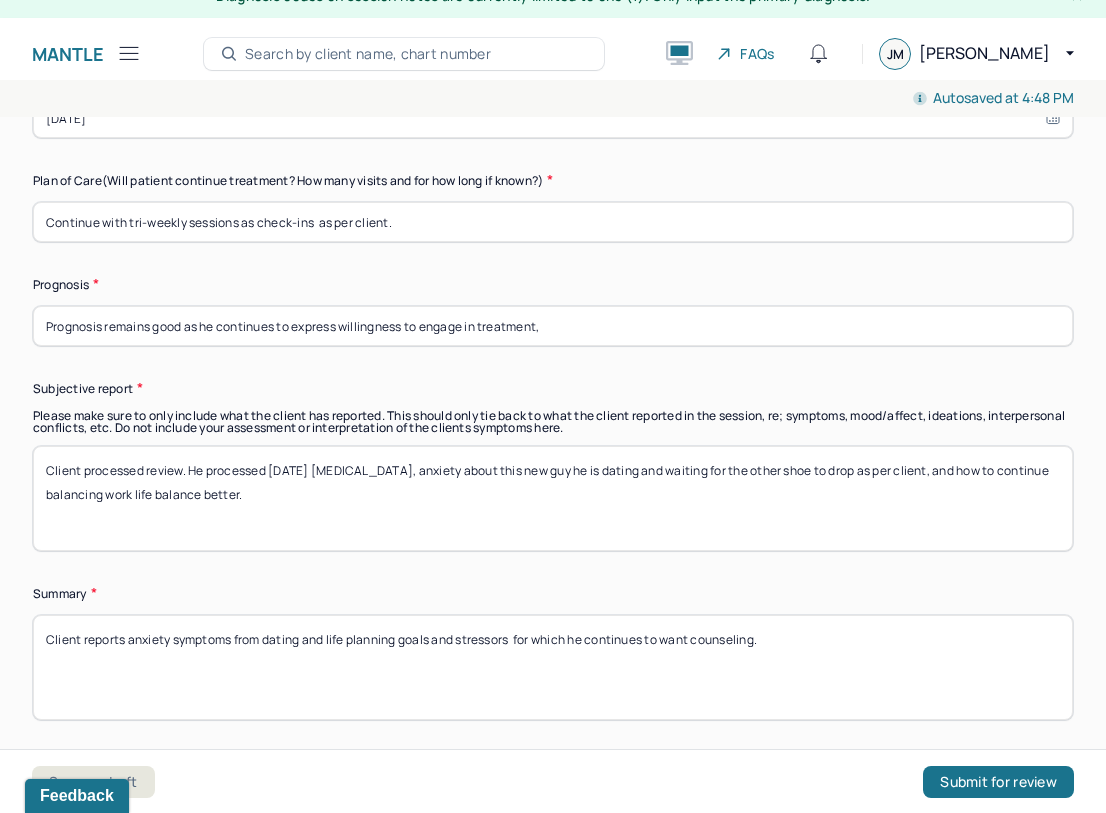 type on "Continue with tri-weekly sessions as check-ins  as per client." 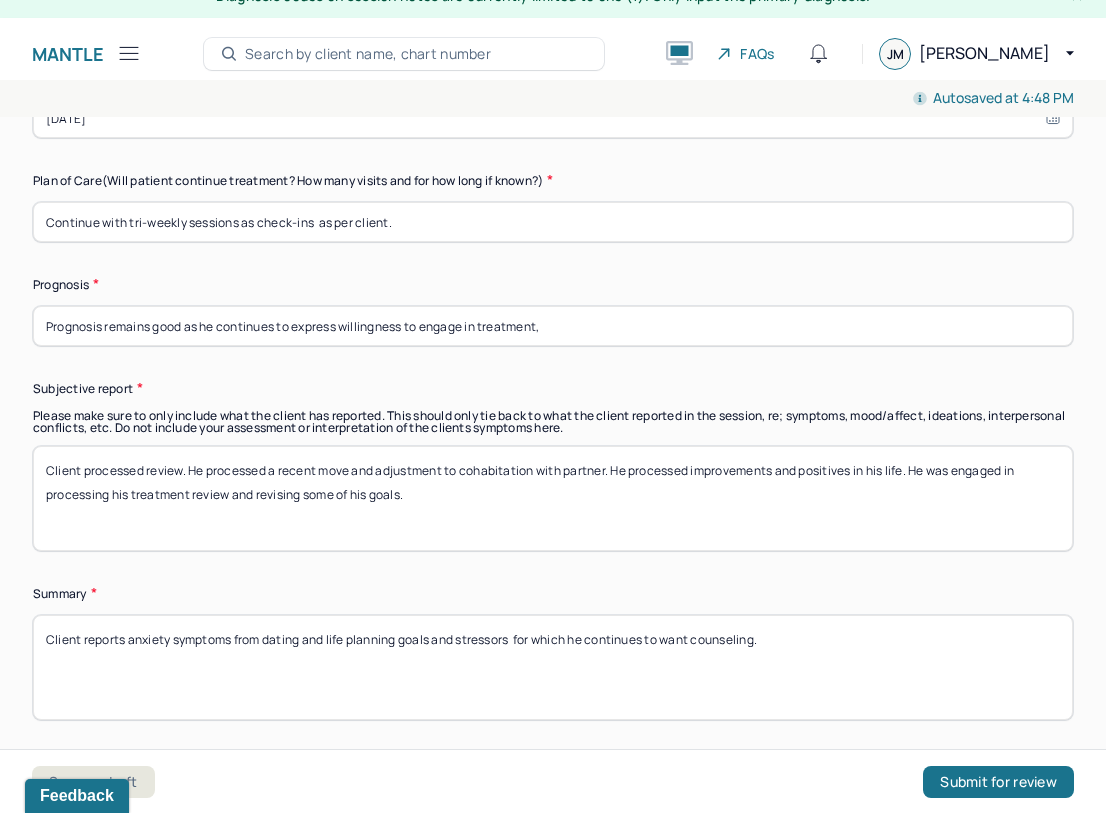 scroll, scrollTop: 6050, scrollLeft: 0, axis: vertical 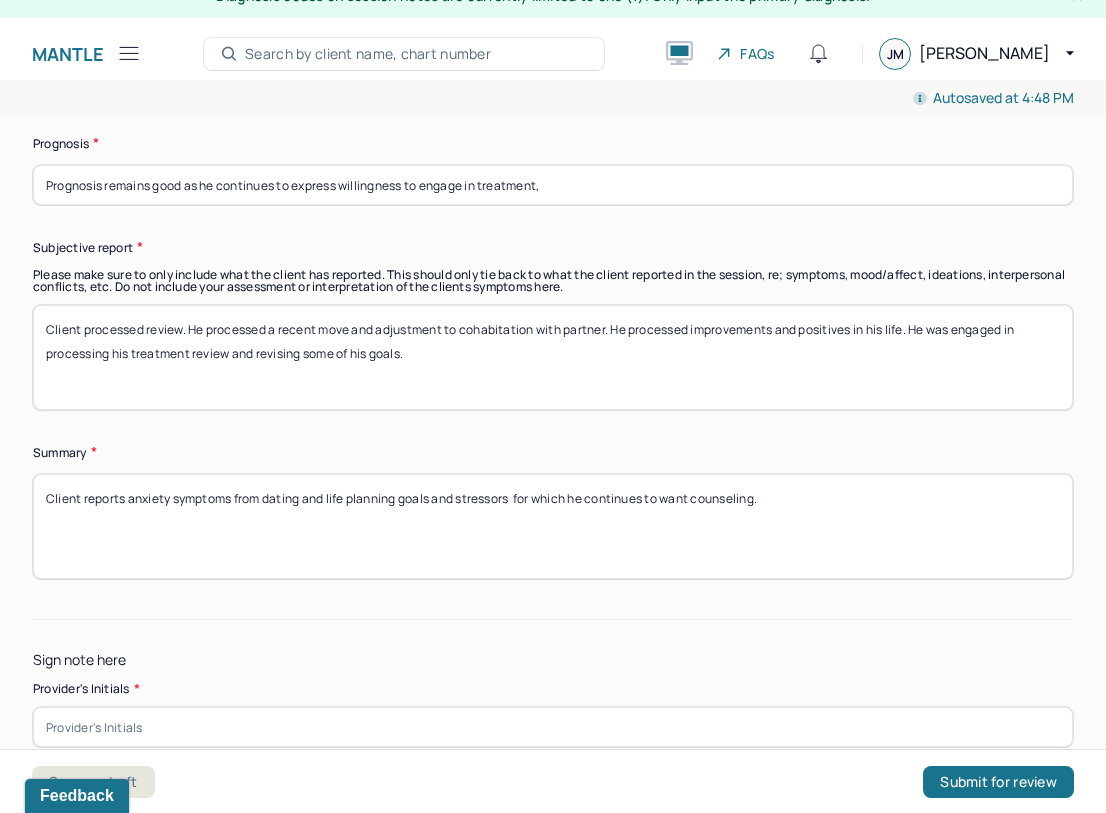 type on "Client processed review. He processed a recent move and adjustment to cohabitation with partner. He processed improvements and positives in his life. He was engaged in processing his treatment review and revising some of his goals." 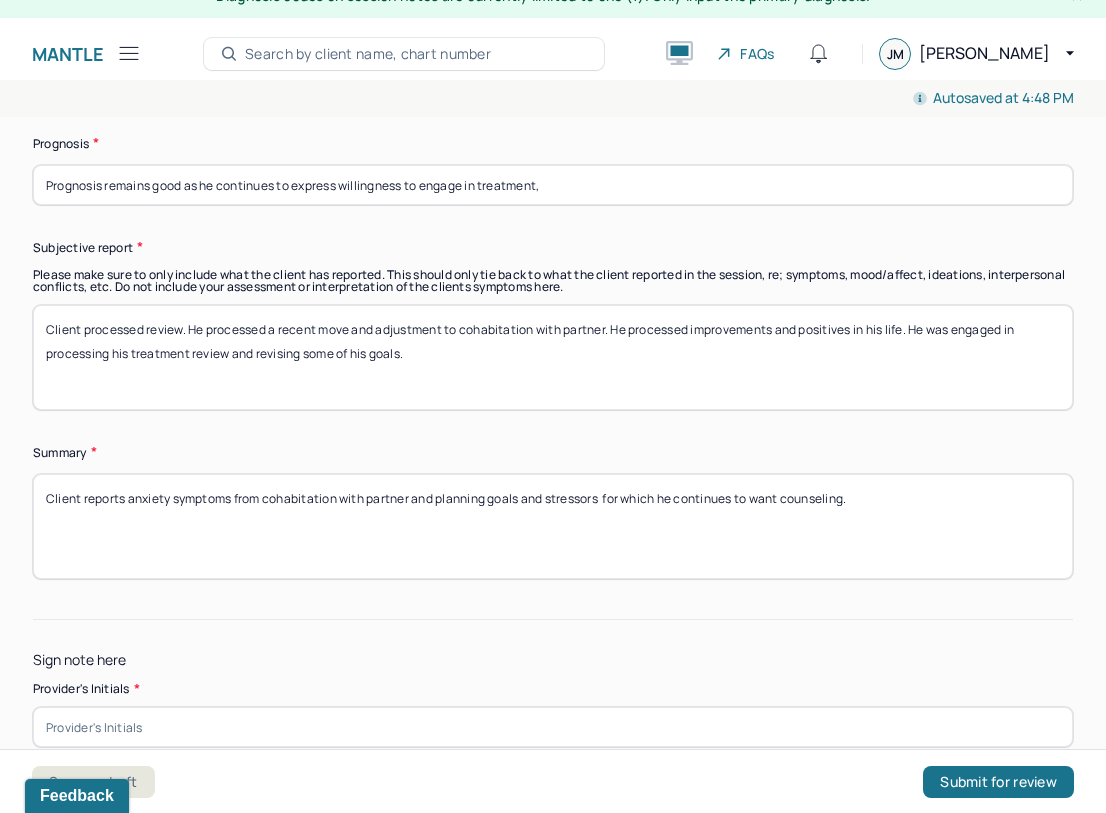 drag, startPoint x: 605, startPoint y: 460, endPoint x: 438, endPoint y: 466, distance: 167.10774 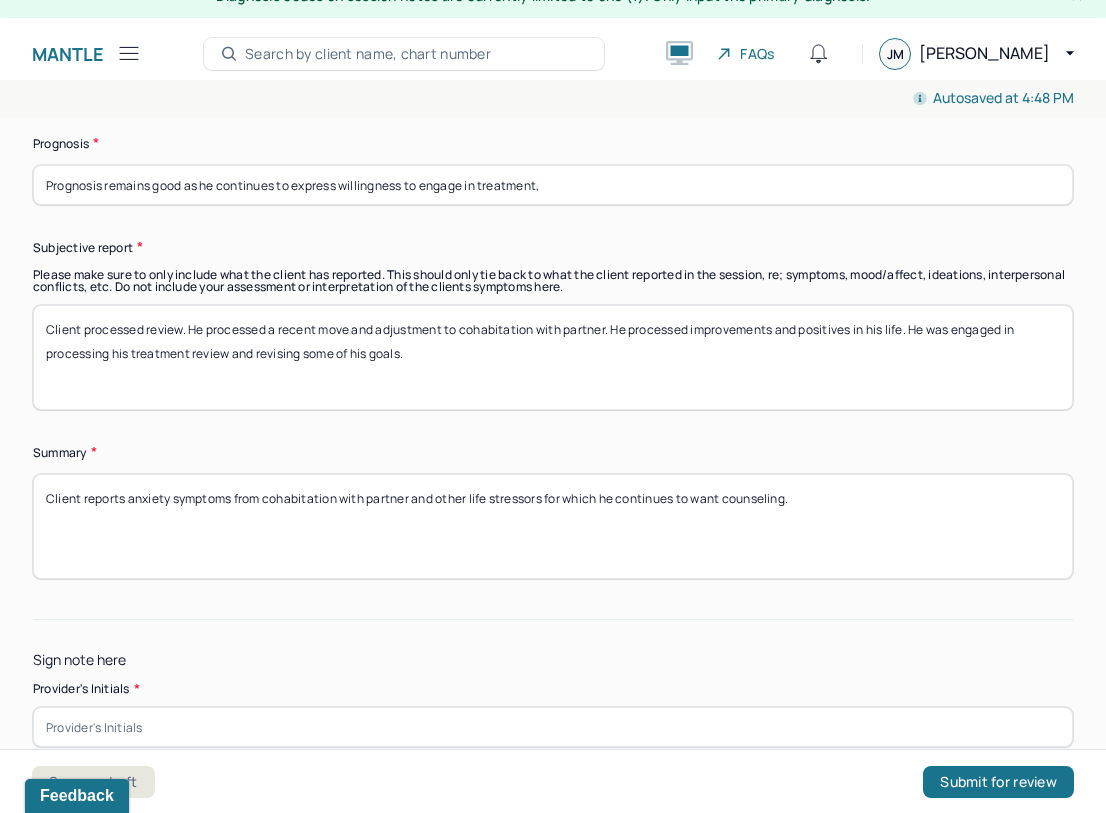 click on "Client reports anxiety symptoms from cohabitation with partner and planning goals and stressors  for which he continues to want counseling." at bounding box center (553, 526) 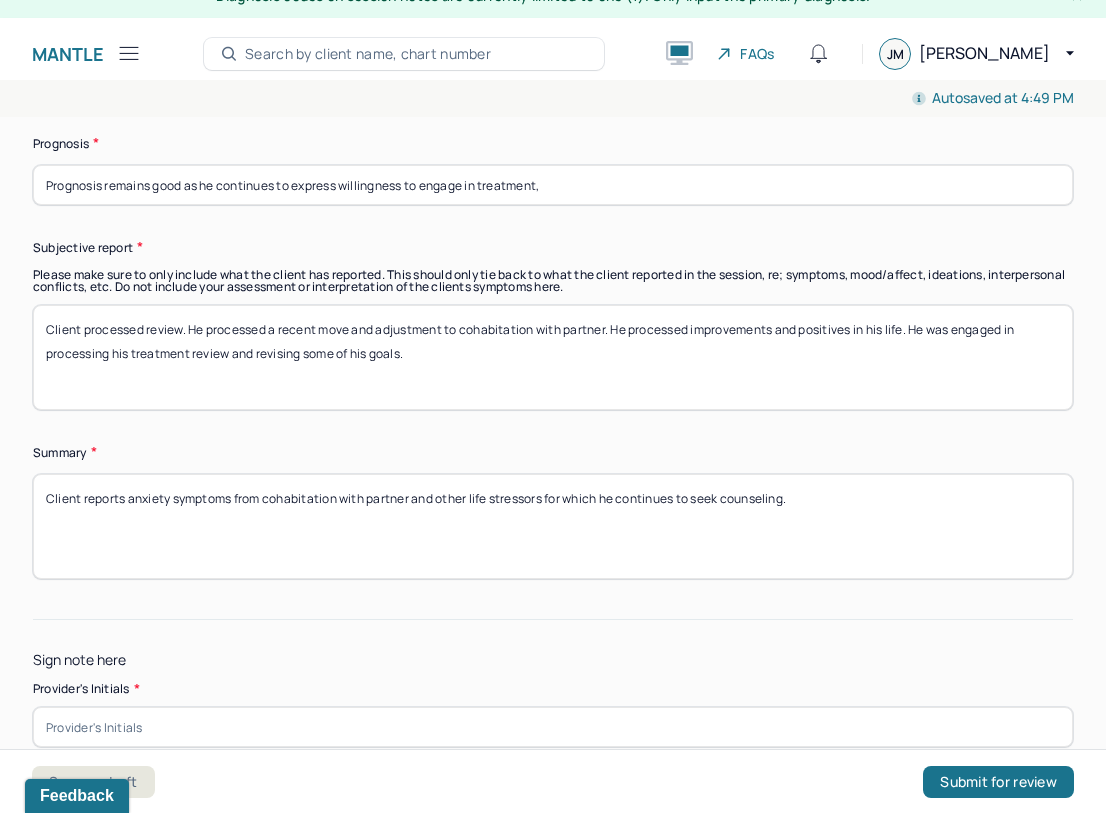 click on "Client reports anxiety symptoms from cohabitation with partner and other life stressors for which he continues to want counseling." at bounding box center (553, 526) 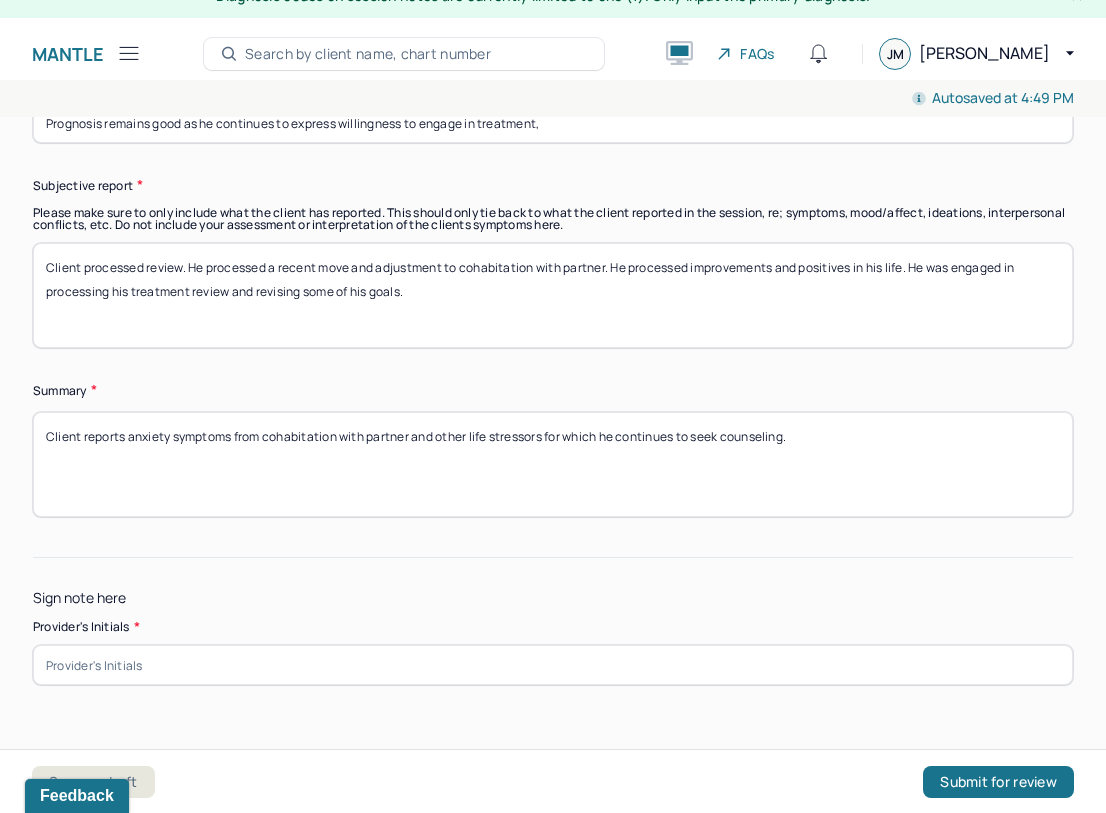 scroll, scrollTop: 6111, scrollLeft: 0, axis: vertical 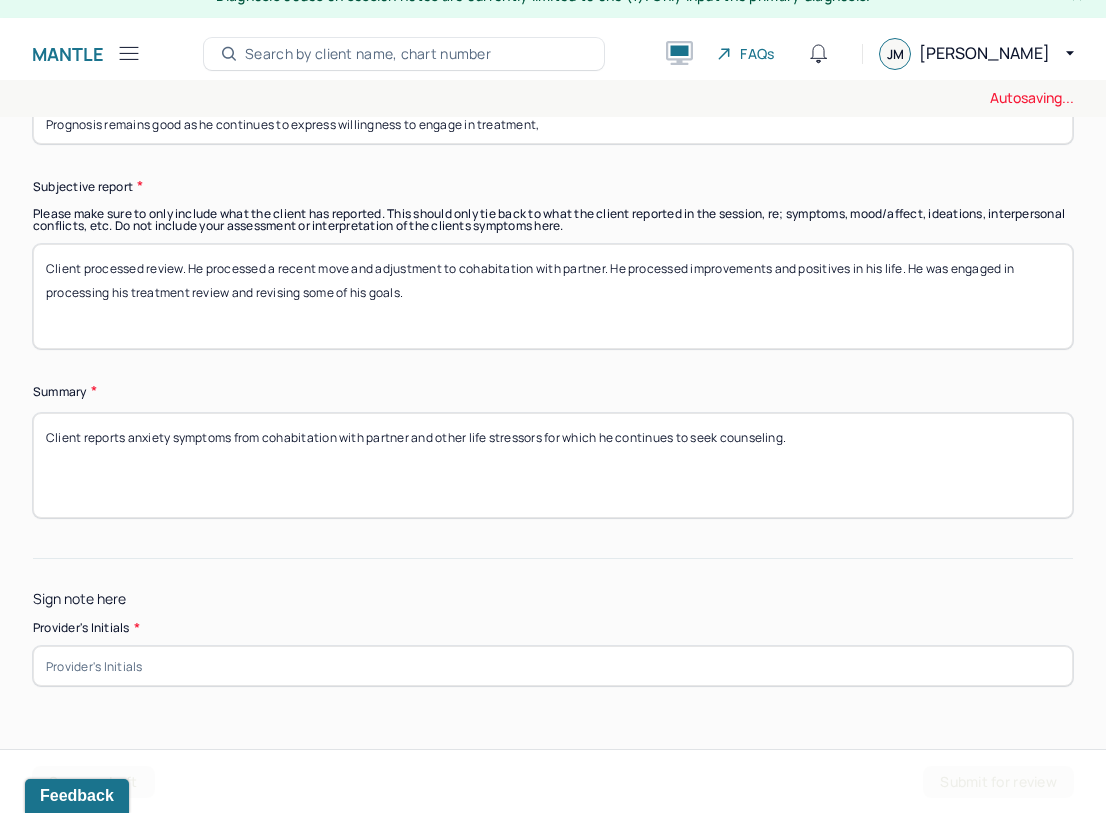 type on "Client reports anxiety symptoms from cohabitation with partner and other life stressors for which he continues to seek counseling." 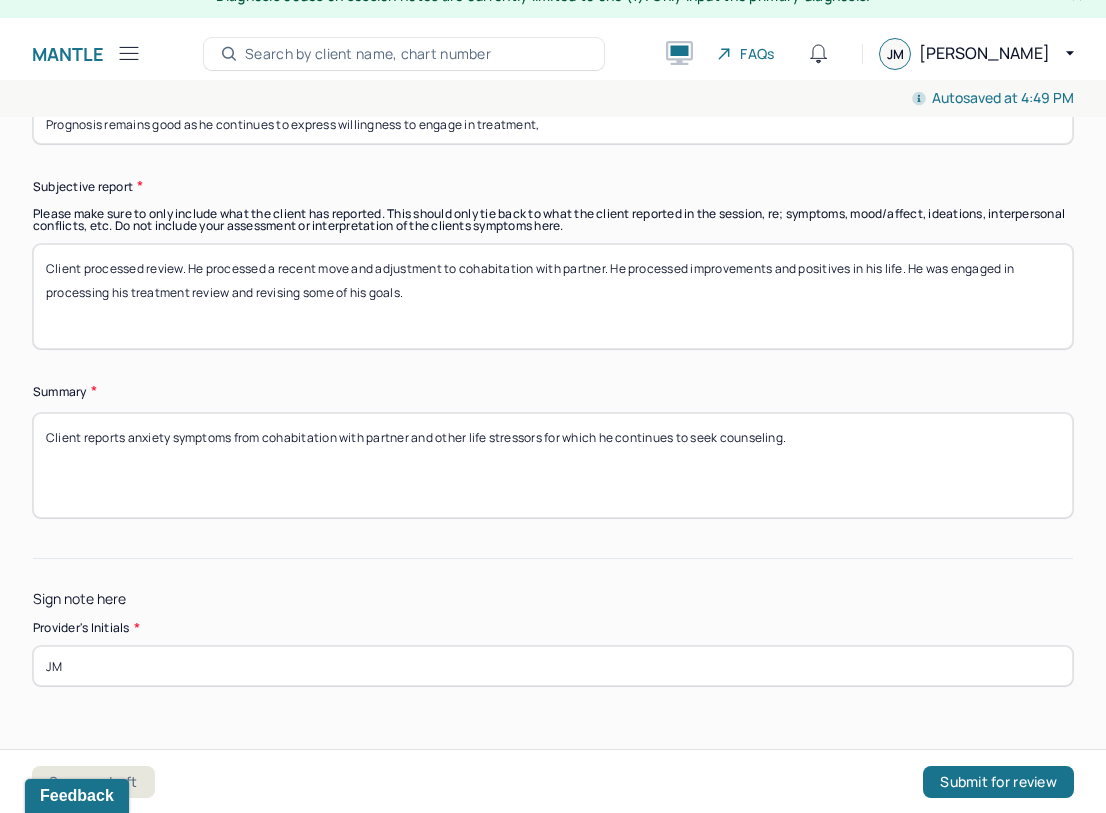 type on "JM" 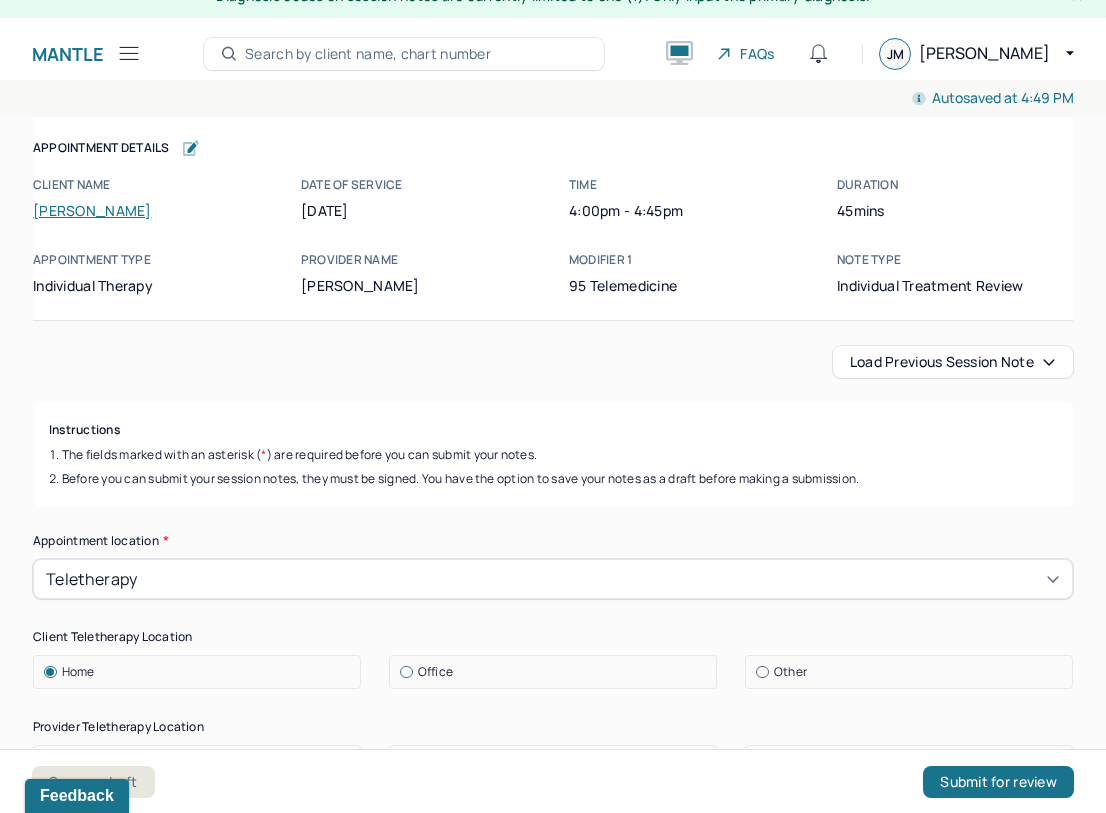scroll, scrollTop: 0, scrollLeft: 0, axis: both 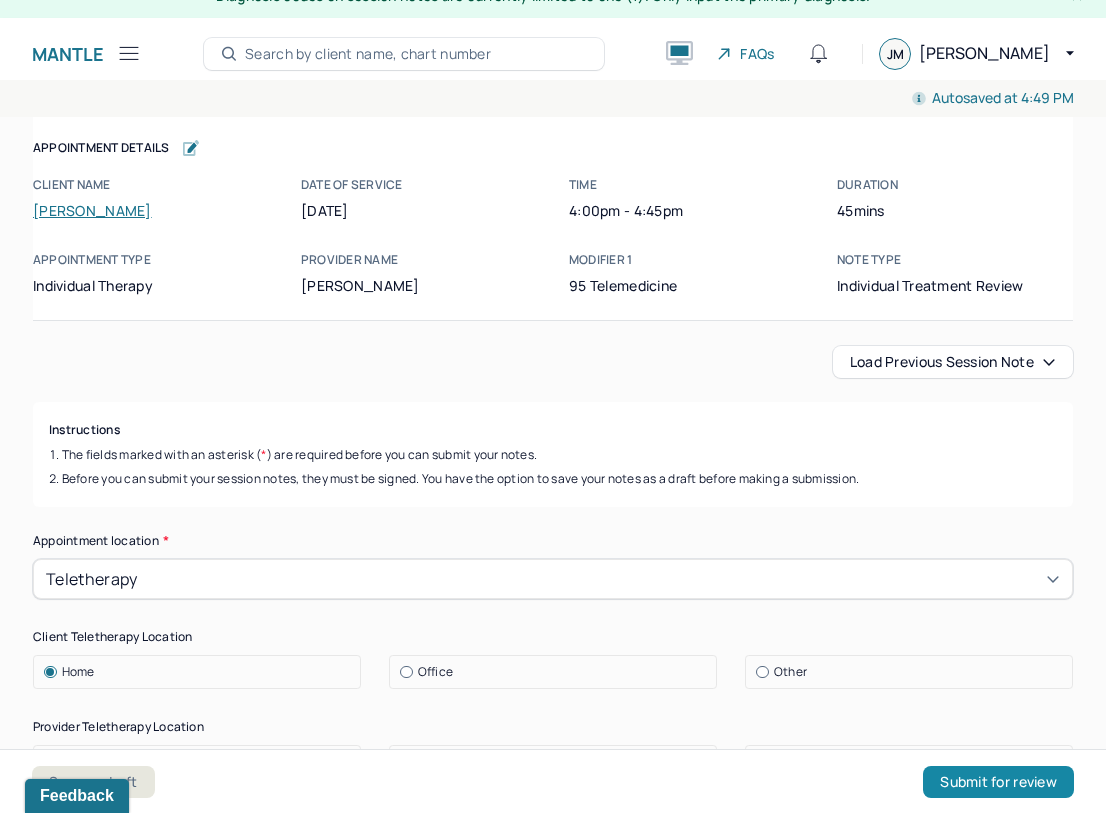 click on "Submit for review" at bounding box center (998, 782) 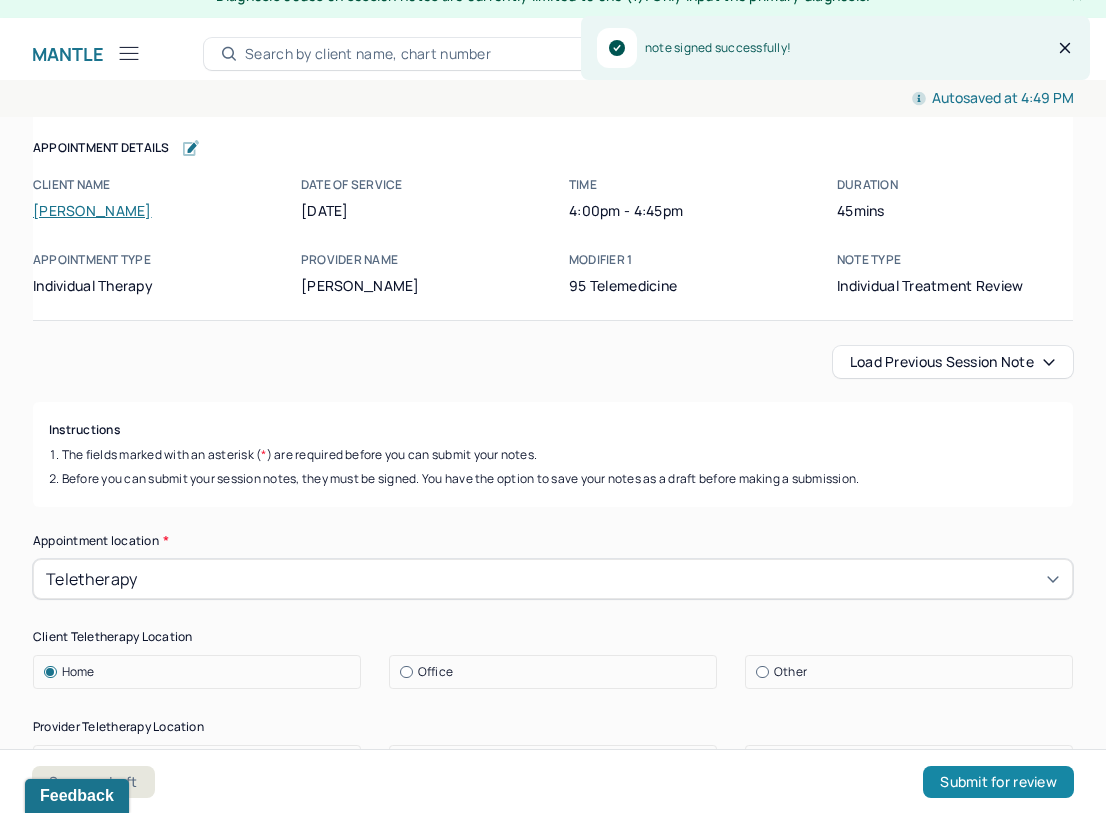 scroll, scrollTop: 0, scrollLeft: 0, axis: both 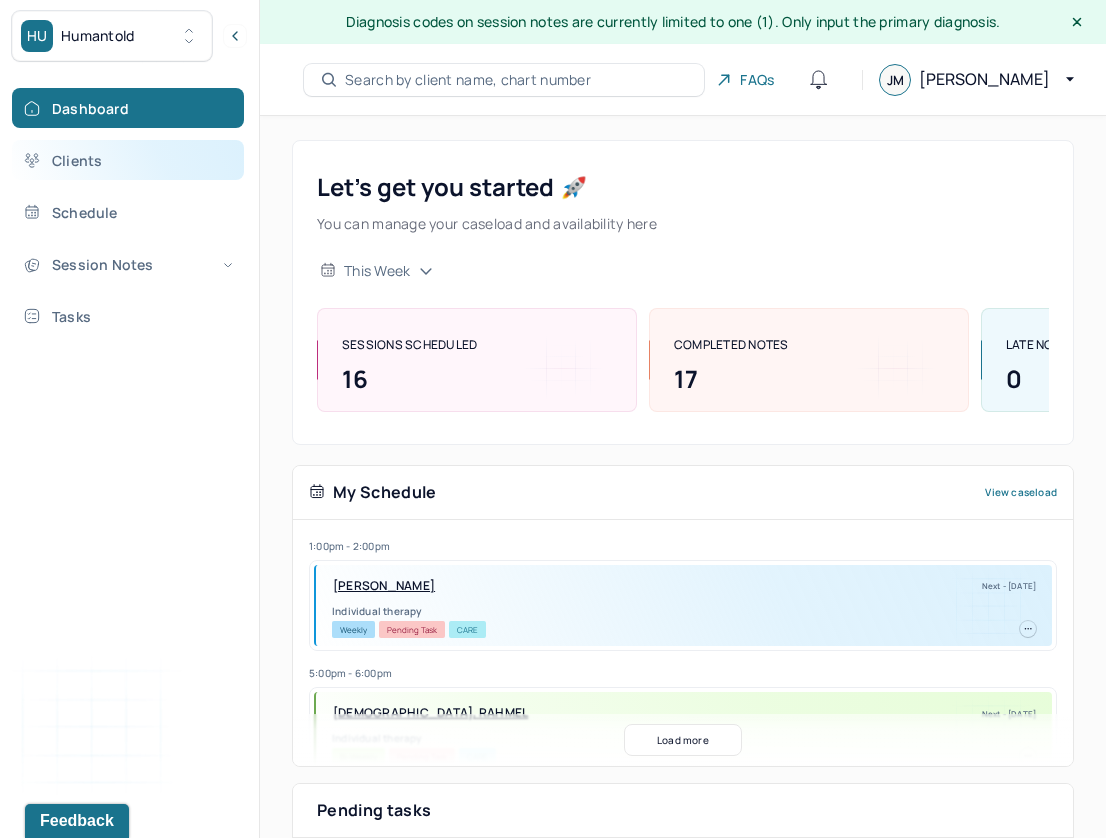 click on "Clients" at bounding box center [128, 160] 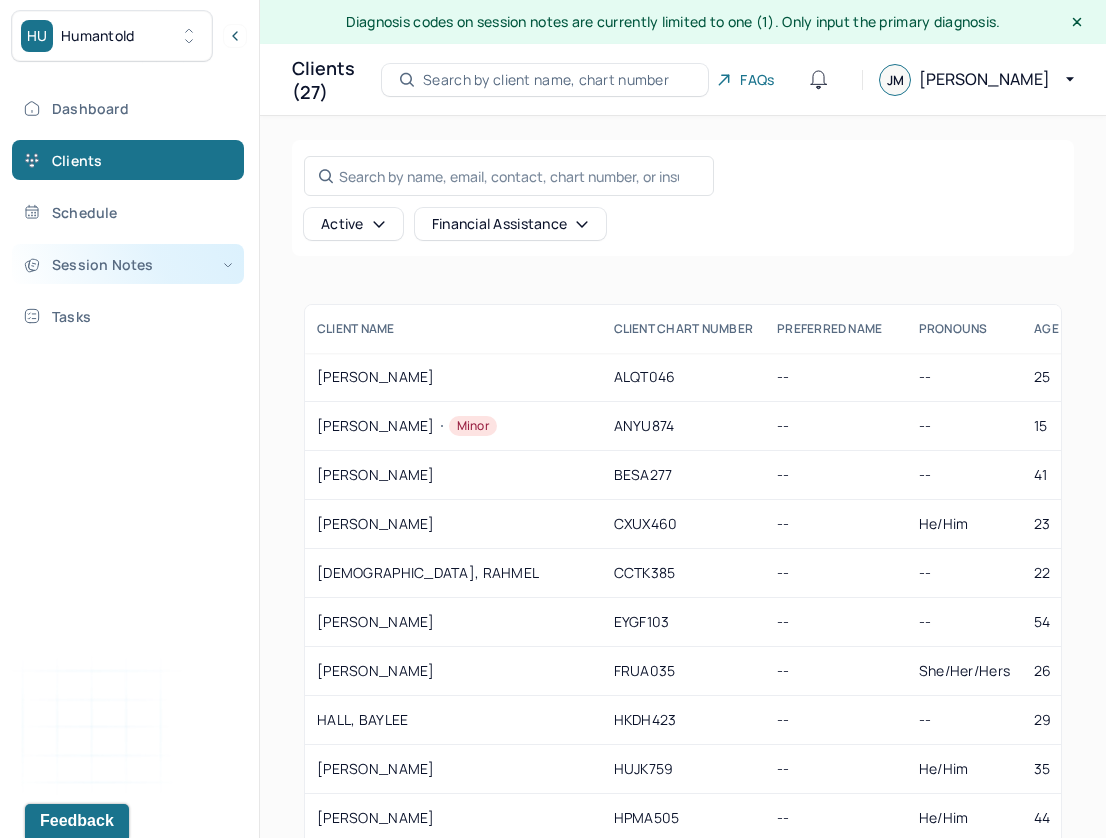 click on "Session Notes" at bounding box center [128, 264] 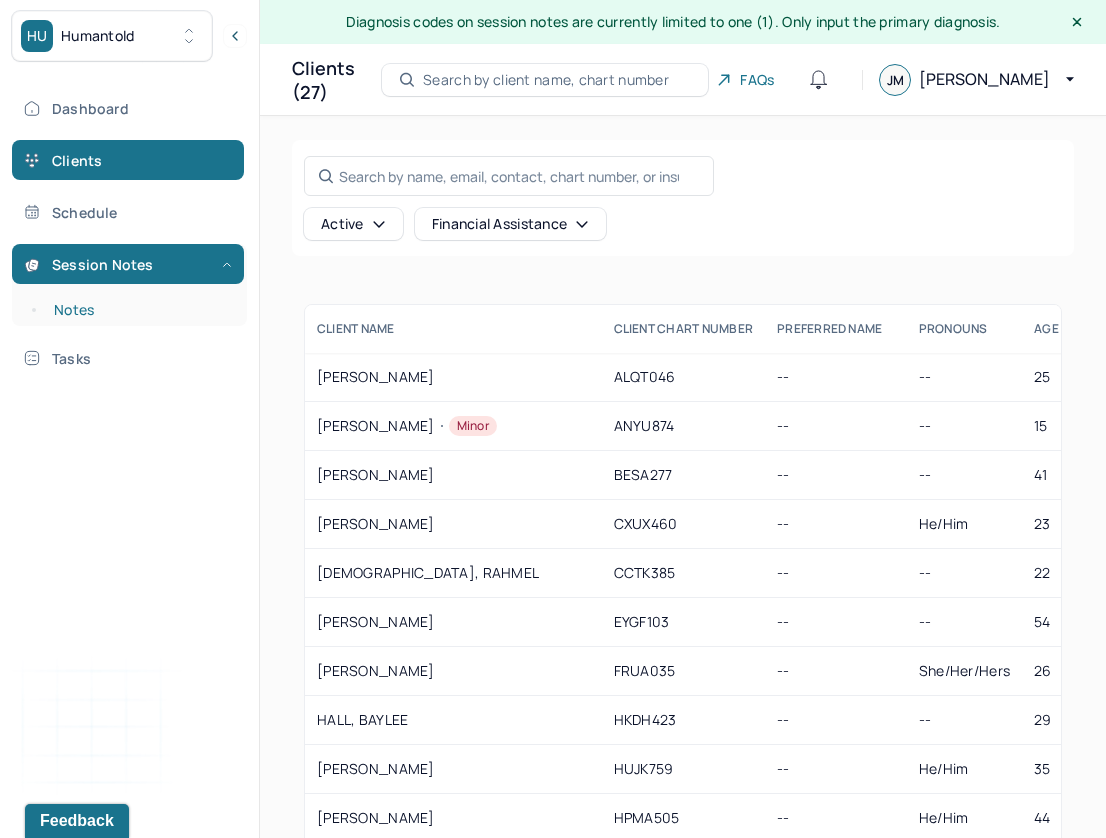 click on "Notes" at bounding box center (139, 310) 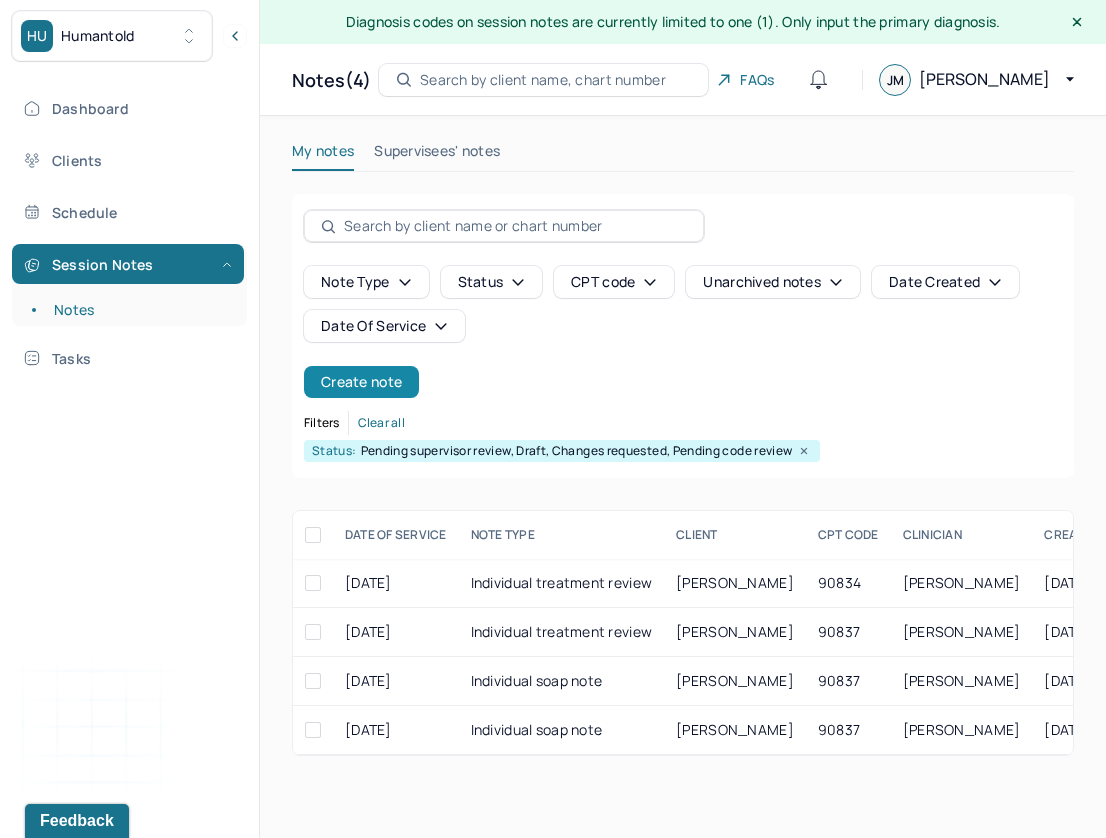 click on "Create note" at bounding box center [361, 382] 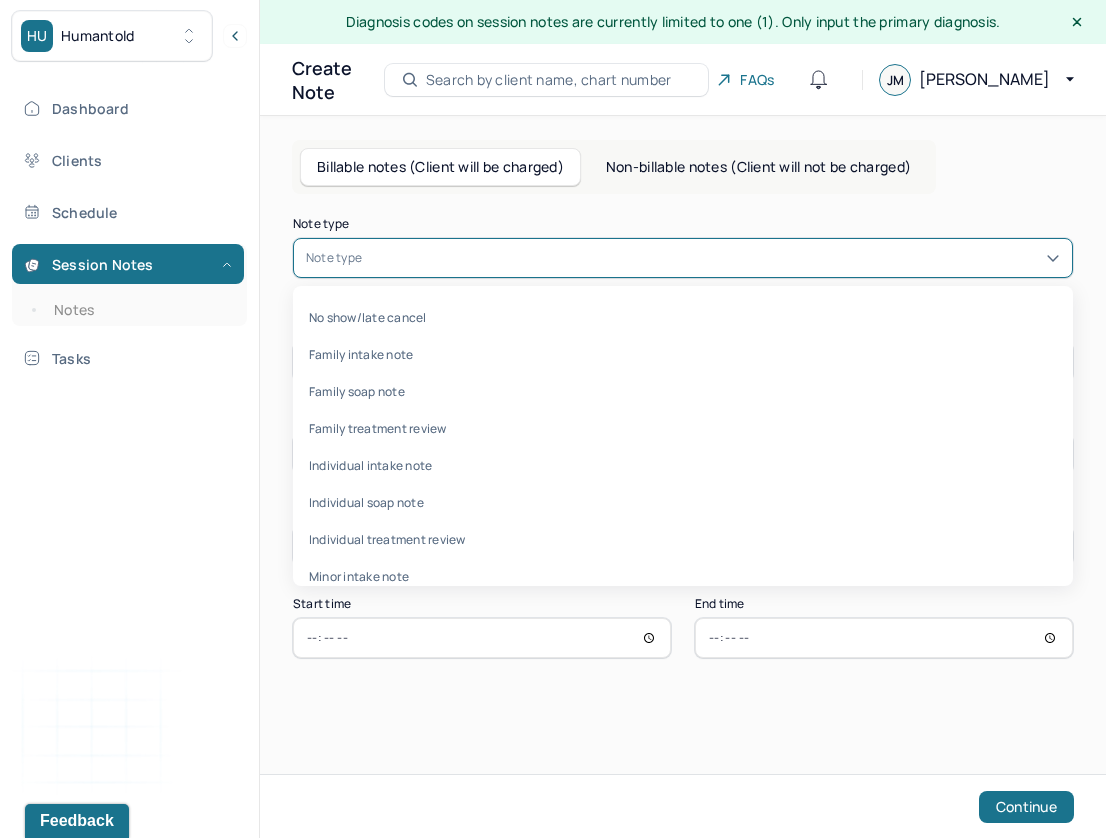 click at bounding box center [713, 258] 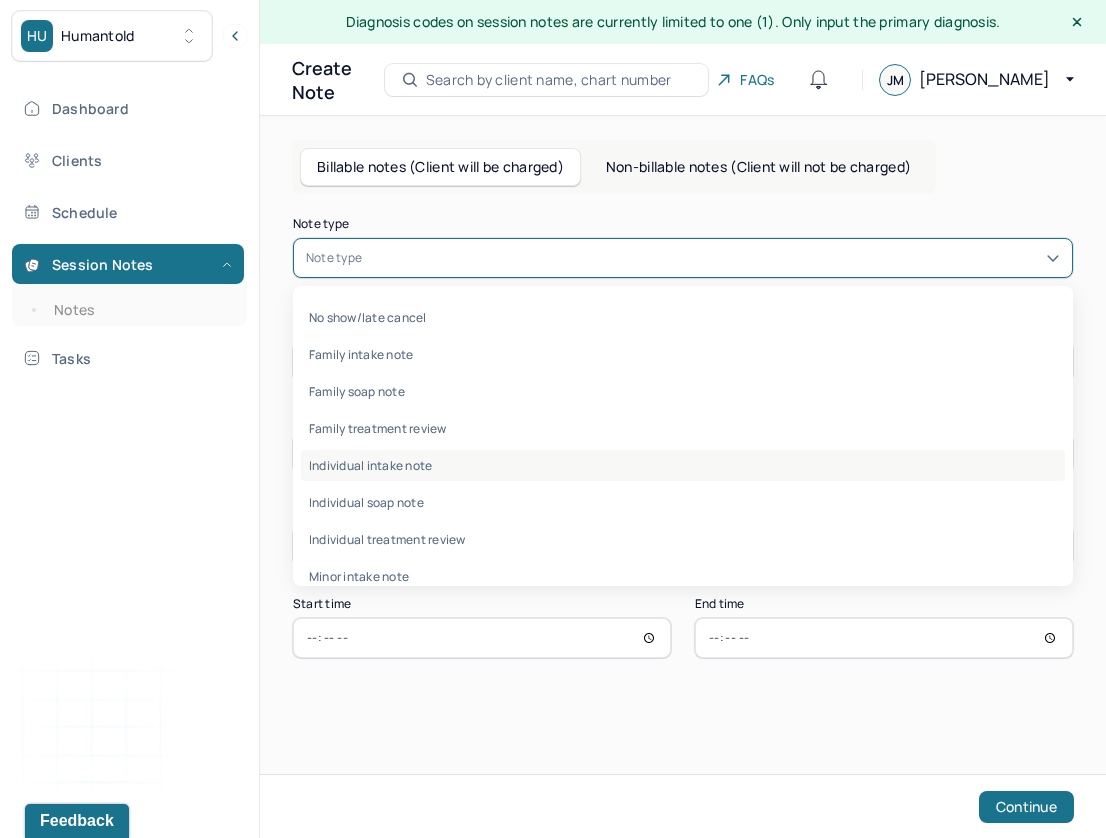 click on "Individual intake note" at bounding box center [683, 465] 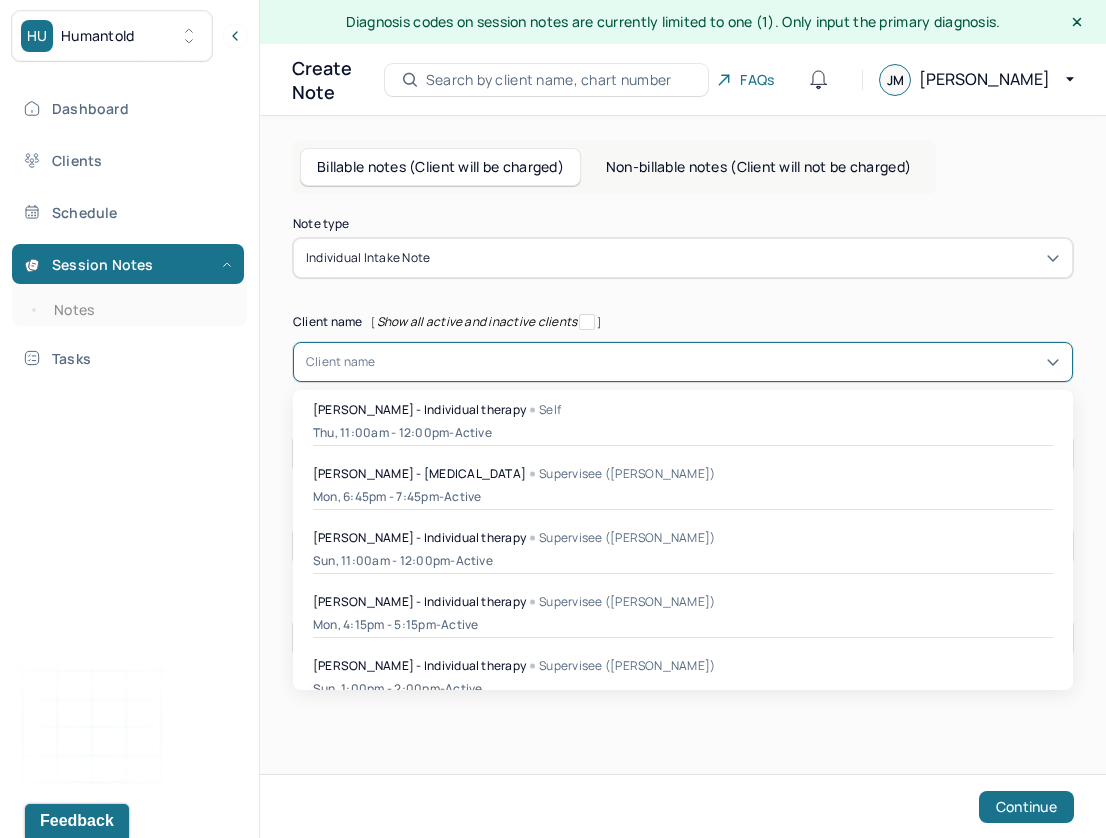 click on "Client name" at bounding box center [341, 362] 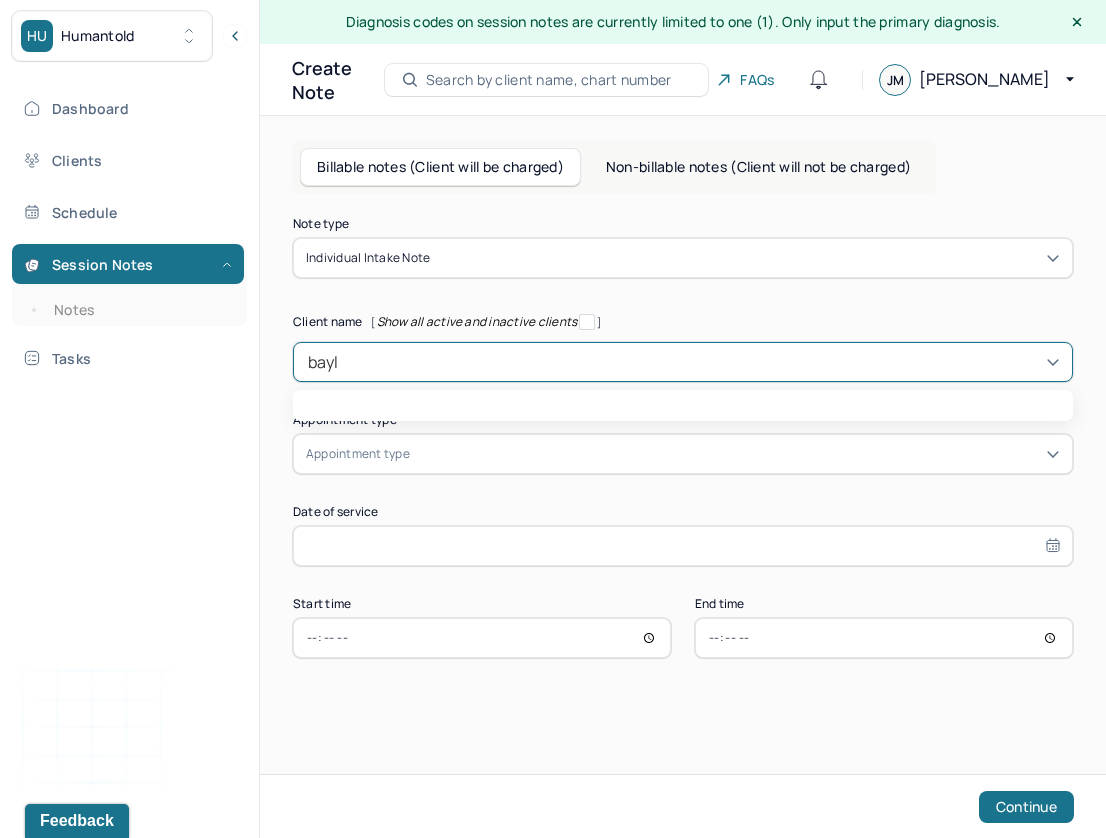 type on "bayle" 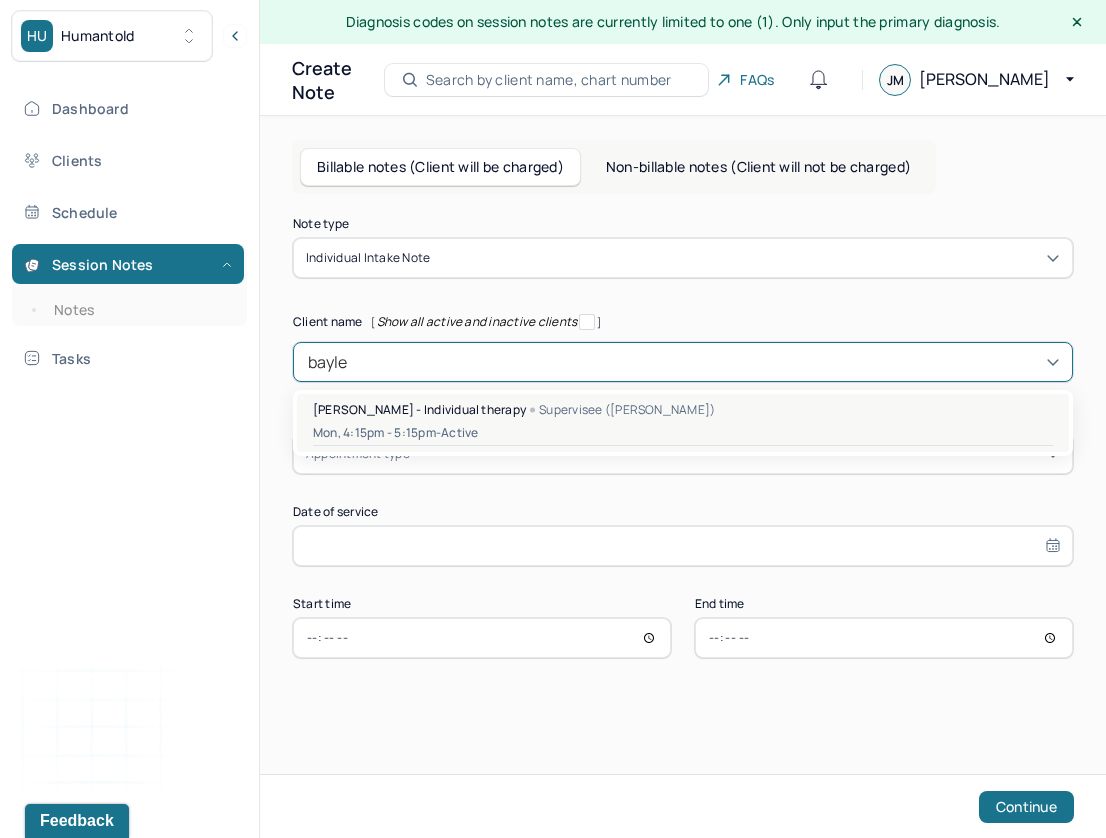 click on "Supervisee ([PERSON_NAME])" at bounding box center [622, 410] 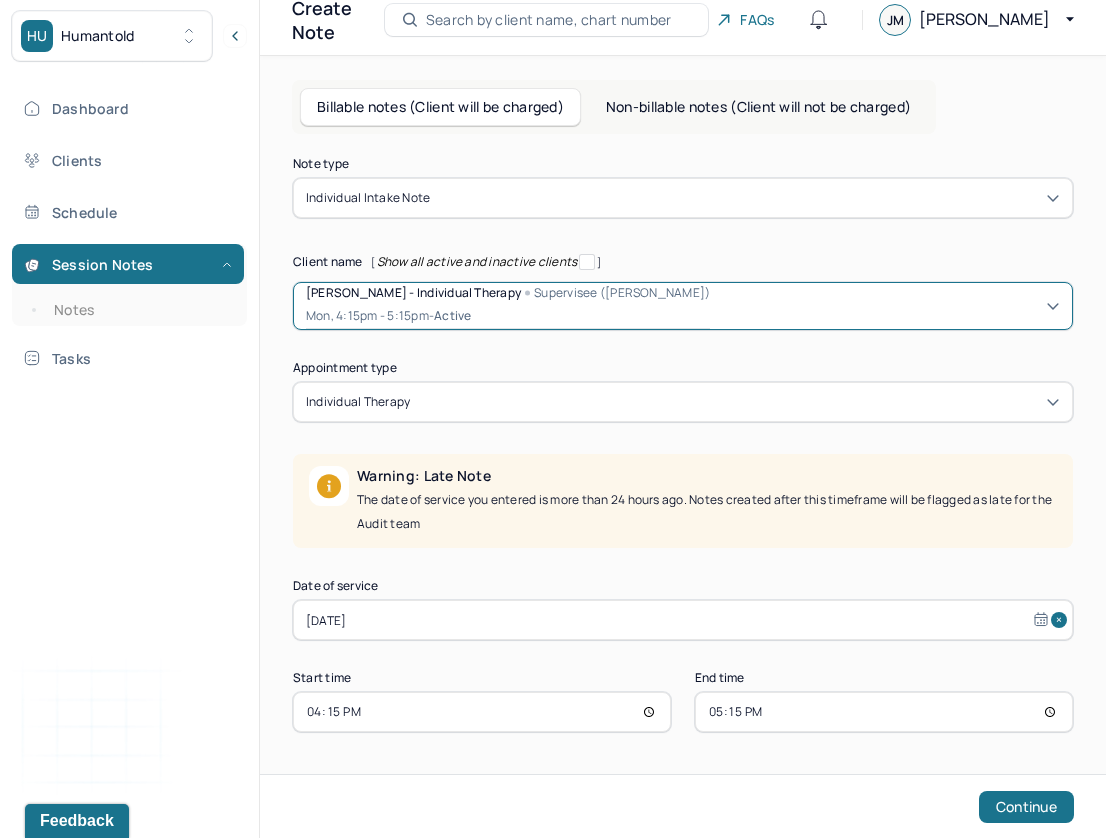 scroll, scrollTop: 60, scrollLeft: 0, axis: vertical 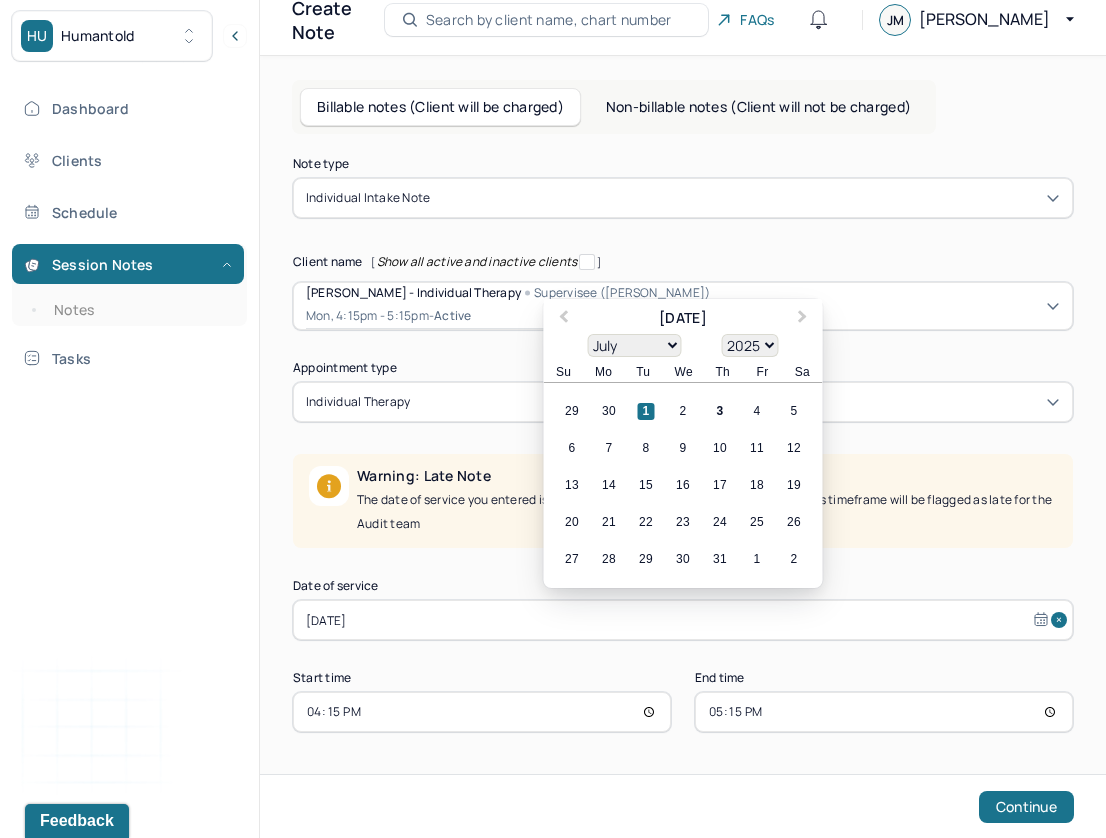 click on "[DATE]" at bounding box center (683, 620) 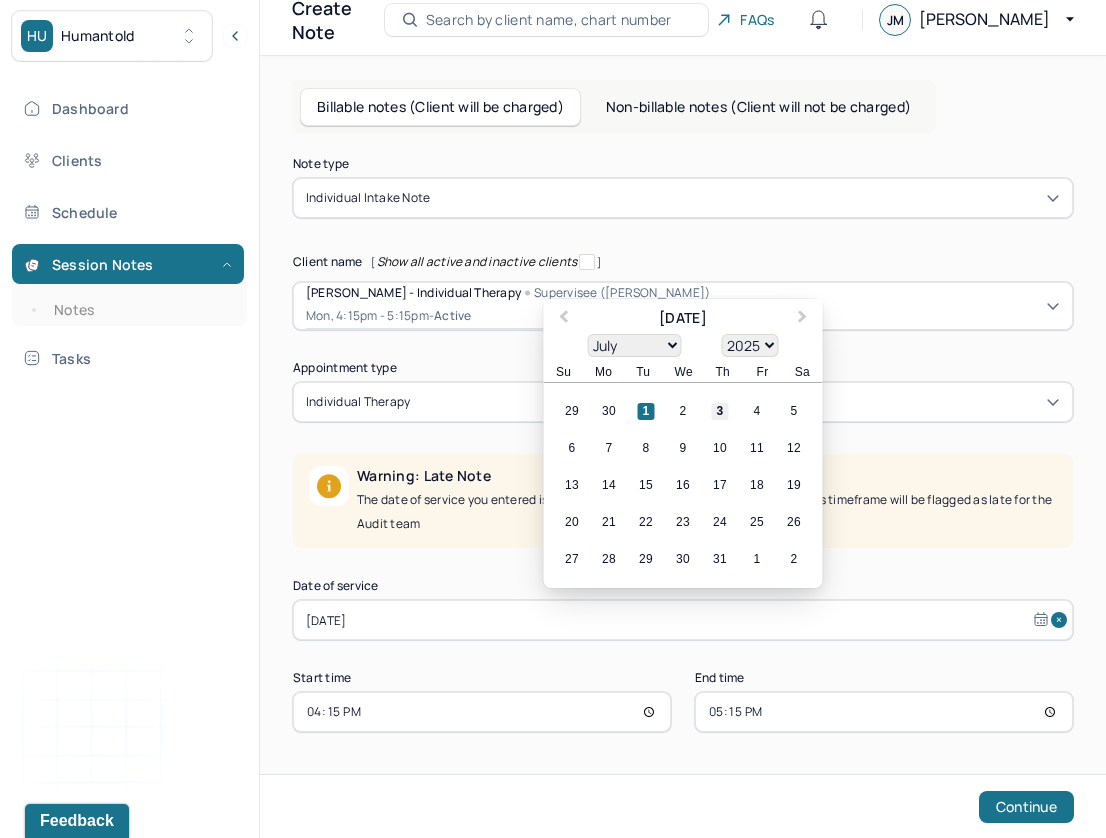 click on "3" at bounding box center [720, 411] 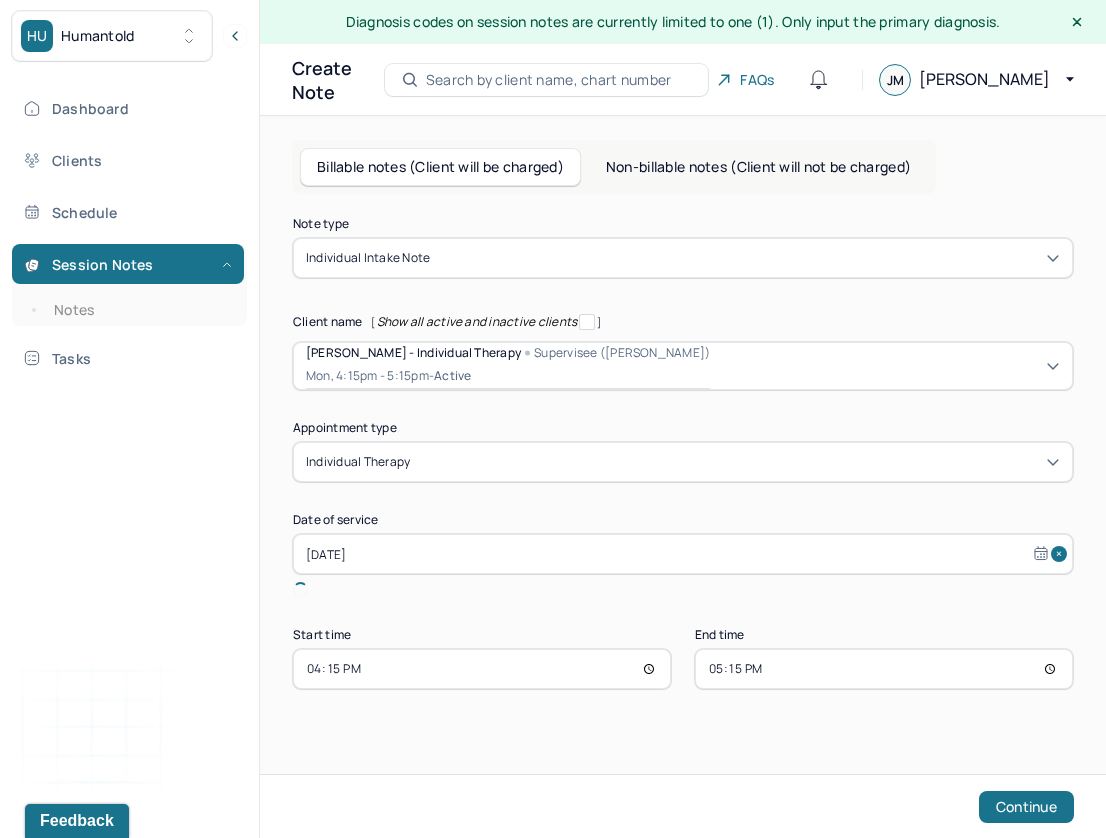 type on "[DATE]" 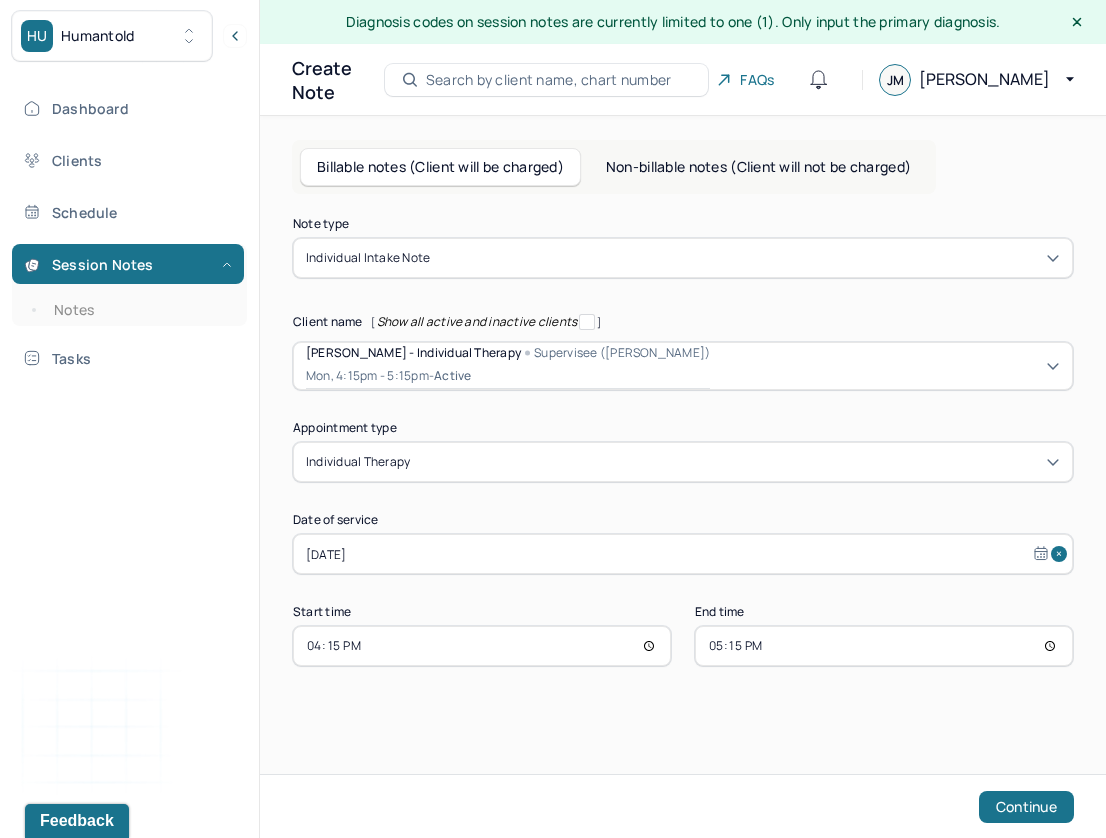 click on "16:15" at bounding box center [482, 646] 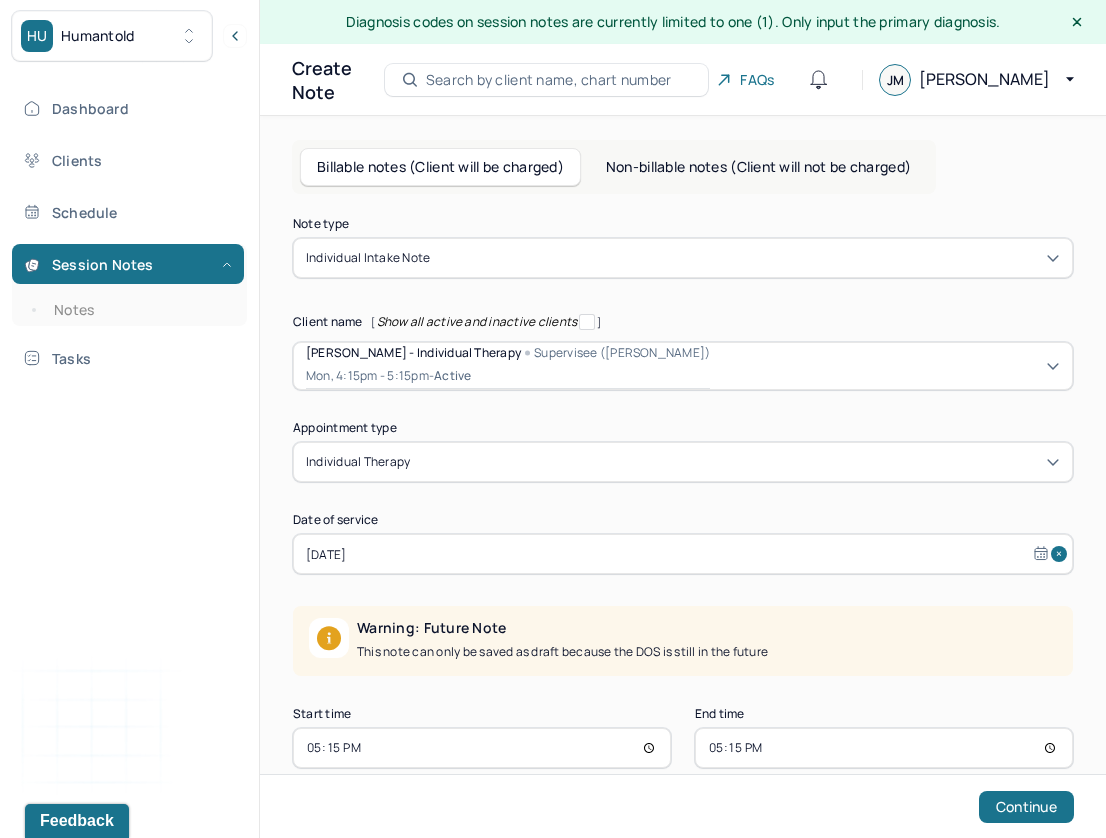 click on "17:15" at bounding box center [482, 748] 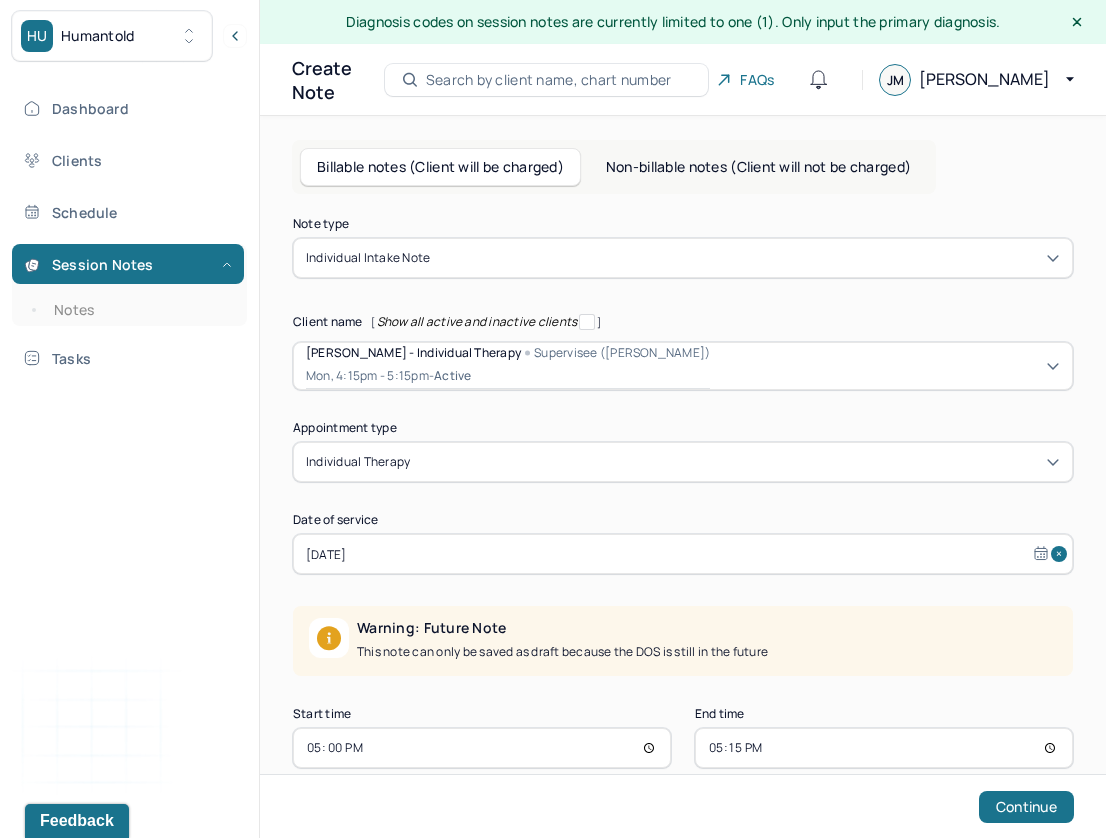 click on "17:15" at bounding box center (884, 748) 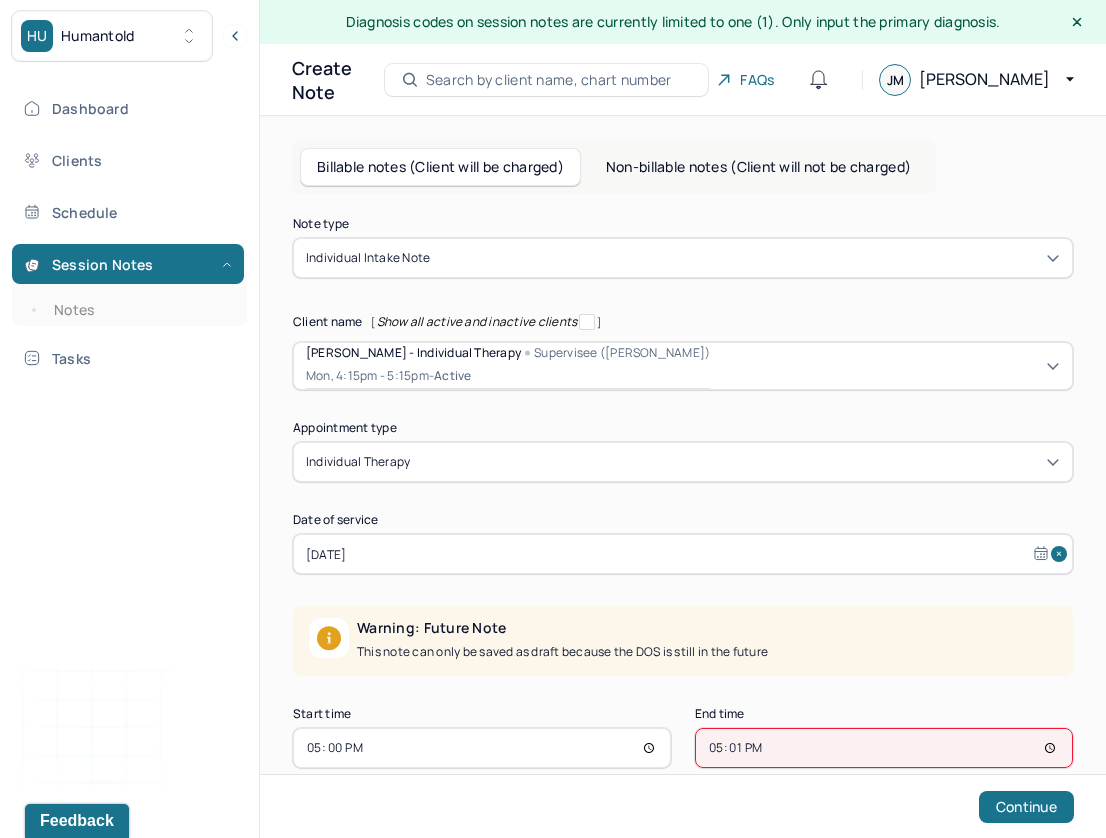 type on "17:16" 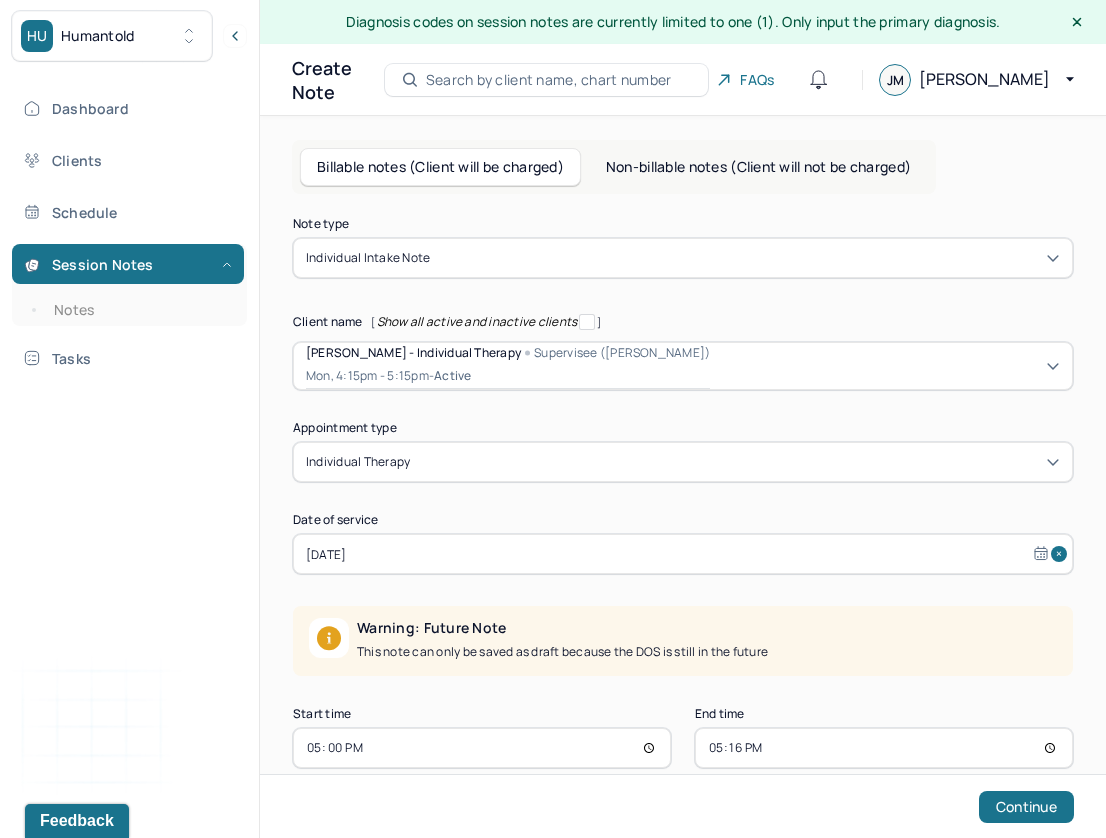 click on "End time" at bounding box center [884, 714] 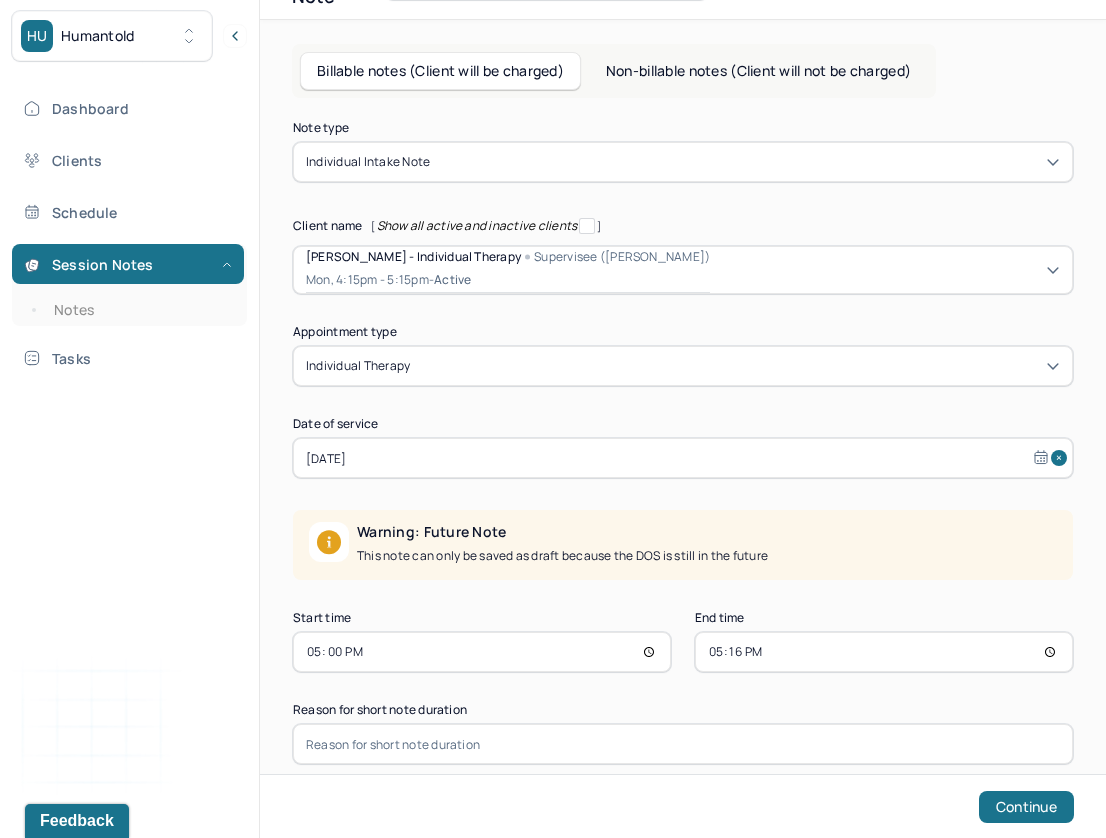 scroll, scrollTop: 96, scrollLeft: 0, axis: vertical 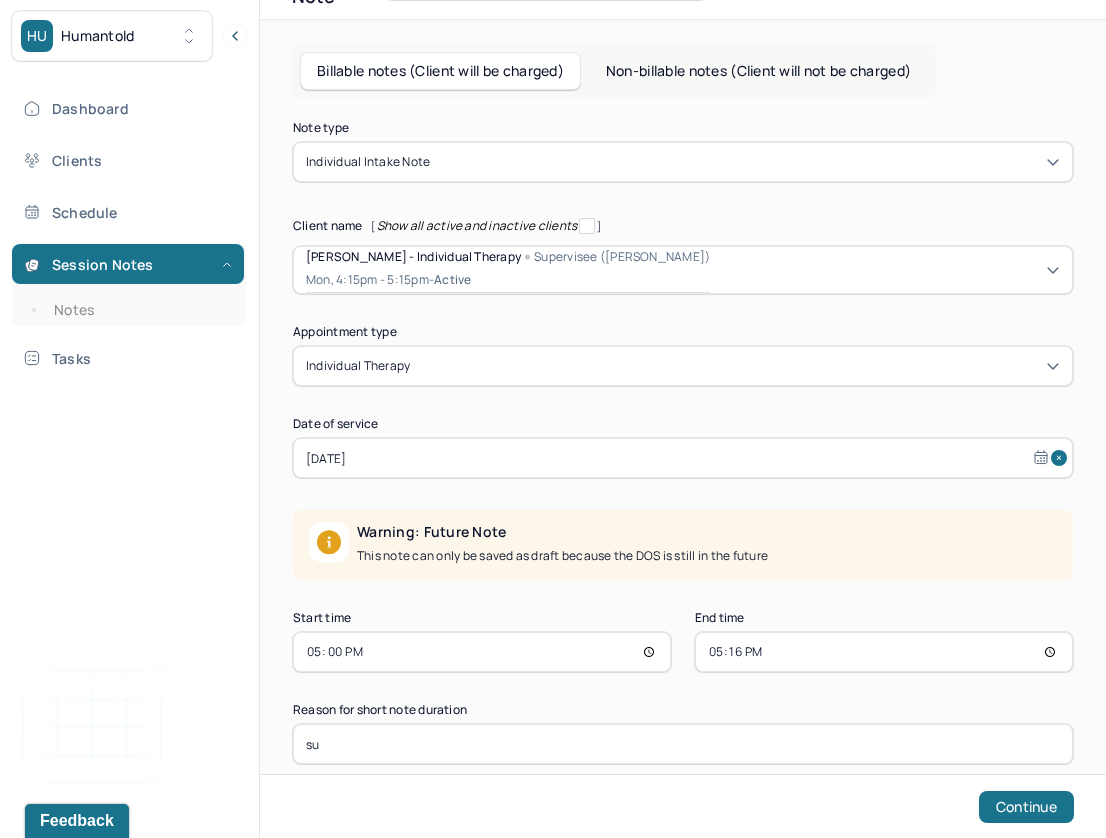 type on "s" 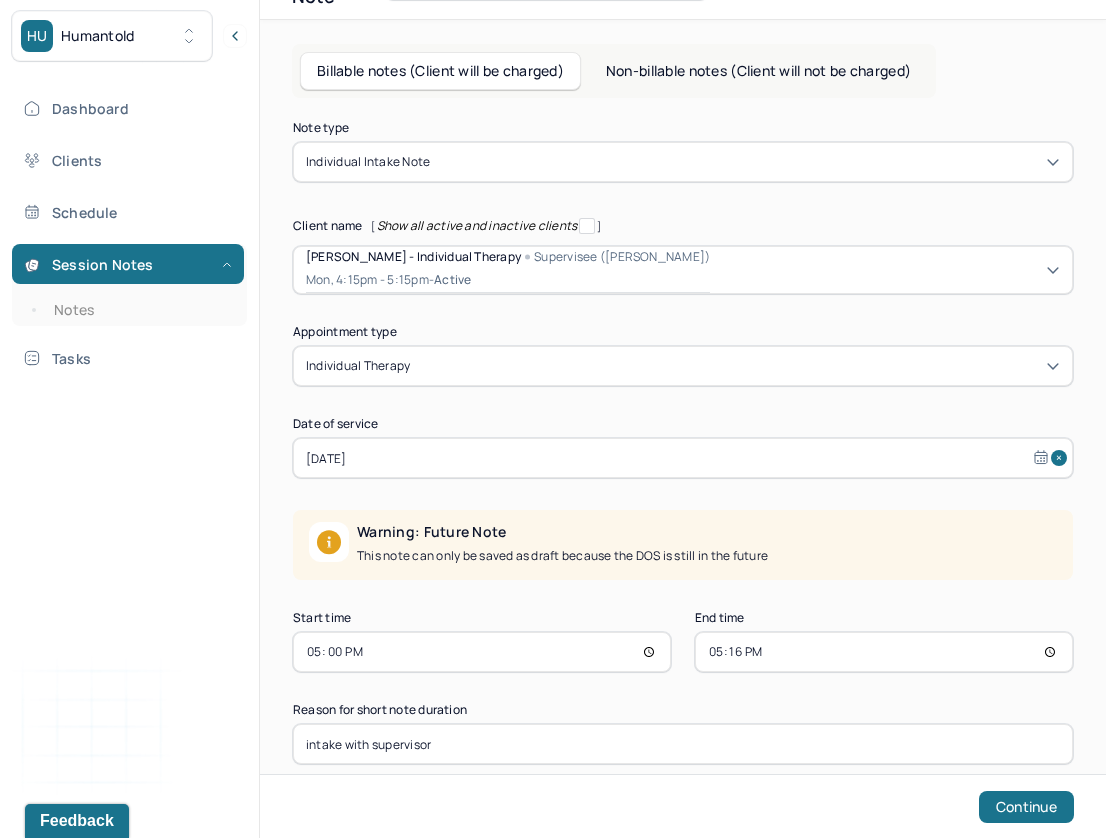 type on "intake with supervisor" 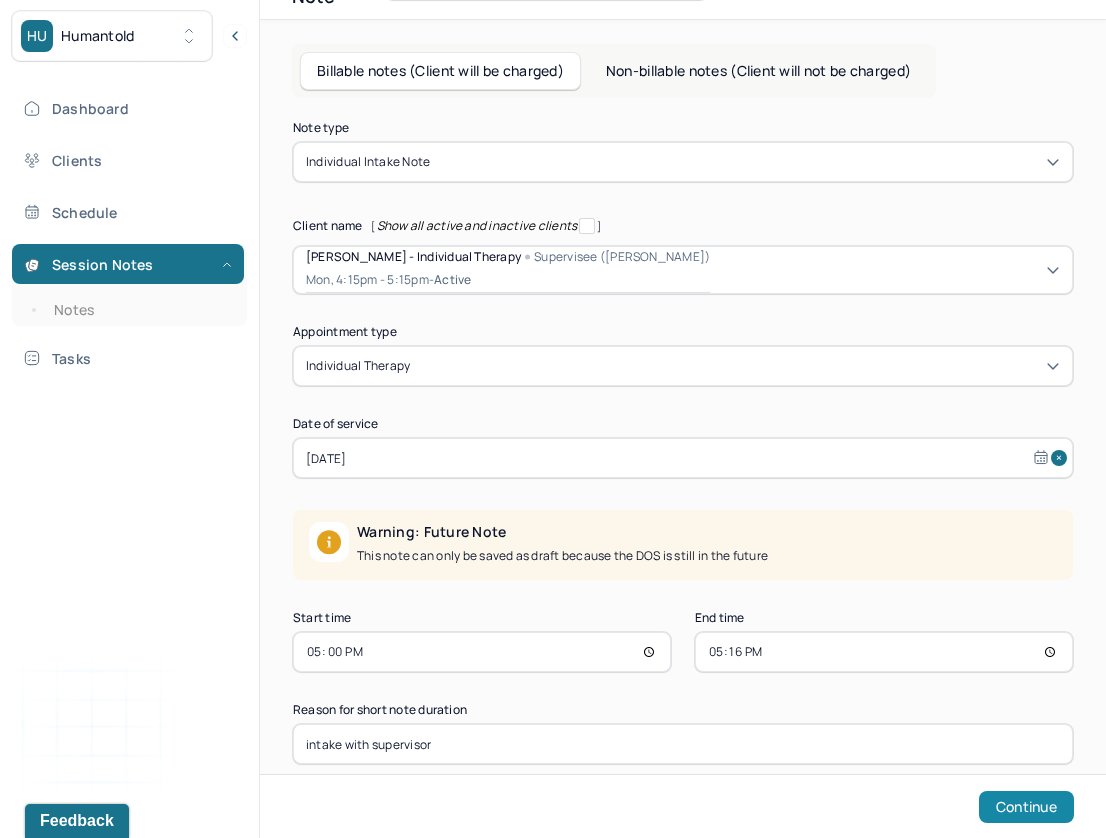 click on "Continue" at bounding box center (1026, 807) 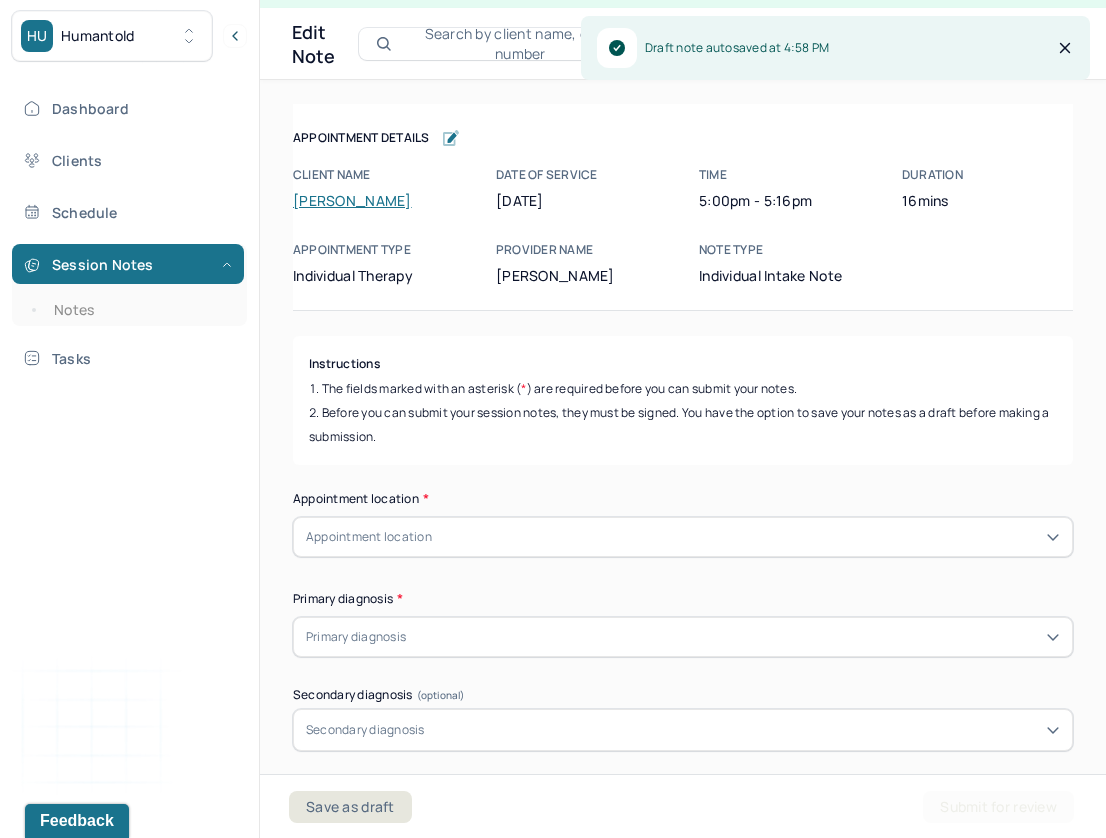 scroll, scrollTop: 36, scrollLeft: 0, axis: vertical 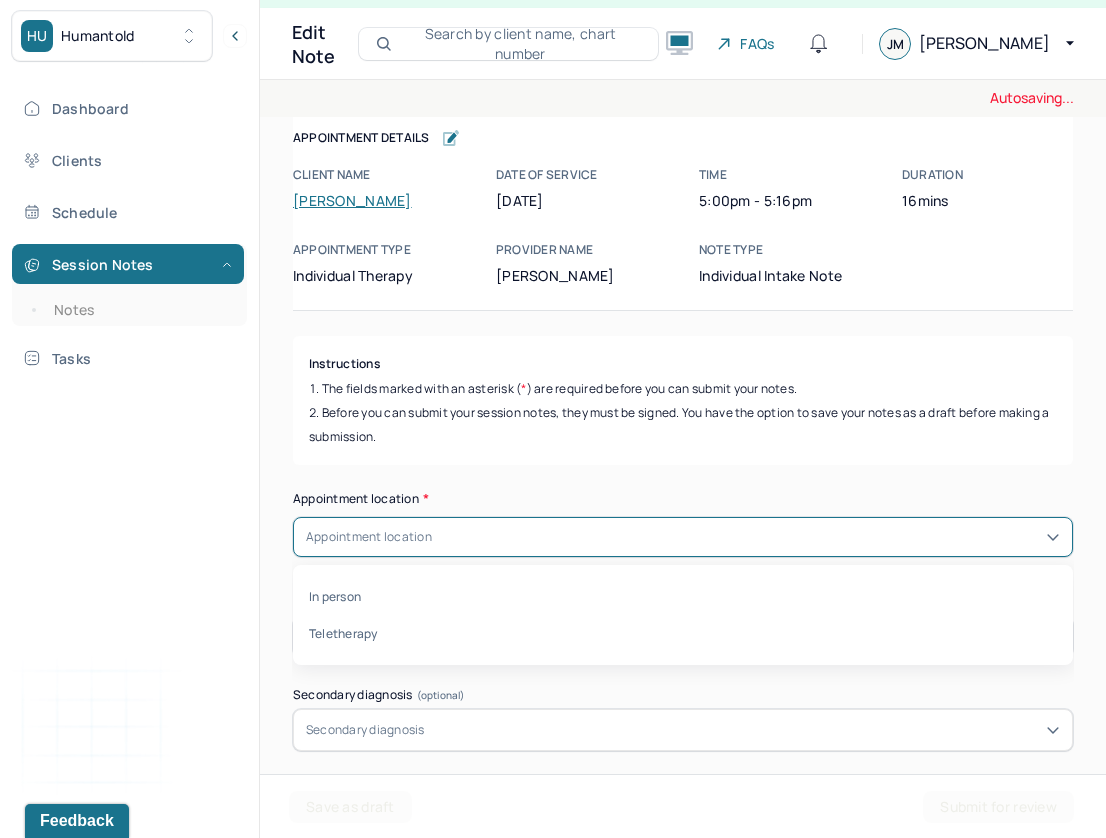 click on "Appointment location" at bounding box center (683, 537) 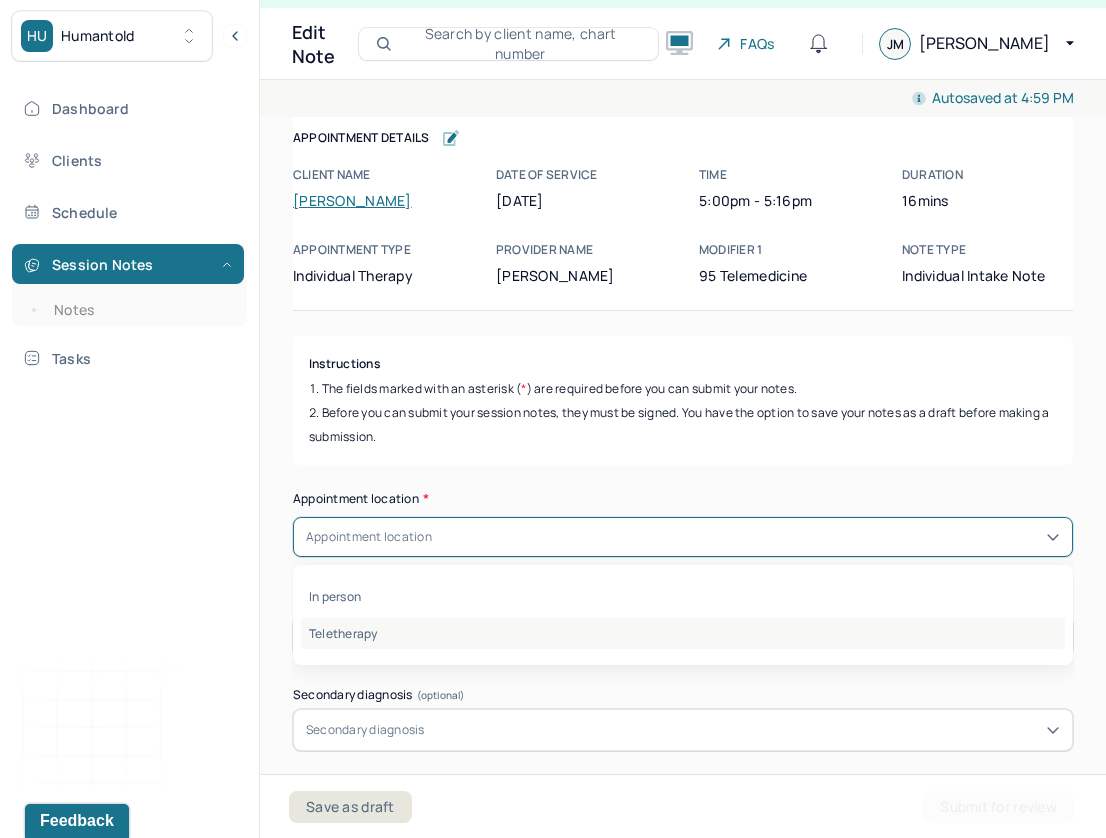 click on "Teletherapy" at bounding box center (683, 633) 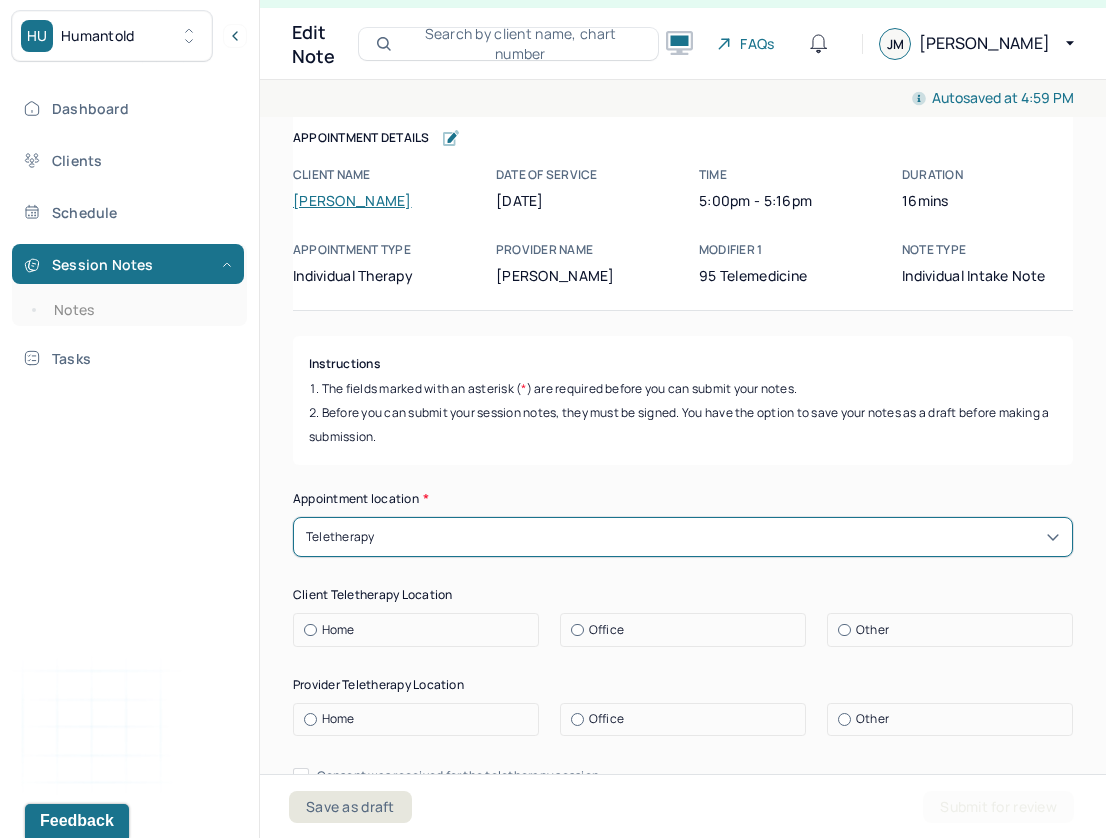click at bounding box center [310, 630] 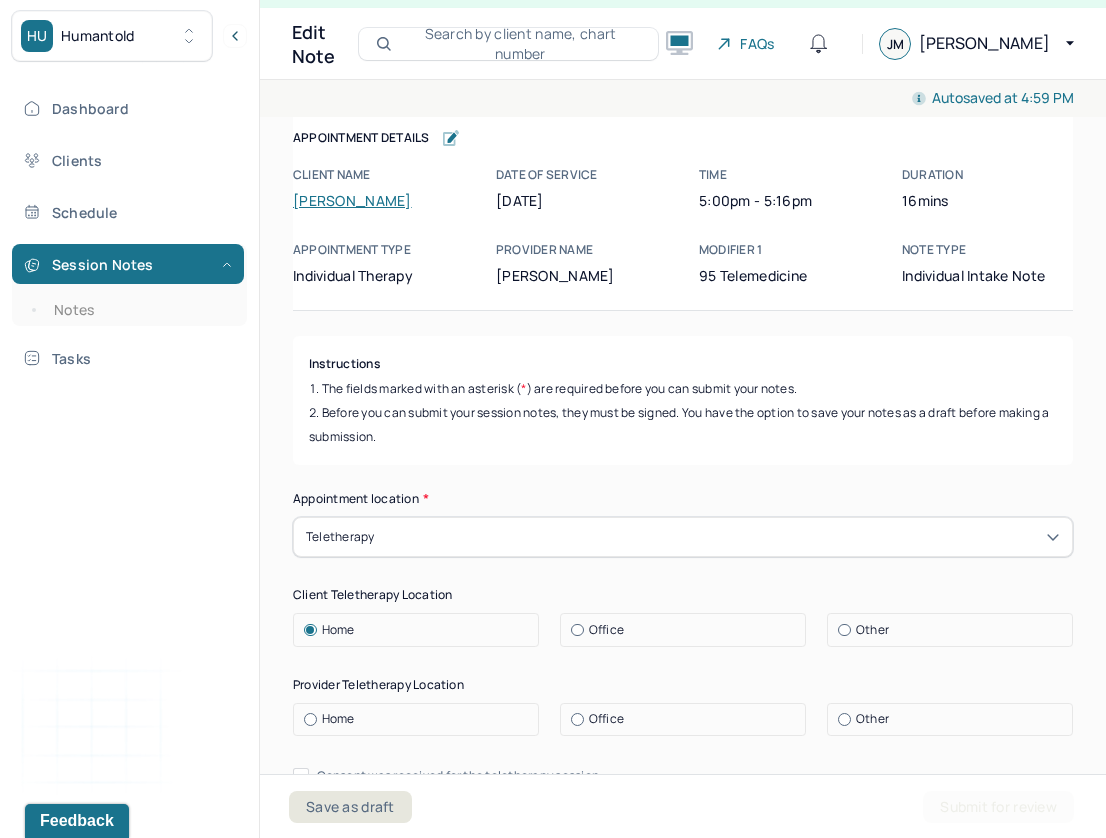 click at bounding box center [577, 719] 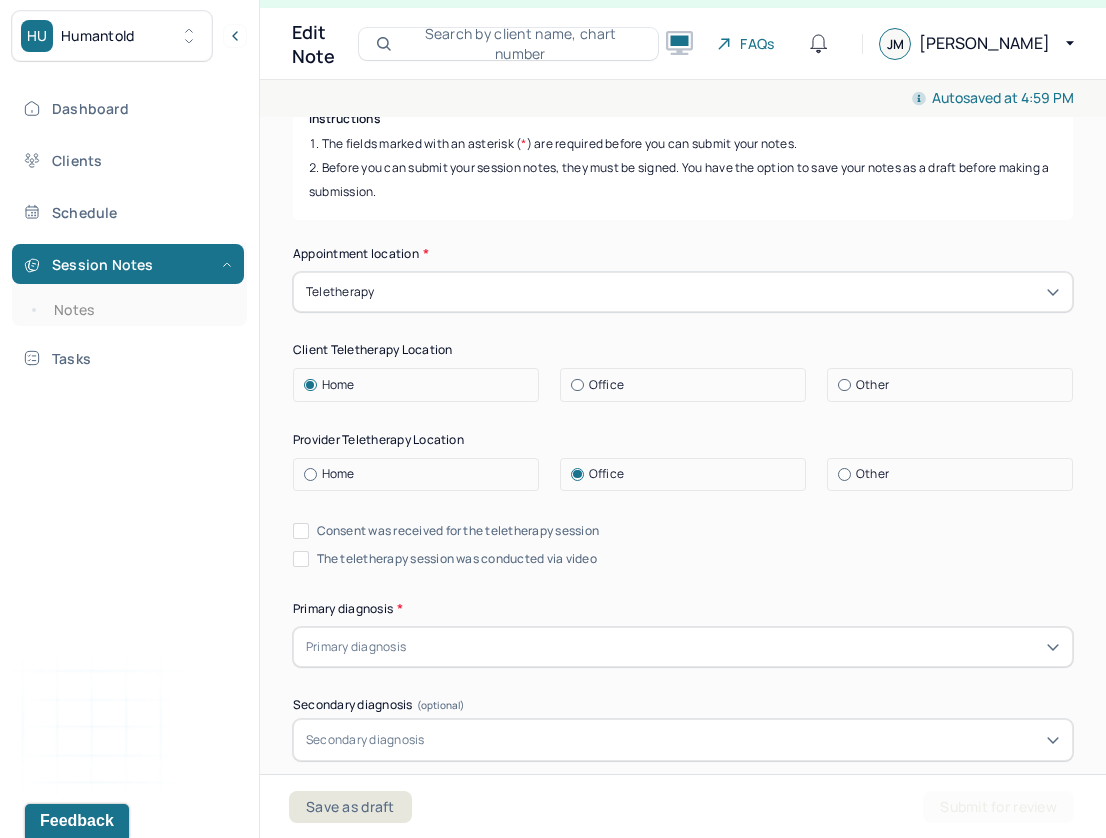 scroll, scrollTop: 247, scrollLeft: 0, axis: vertical 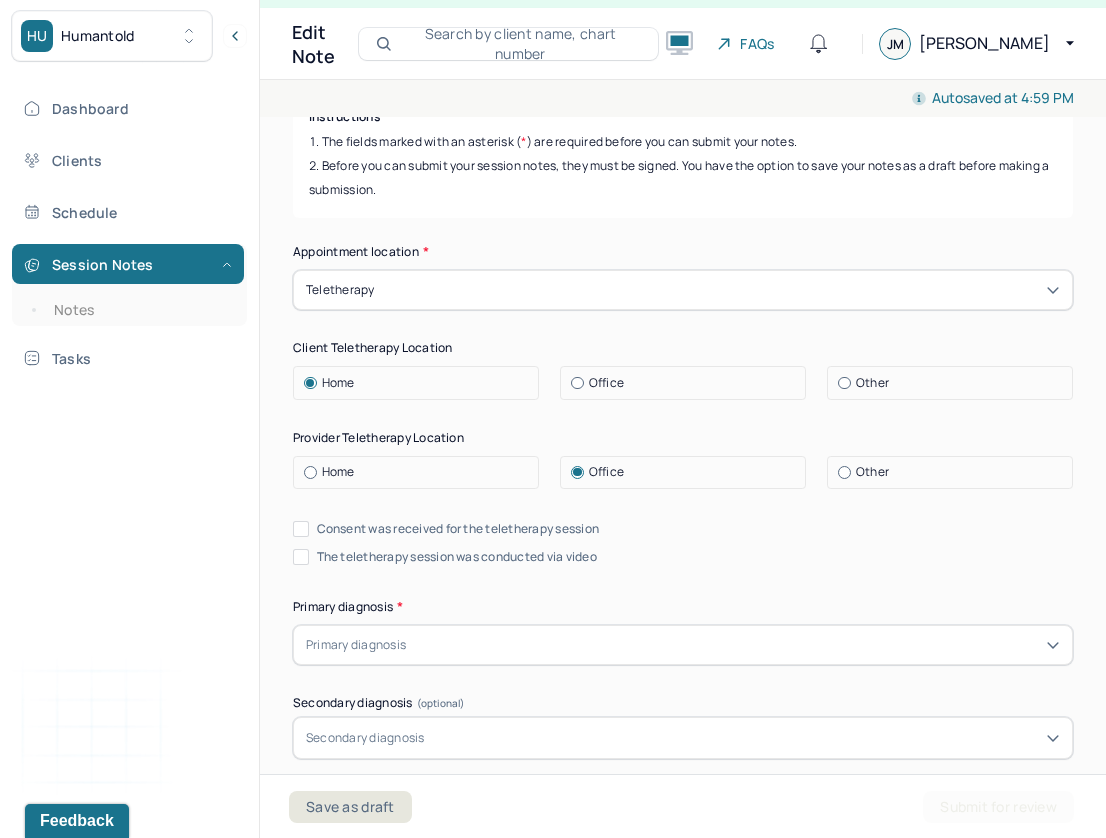 click on "Consent was received for the teletherapy session" at bounding box center [301, 529] 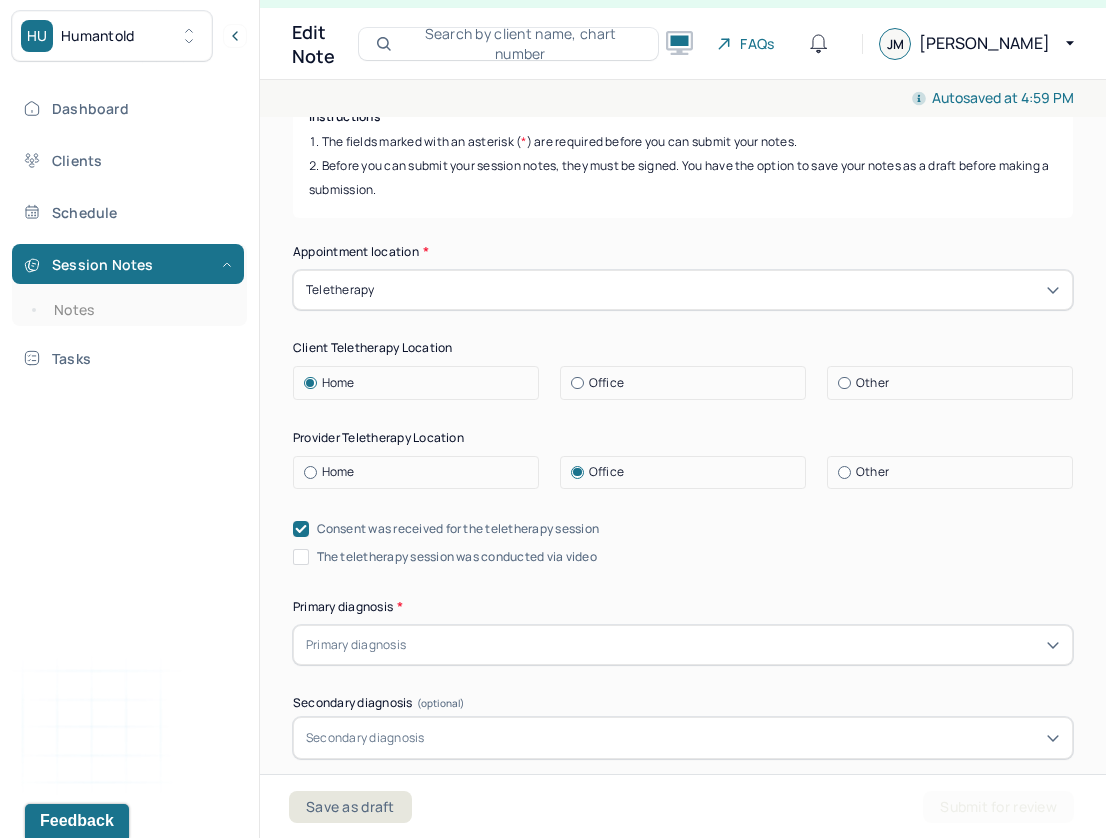 click on "The teletherapy session was conducted via video" at bounding box center [301, 557] 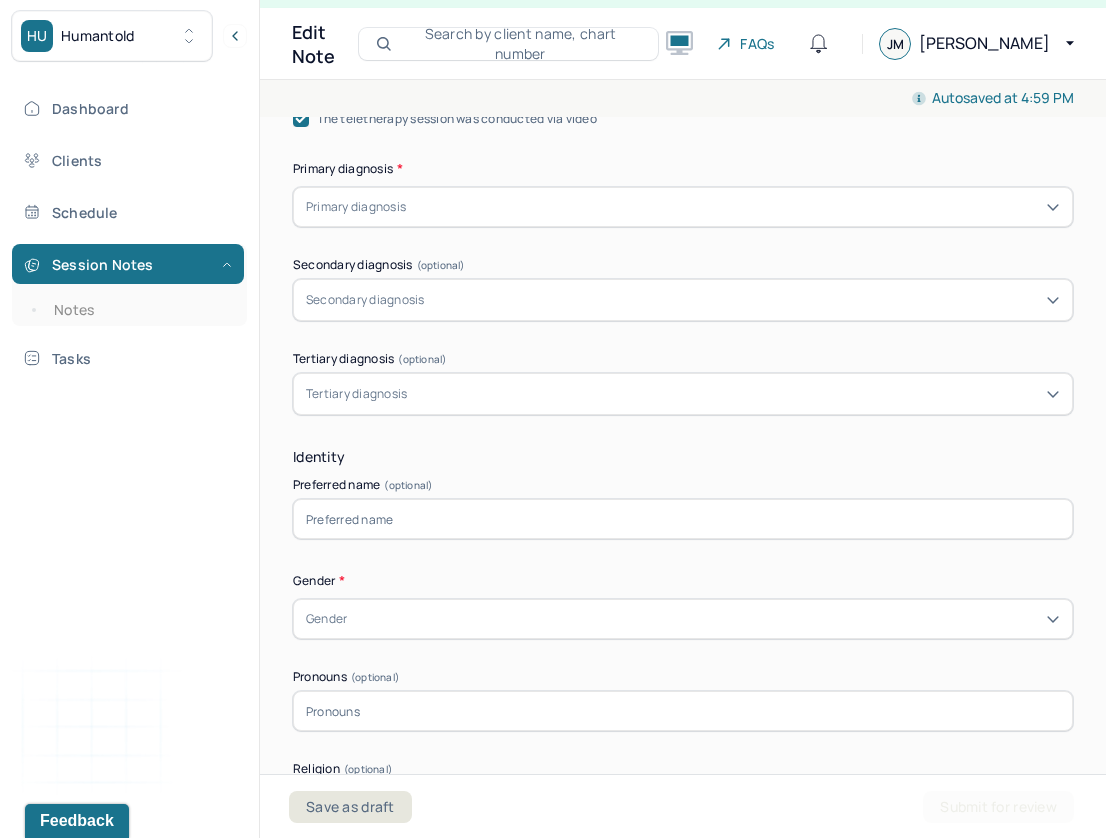 scroll, scrollTop: 686, scrollLeft: 0, axis: vertical 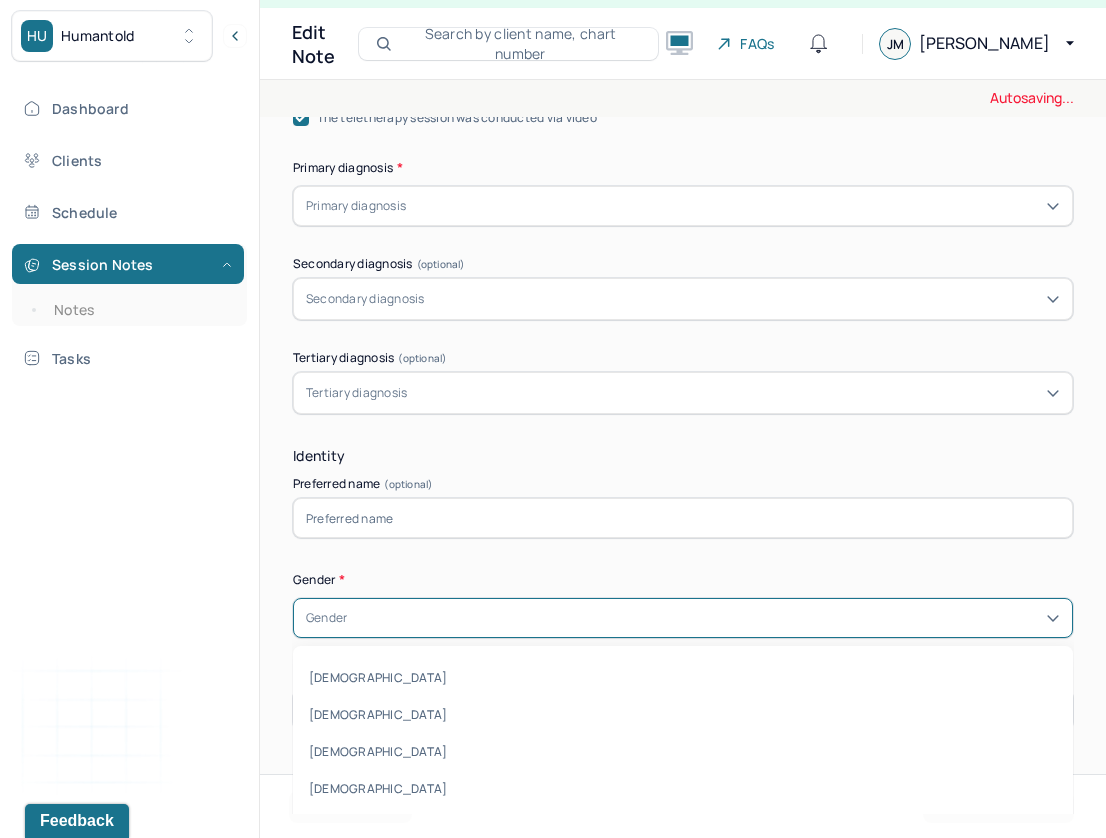 click on "Gender" at bounding box center (683, 618) 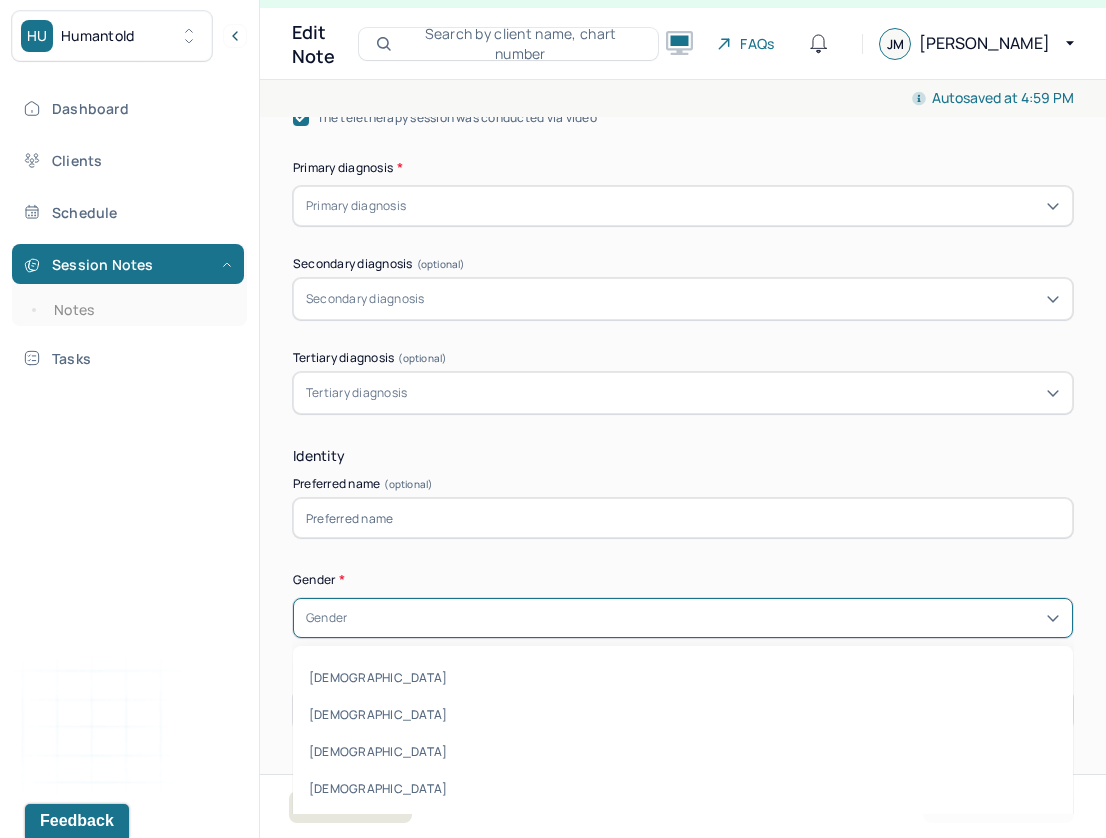 click on "Appointment location * Teletherapy Client Teletherapy Location Home Office Other Provider Teletherapy Location Home Office Other Consent was received for the teletherapy session The teletherapy session was conducted via video Primary diagnosis * Primary diagnosis Secondary diagnosis (optional) Secondary diagnosis Tertiary diagnosis (optional) Tertiary diagnosis Identity Preferred name (optional) Gender * [DEMOGRAPHIC_DATA], 1 of 7. 7 results available. Use Up and Down to choose options, press Enter to select the currently focused option, press Escape to exit the menu, press Tab to select the option and exit the menu. Gender [DEMOGRAPHIC_DATA] [DEMOGRAPHIC_DATA] [DEMOGRAPHIC_DATA] [DEMOGRAPHIC_DATA] [DEMOGRAPHIC_DATA] [DEMOGRAPHIC_DATA] Other Pronouns (optional) Religion (optional) Religion Education (optional) Education Race (optional) Race Ethnicity (optional) Sexual orientation (optional) Sexual orientation Current employment (optional) Current employment details (optional) Relationship status (optional) Relationship status Name of partner (optional) Emergency contact information" at bounding box center [683, 805] 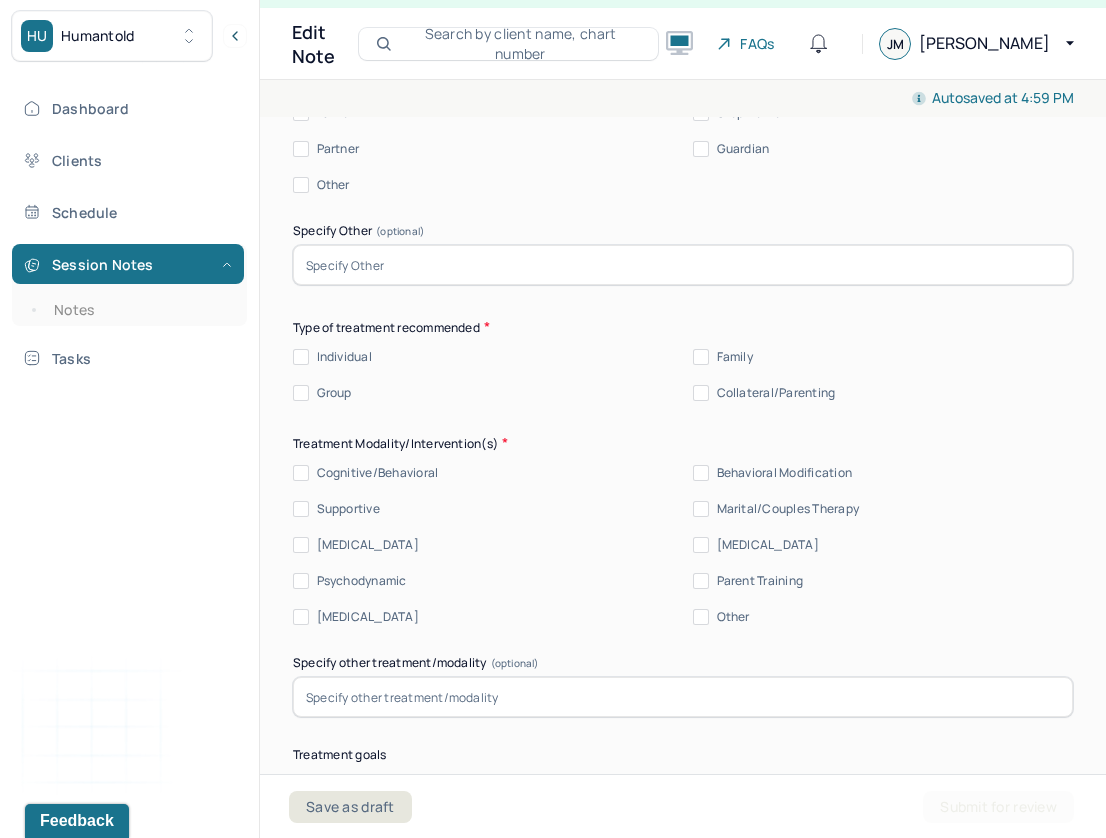scroll, scrollTop: 9455, scrollLeft: 0, axis: vertical 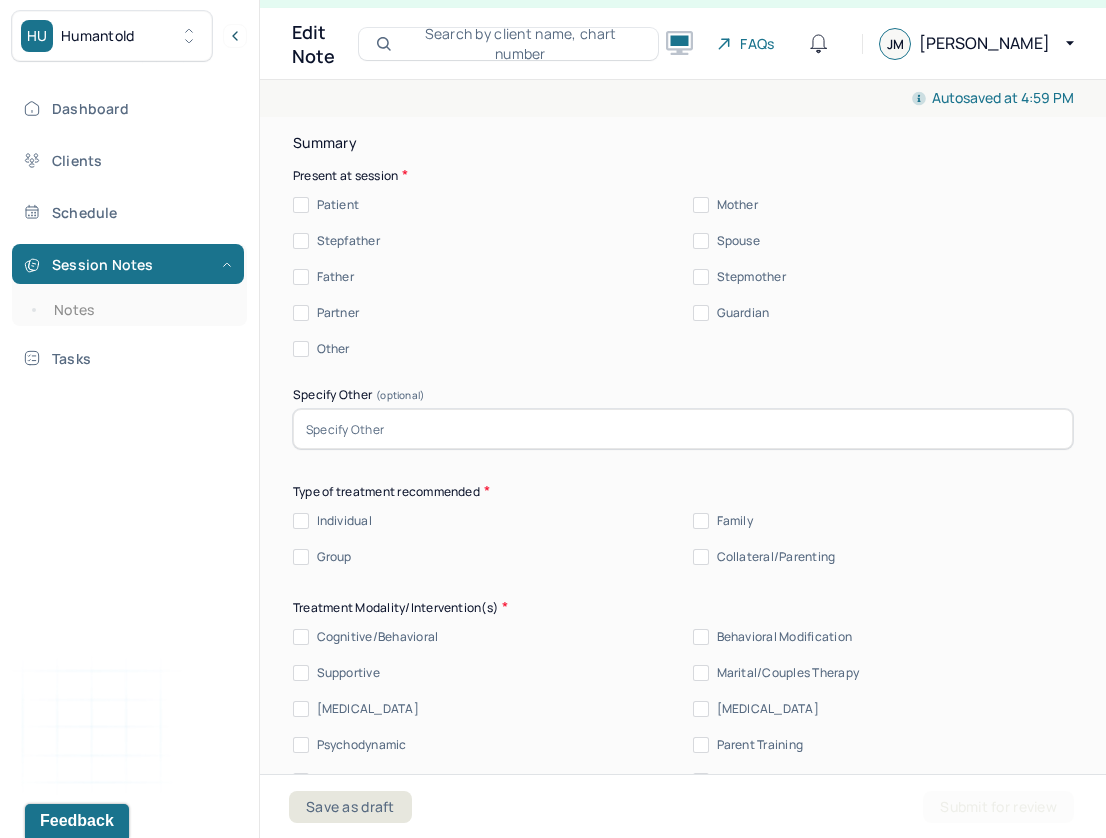 click on "Patient" at bounding box center (301, 205) 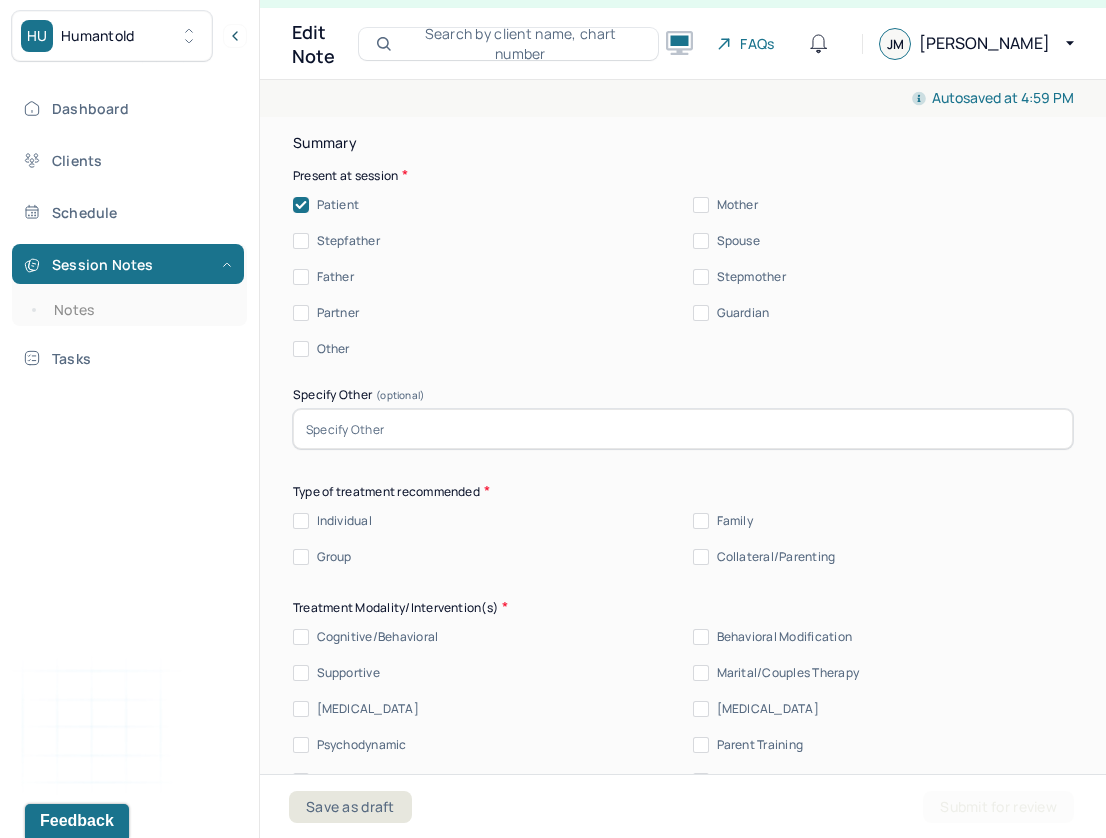 click on "Individual" at bounding box center (301, 521) 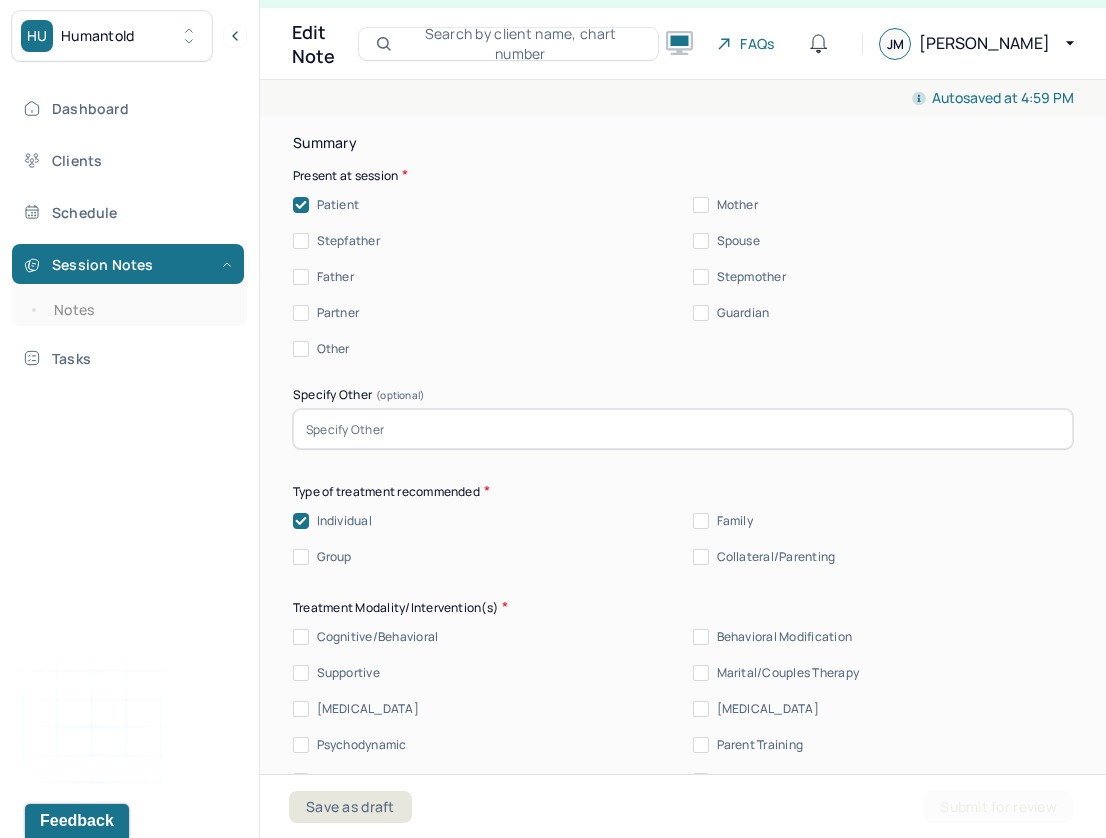 click on "Cognitive/Behavioral" at bounding box center (301, 637) 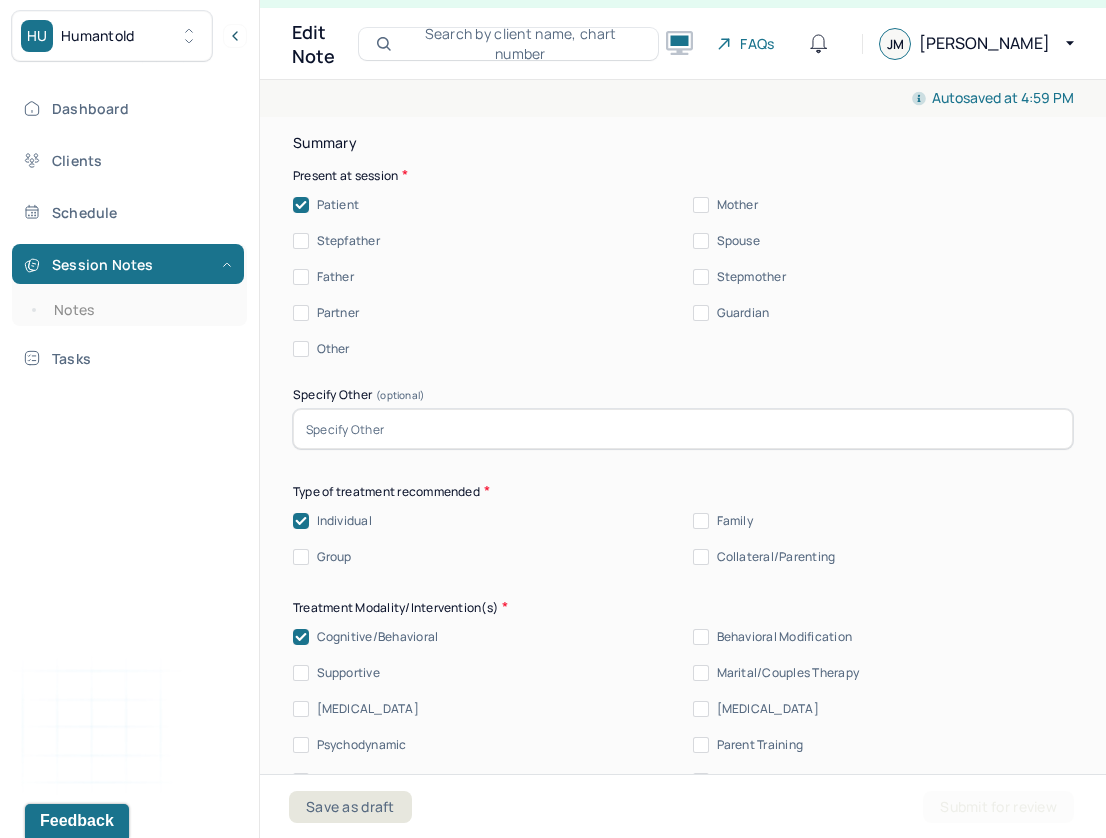 click on "Supportive" at bounding box center (301, 673) 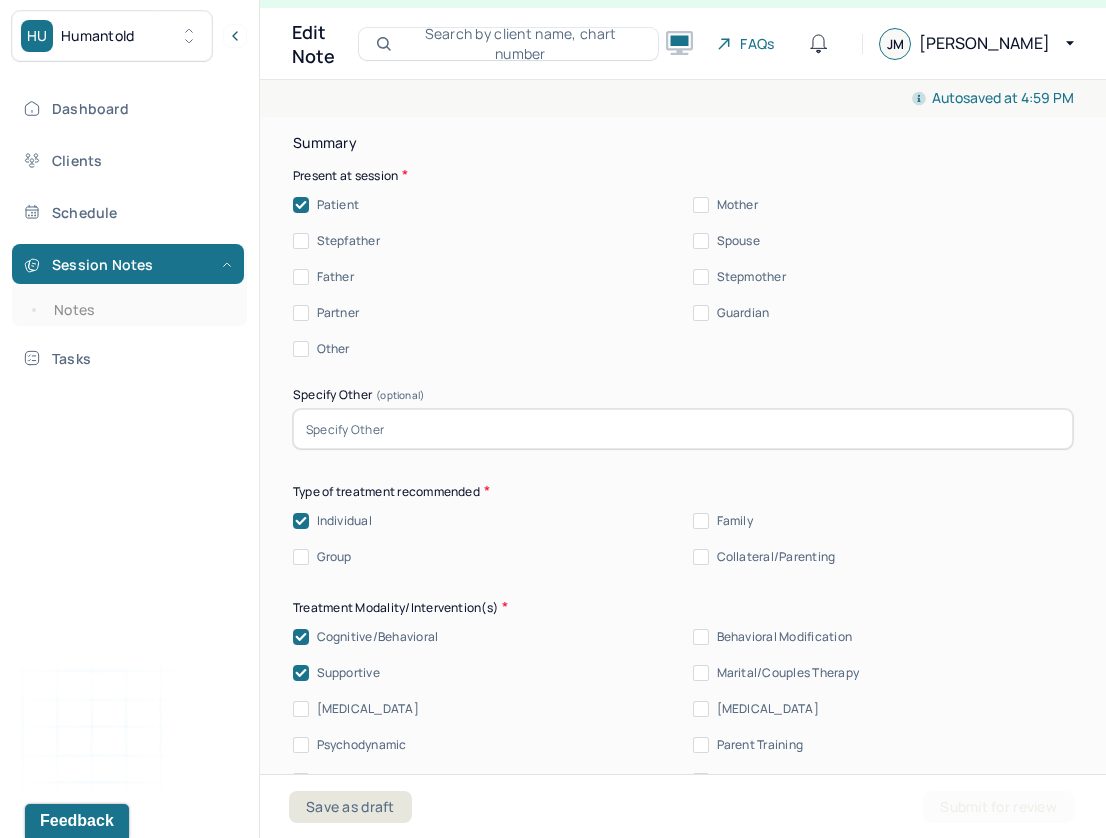 click on "[MEDICAL_DATA]" at bounding box center (701, 709) 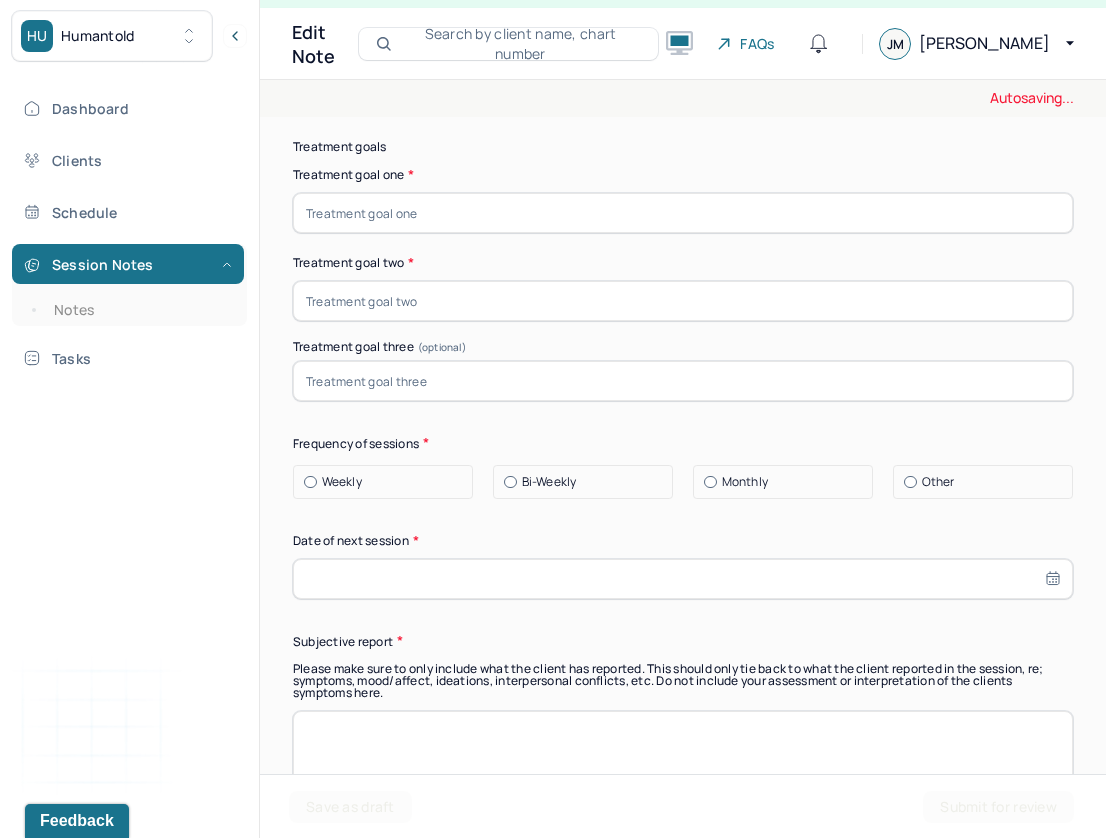 scroll, scrollTop: 10247, scrollLeft: 0, axis: vertical 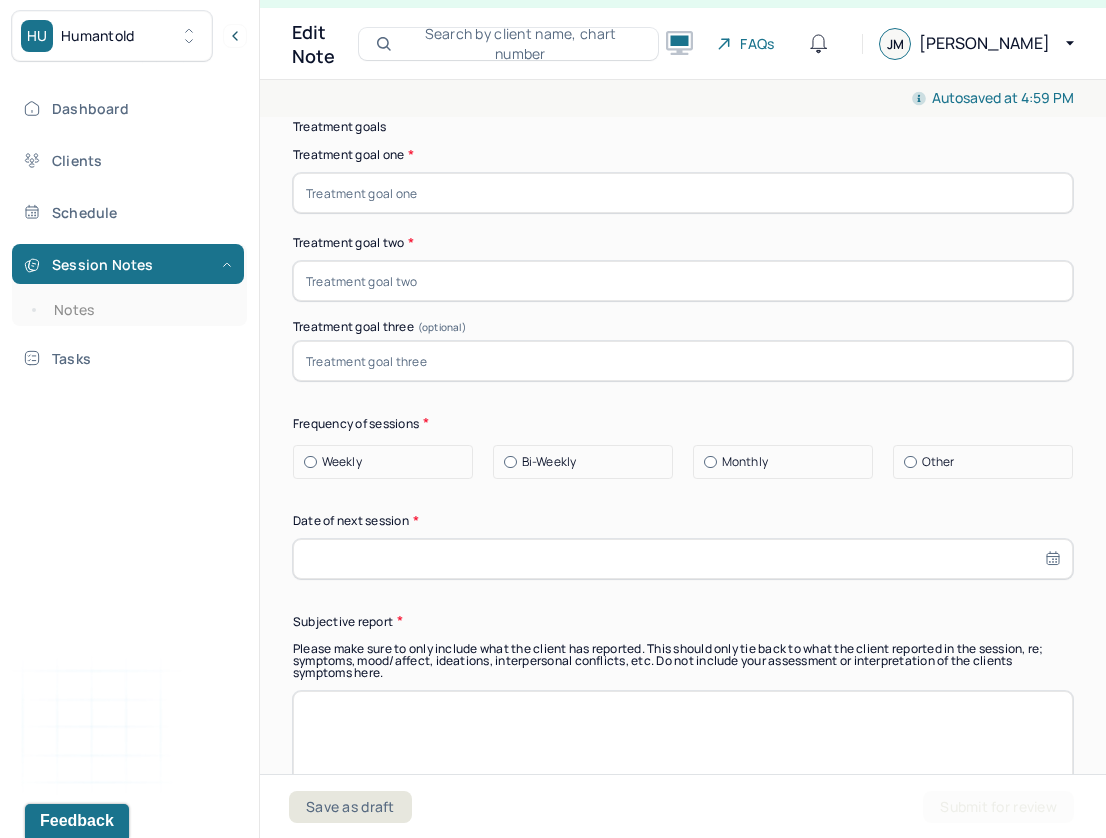click at bounding box center (310, 462) 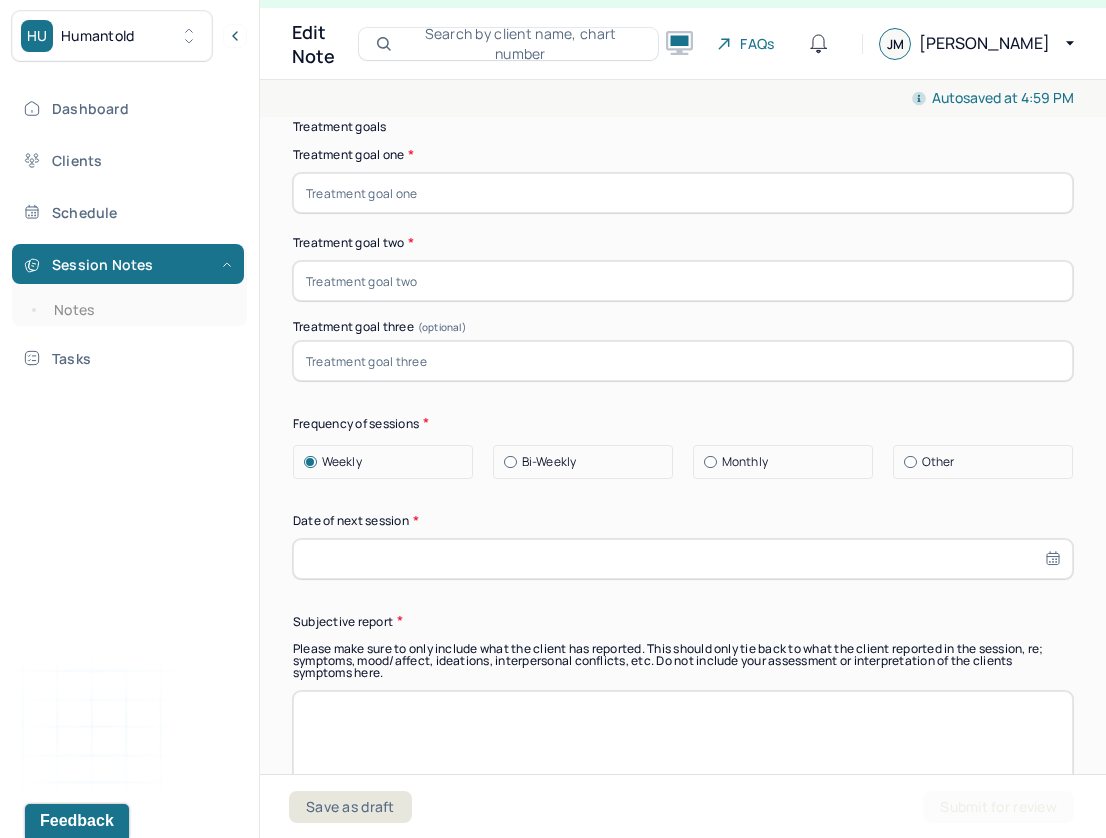 select on "6" 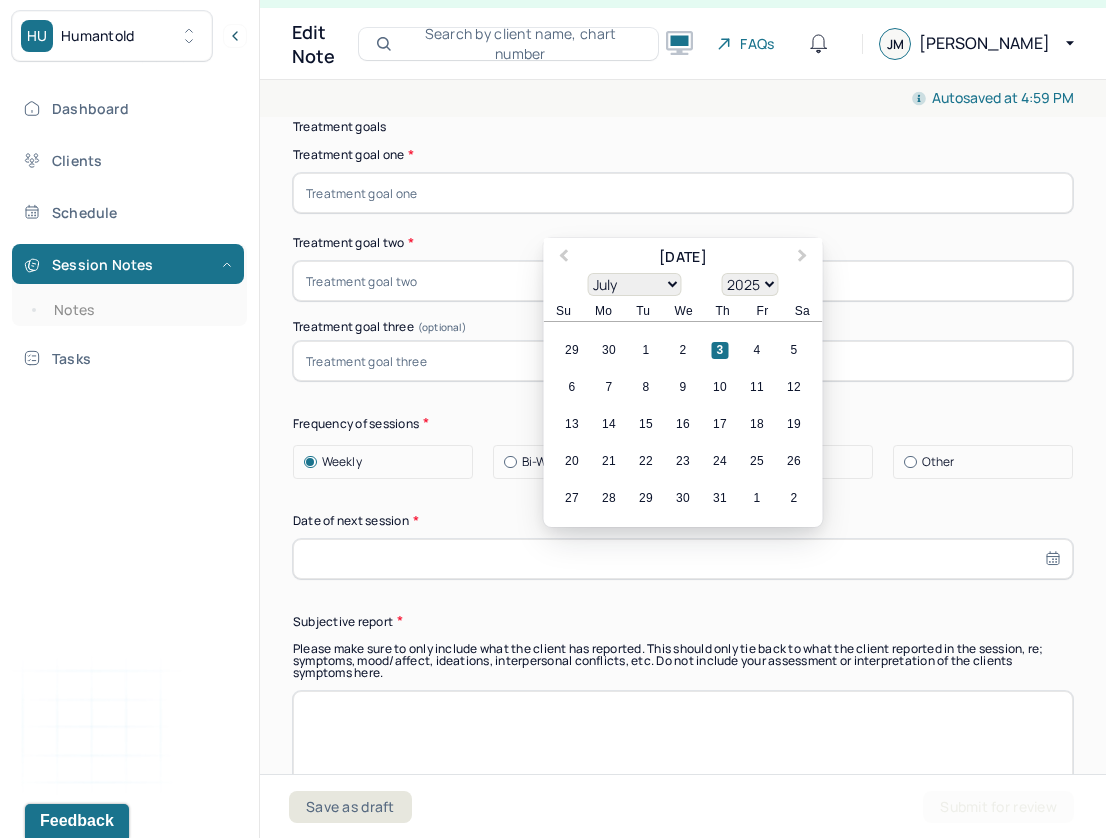 click at bounding box center (683, 559) 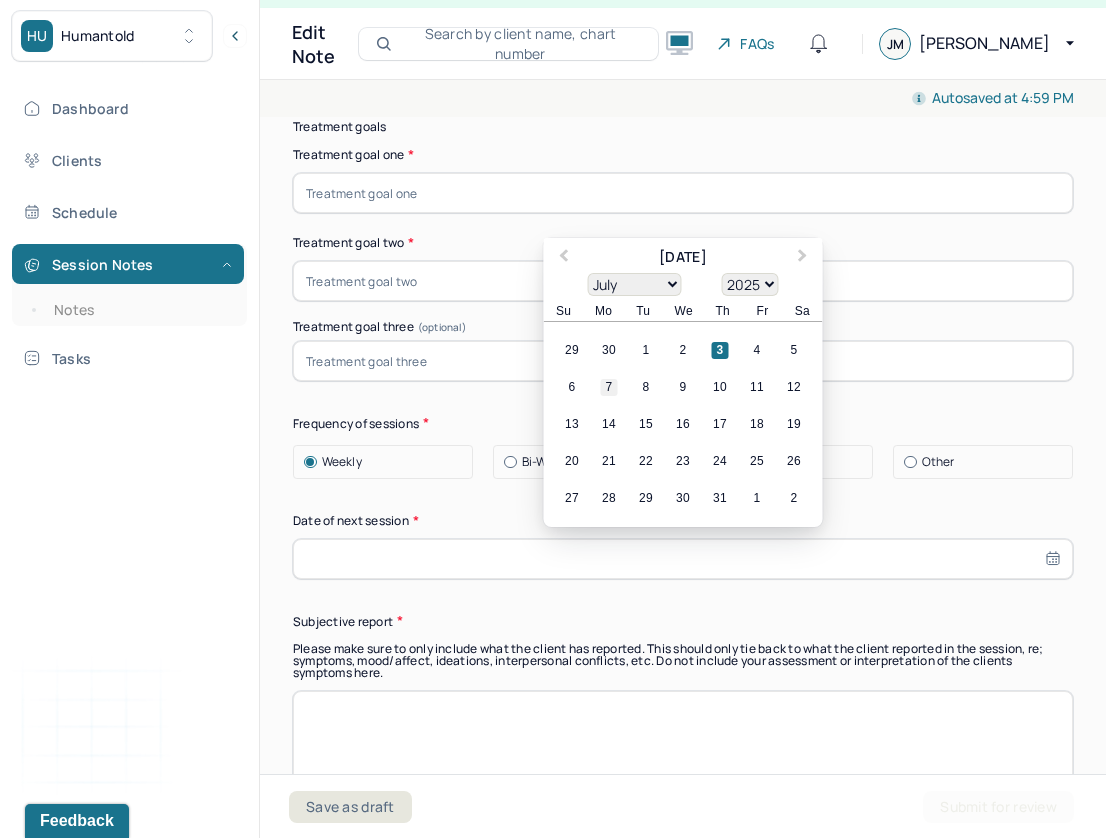 click on "7" at bounding box center [609, 387] 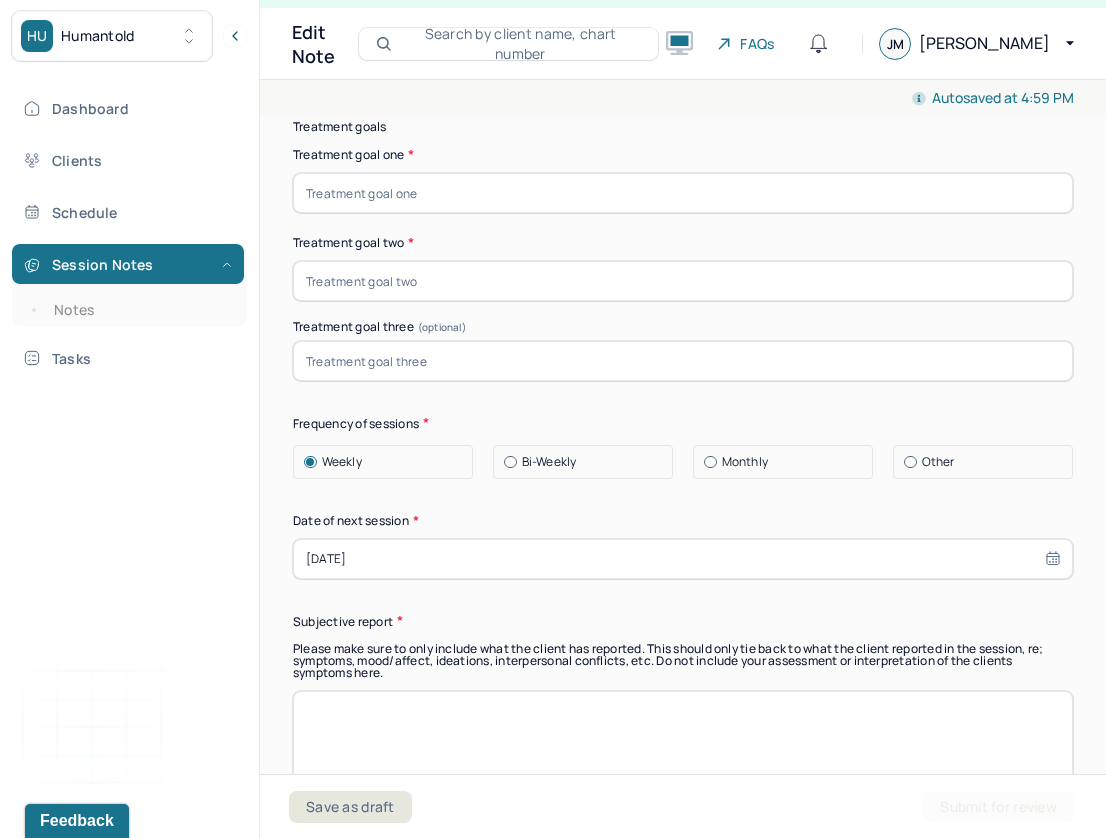 click on "Subjective report" at bounding box center (683, 621) 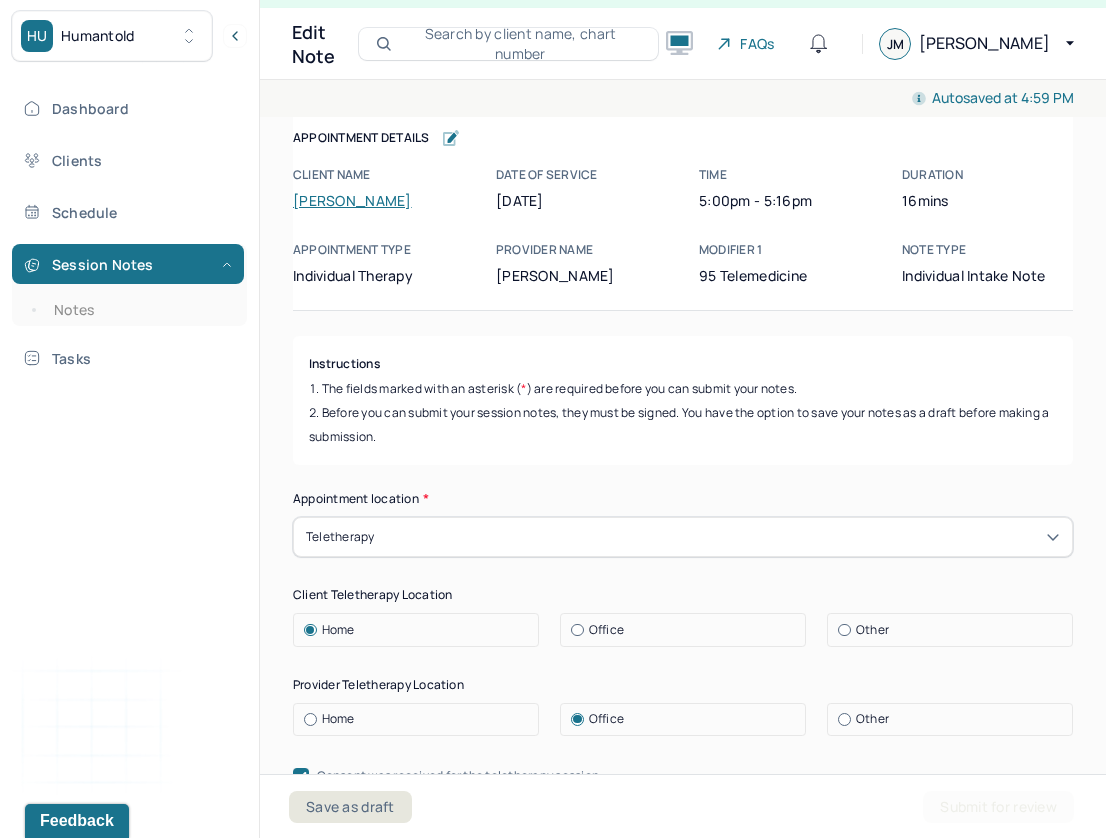 scroll, scrollTop: 0, scrollLeft: 0, axis: both 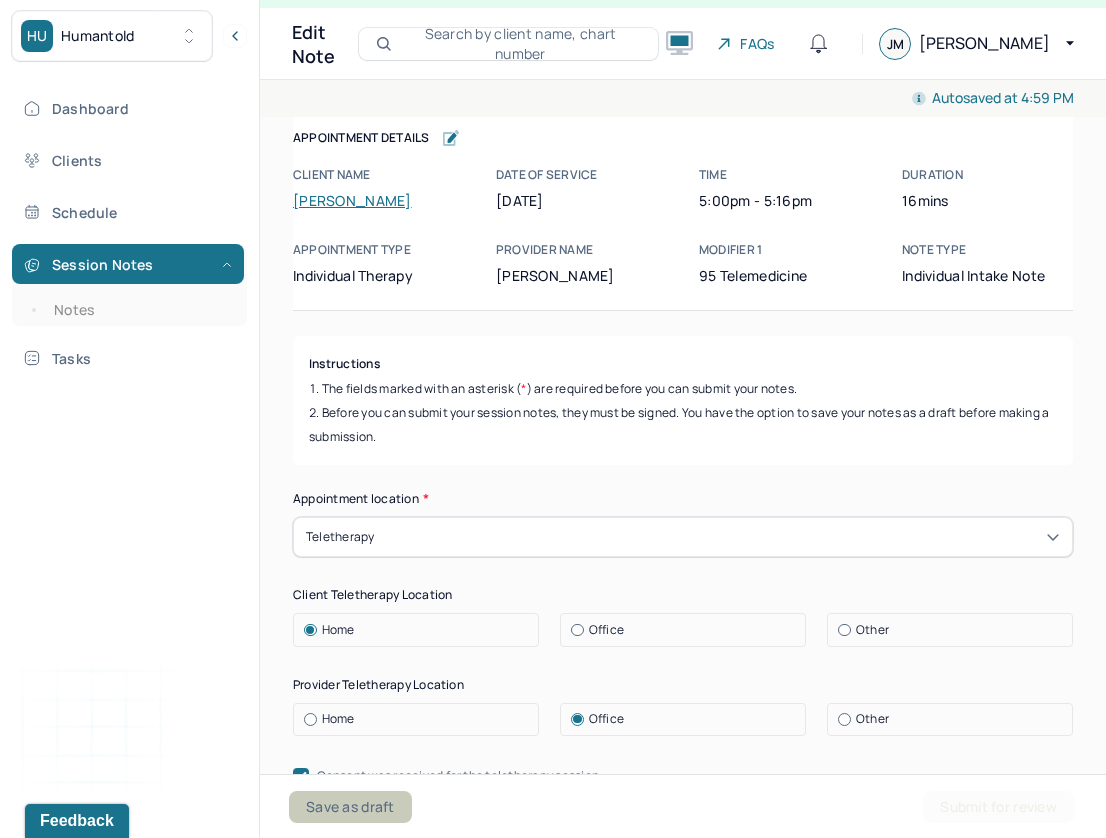 click on "Save as draft" at bounding box center [350, 807] 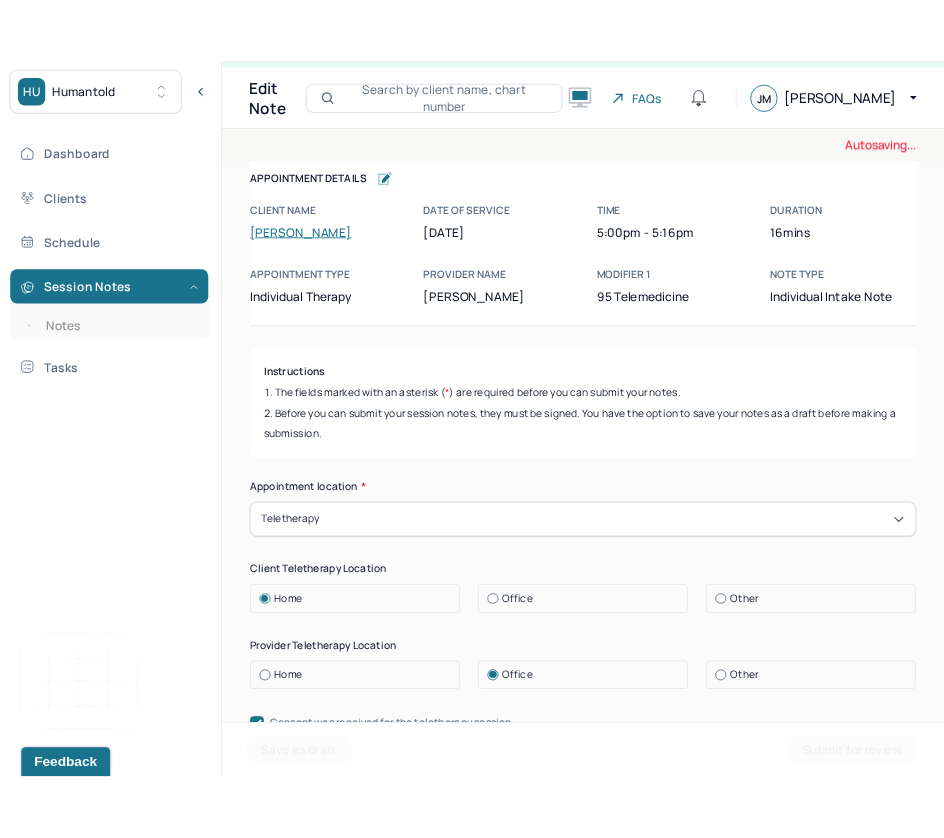 scroll, scrollTop: 31, scrollLeft: 0, axis: vertical 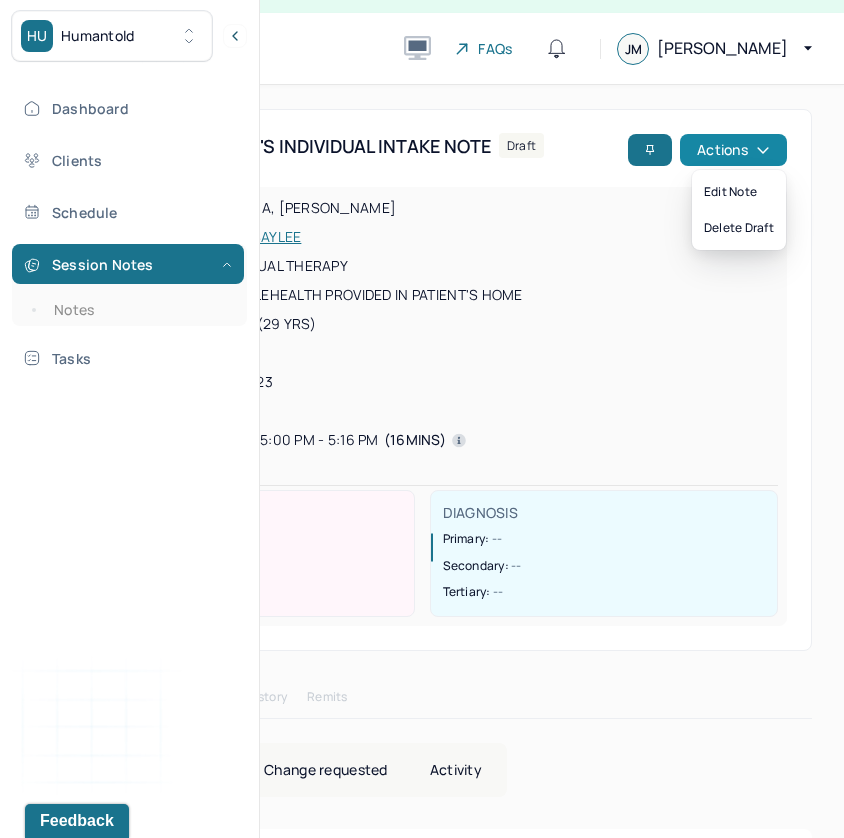 click on "Actions" at bounding box center [733, 150] 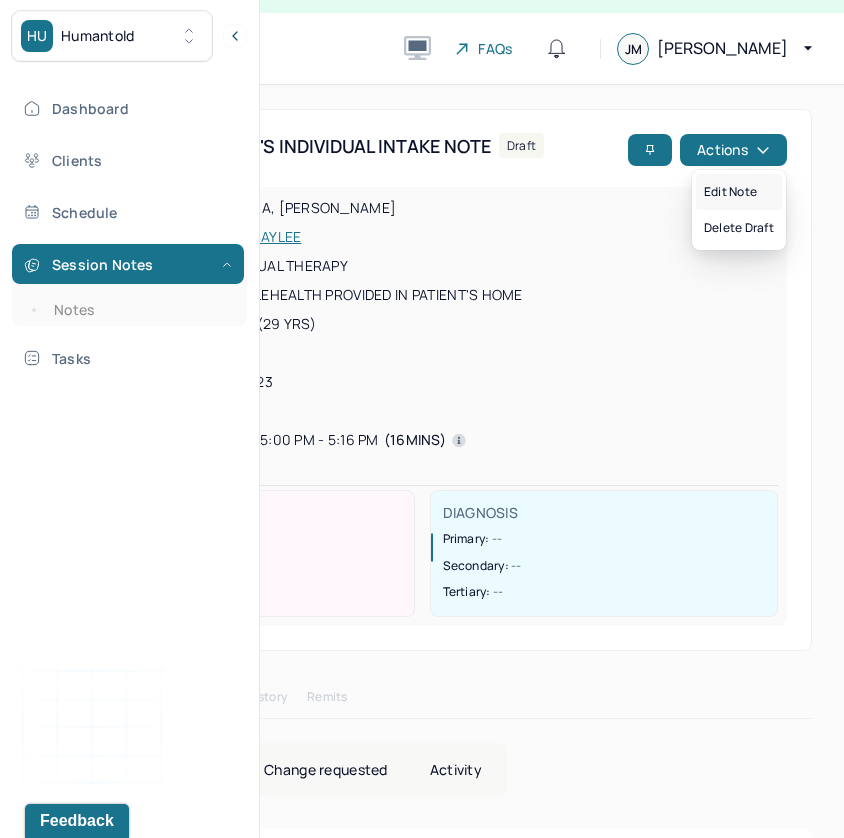 click on "Edit note" at bounding box center (739, 192) 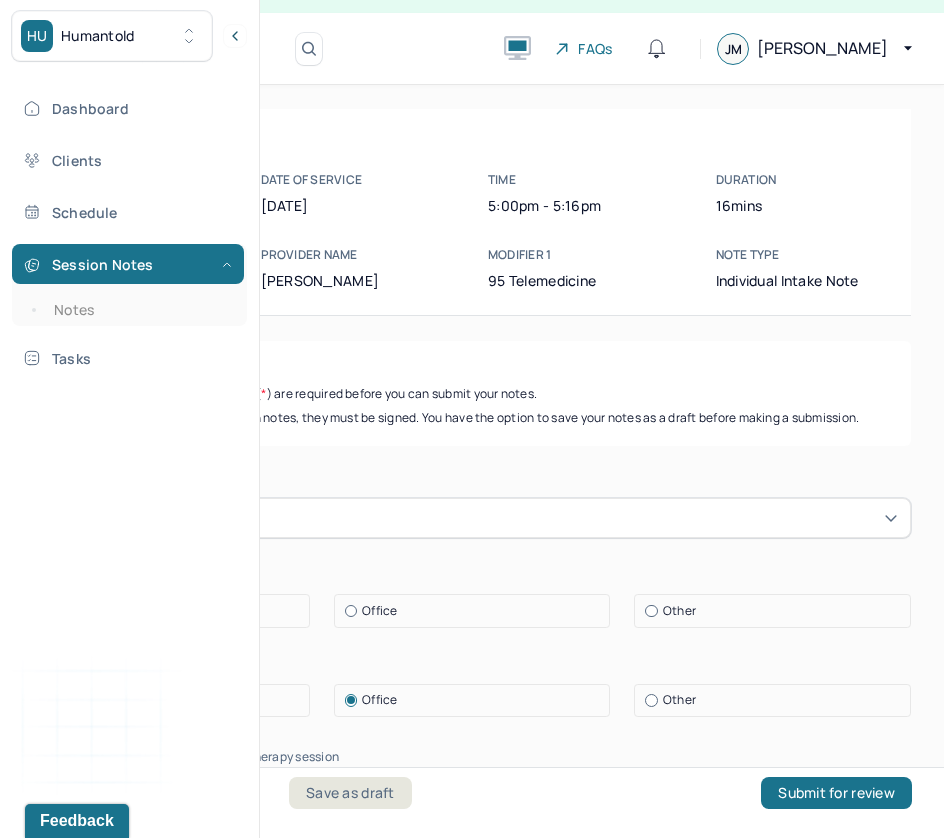 click on "Appointment location * Teletherapy" at bounding box center (472, 504) 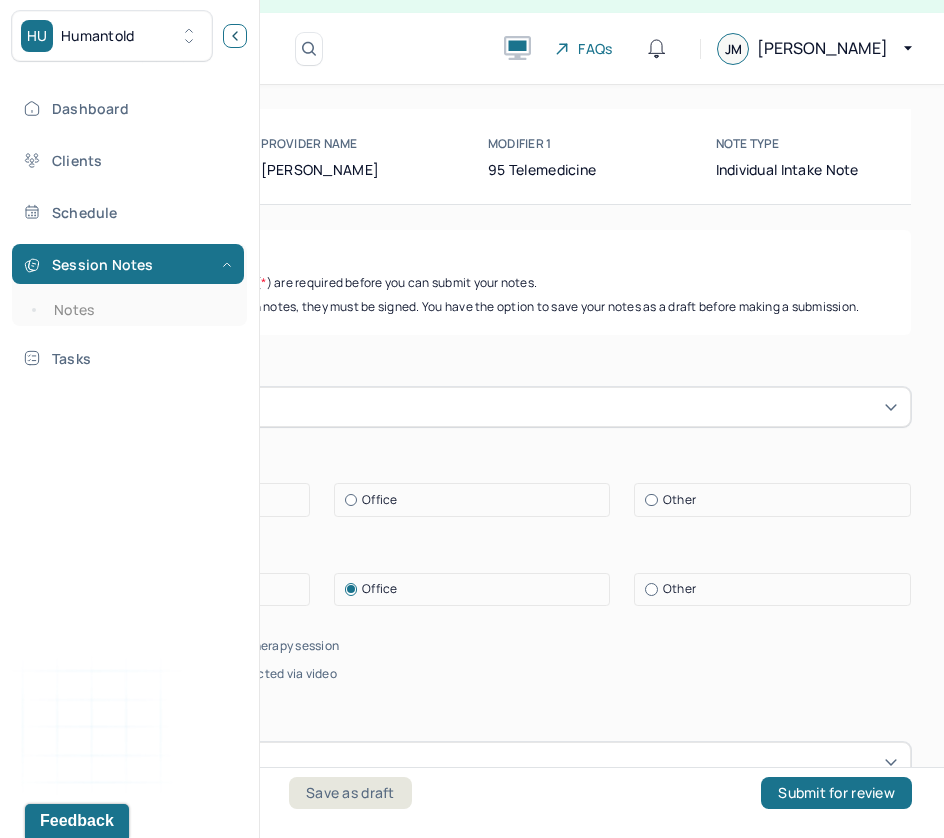 click 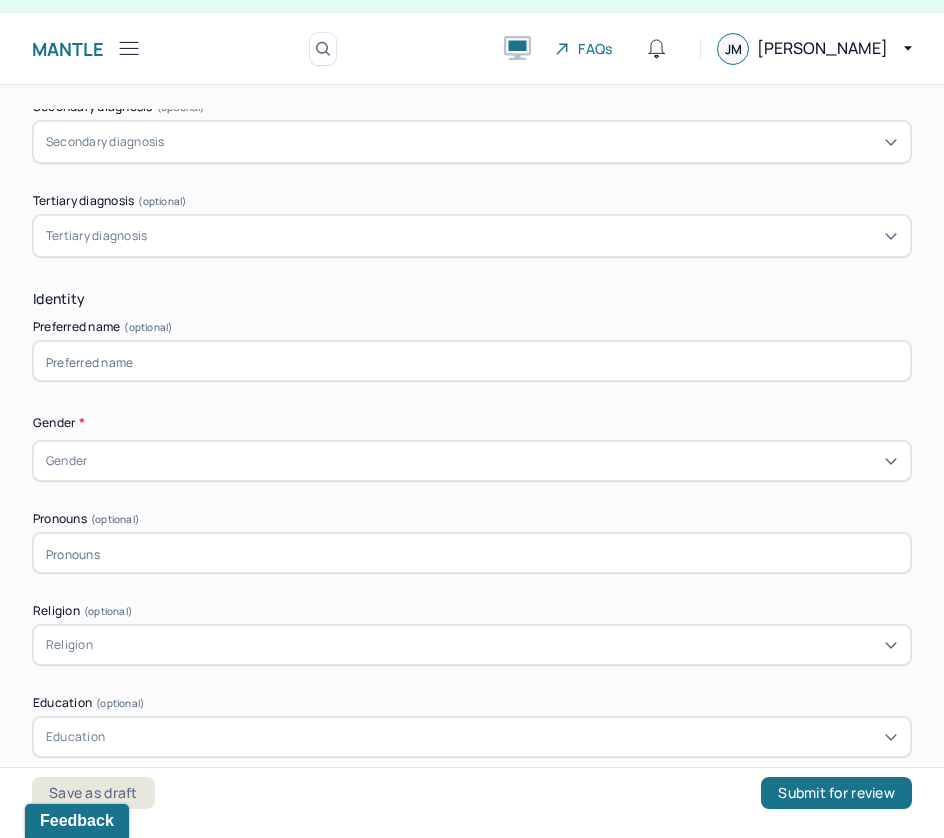 click on "Gender" at bounding box center [472, 461] 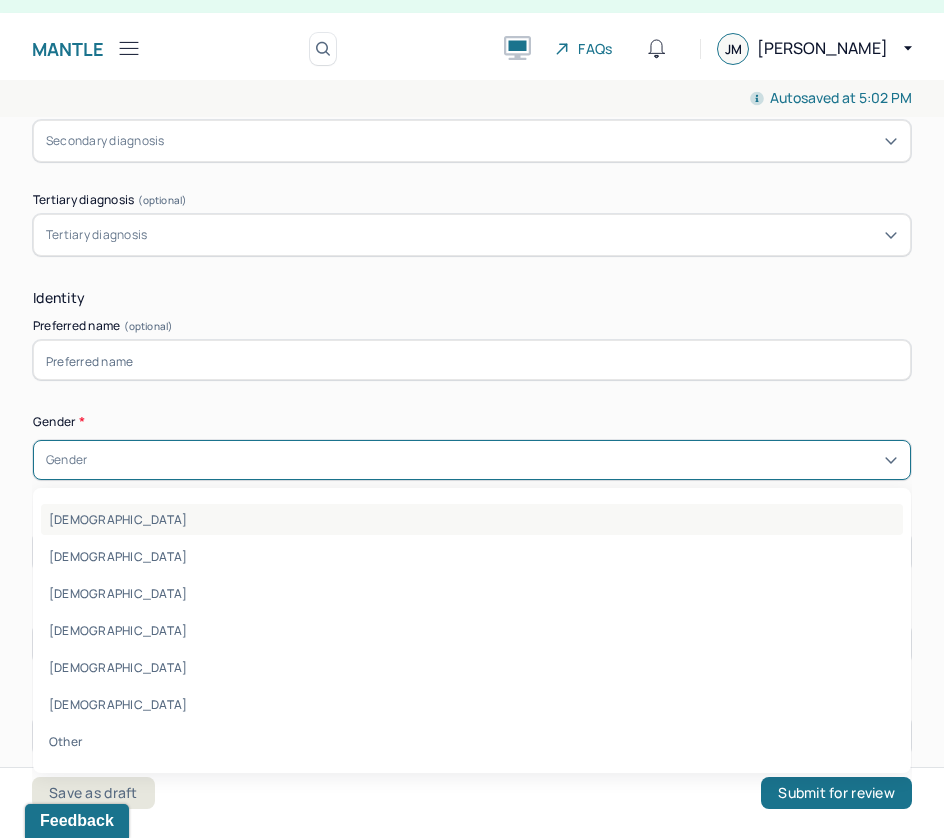 click on "[DEMOGRAPHIC_DATA]" at bounding box center [472, 519] 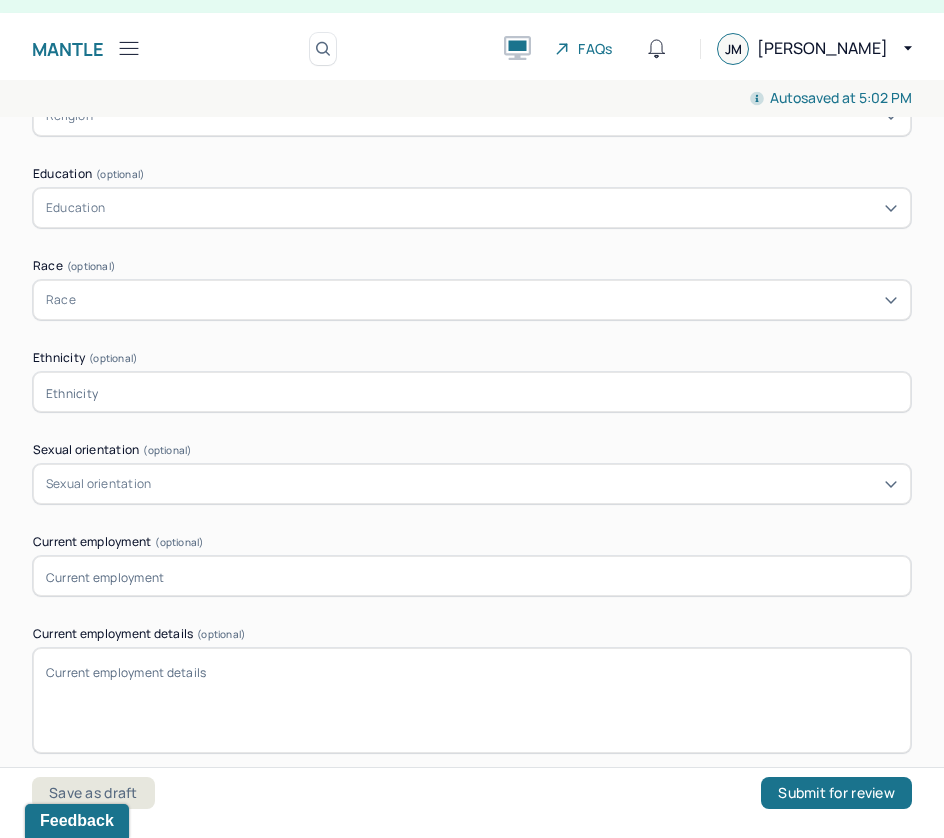 scroll, scrollTop: 1399, scrollLeft: 0, axis: vertical 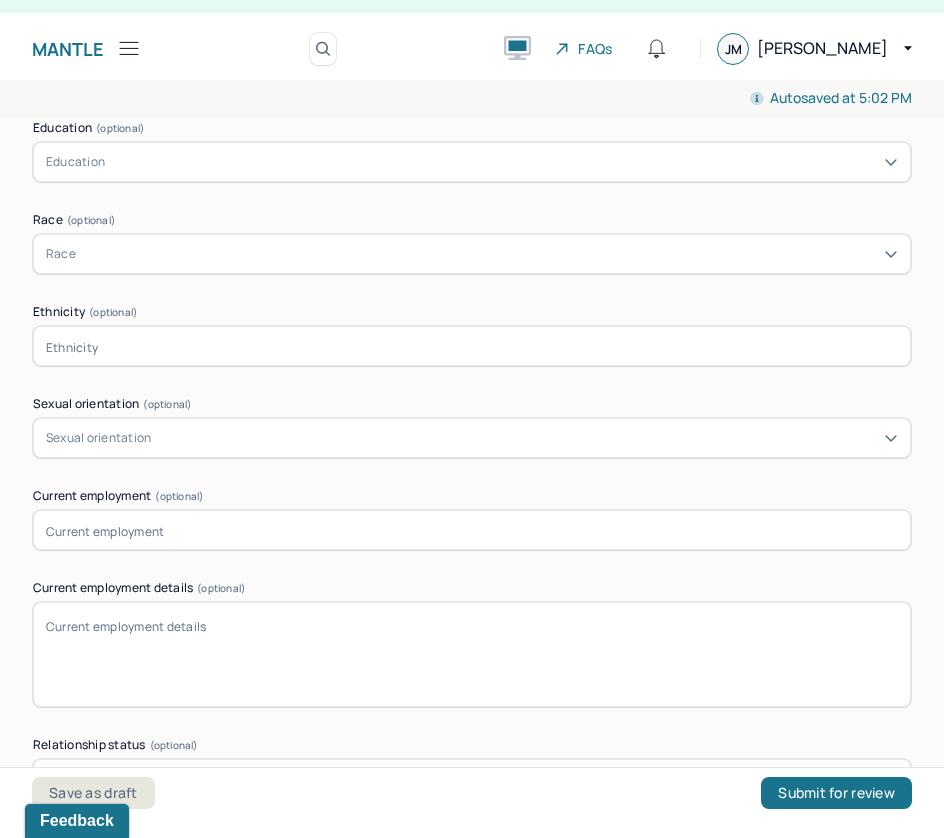 click at bounding box center [472, 530] 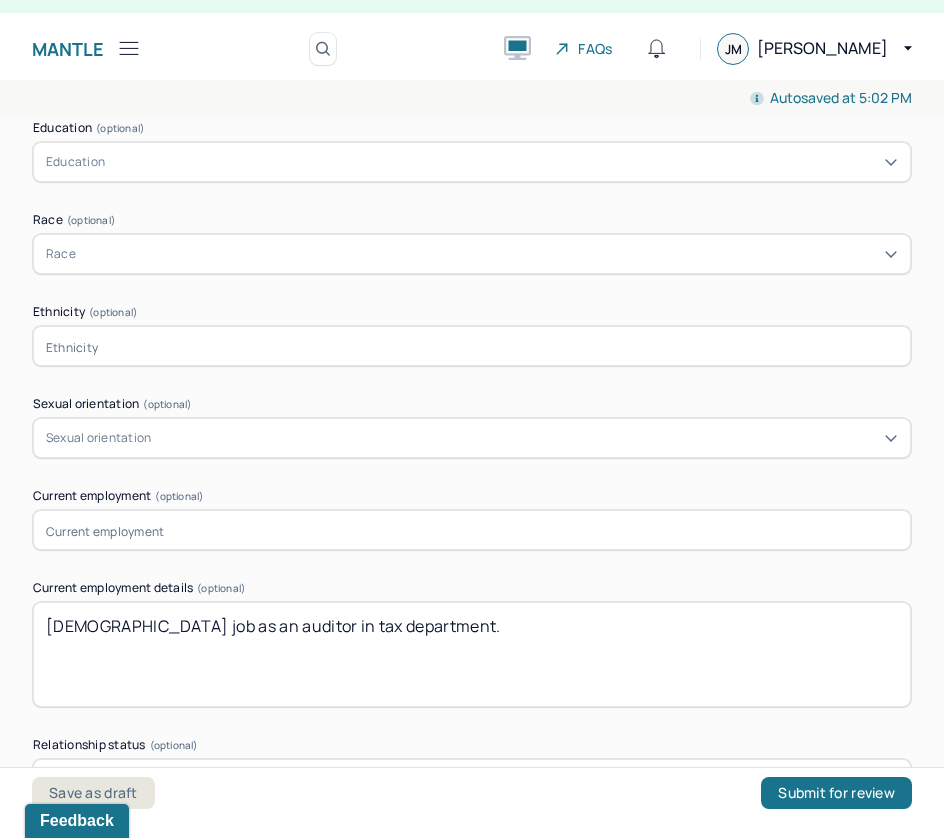 type on "[DEMOGRAPHIC_DATA] job as an auditor in tax department." 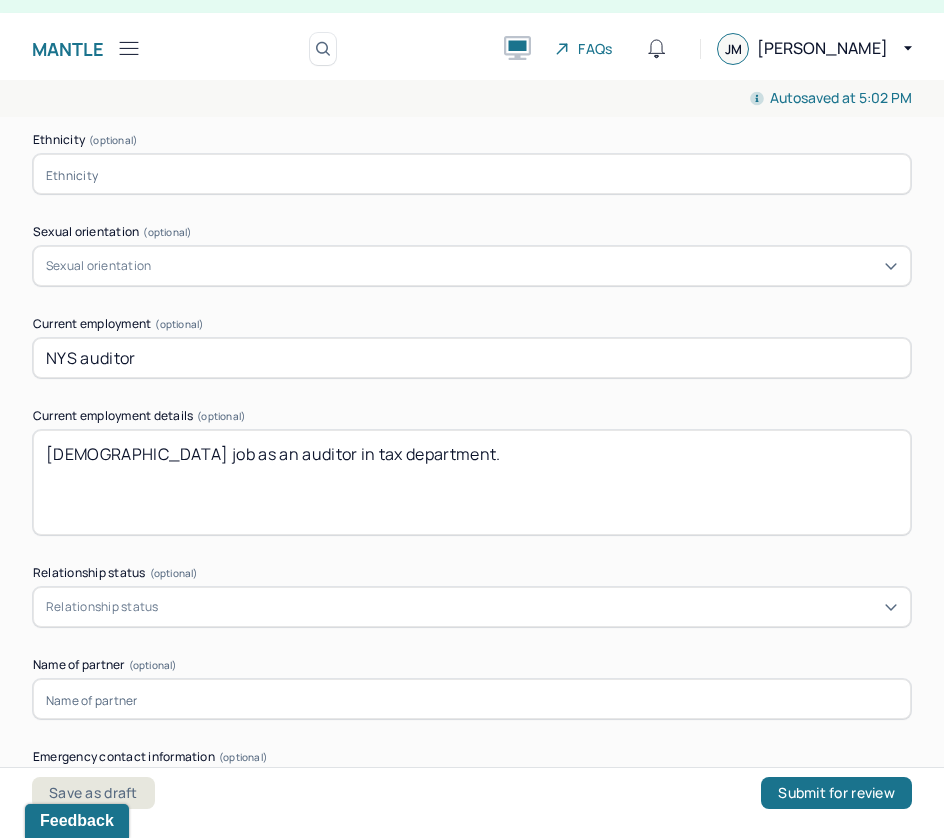 scroll, scrollTop: 1645, scrollLeft: 0, axis: vertical 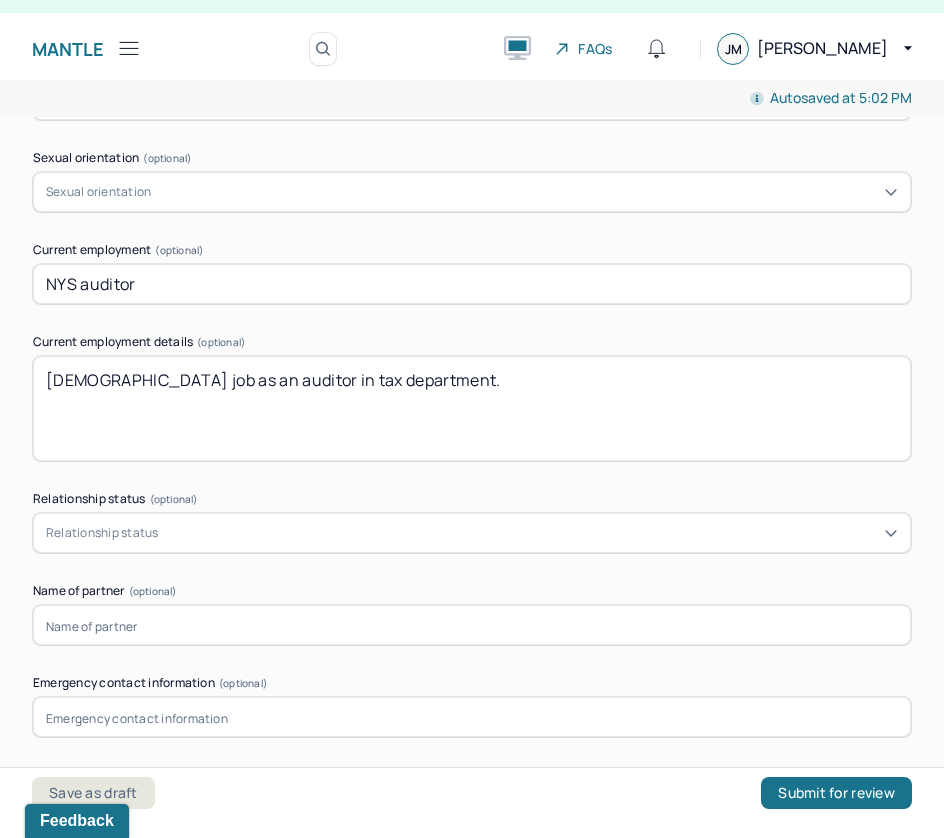 type on "NYS auditor" 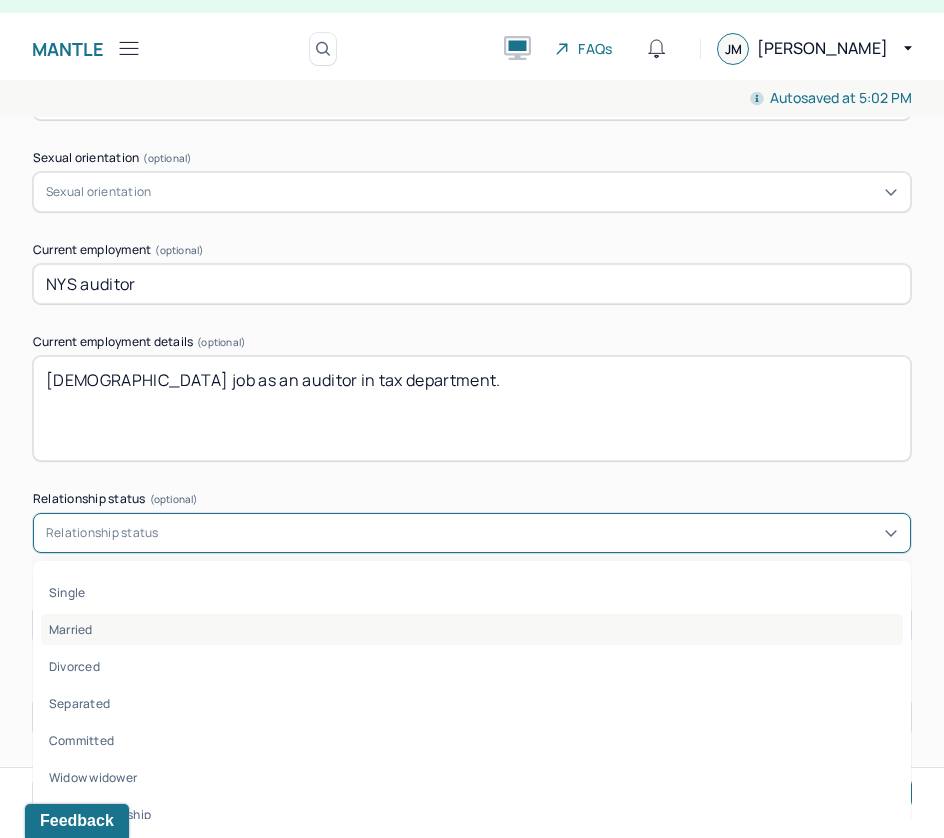 click on "Married" at bounding box center [472, 629] 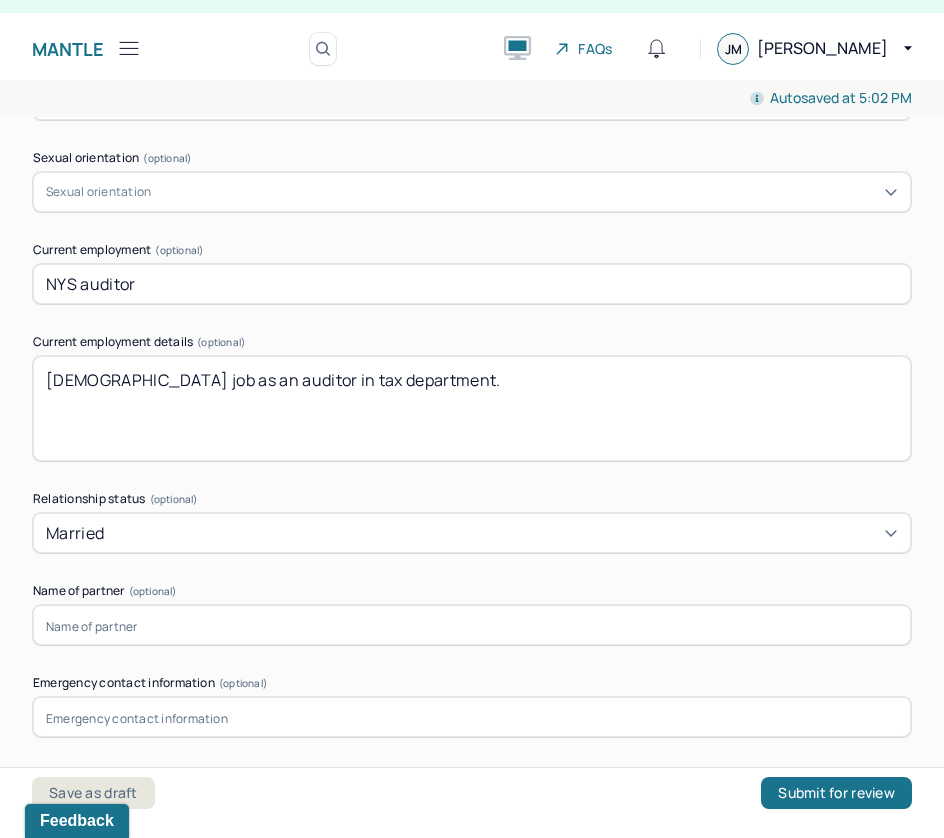 click at bounding box center (472, 625) 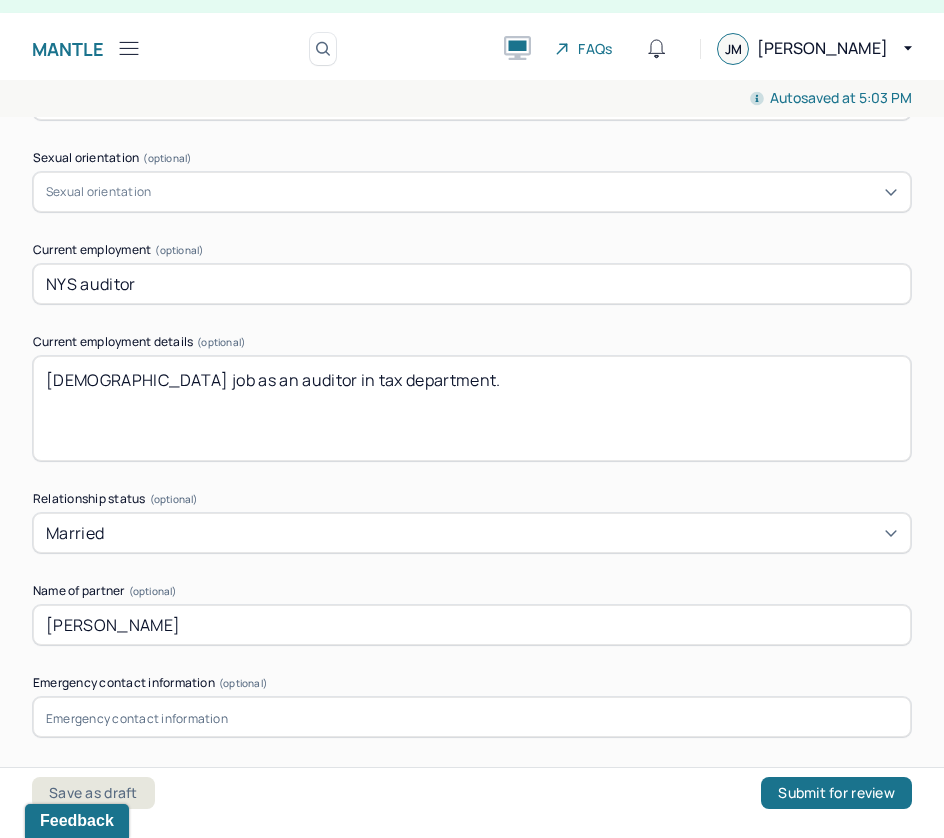 type on "[PERSON_NAME]" 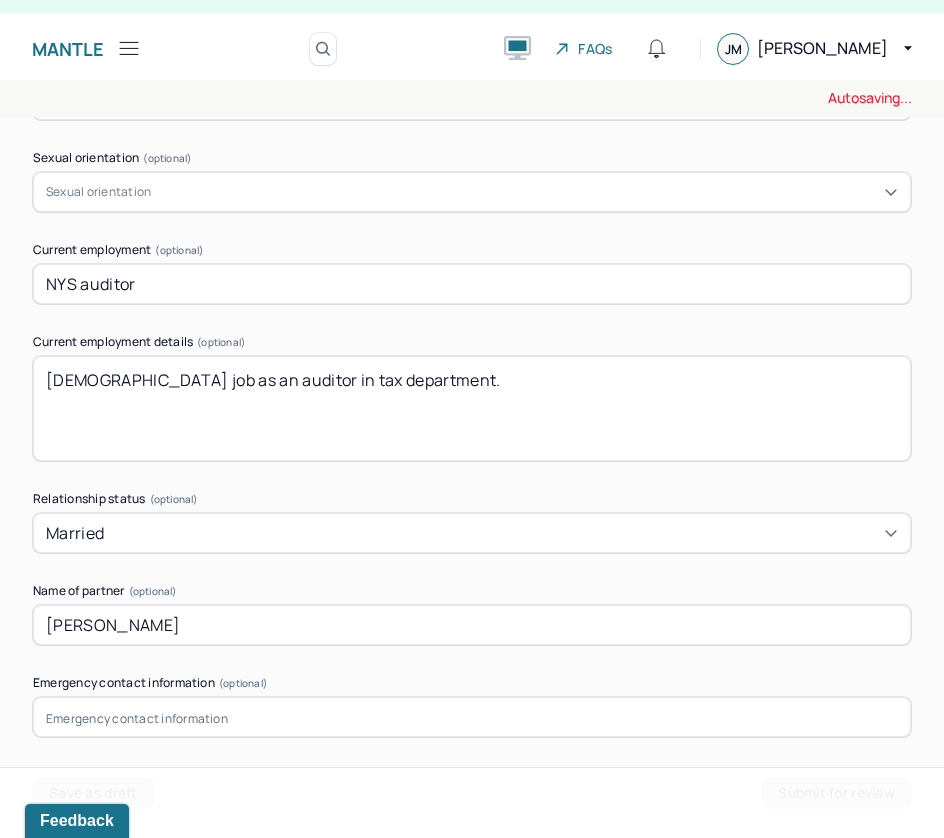 scroll, scrollTop: 1743, scrollLeft: 0, axis: vertical 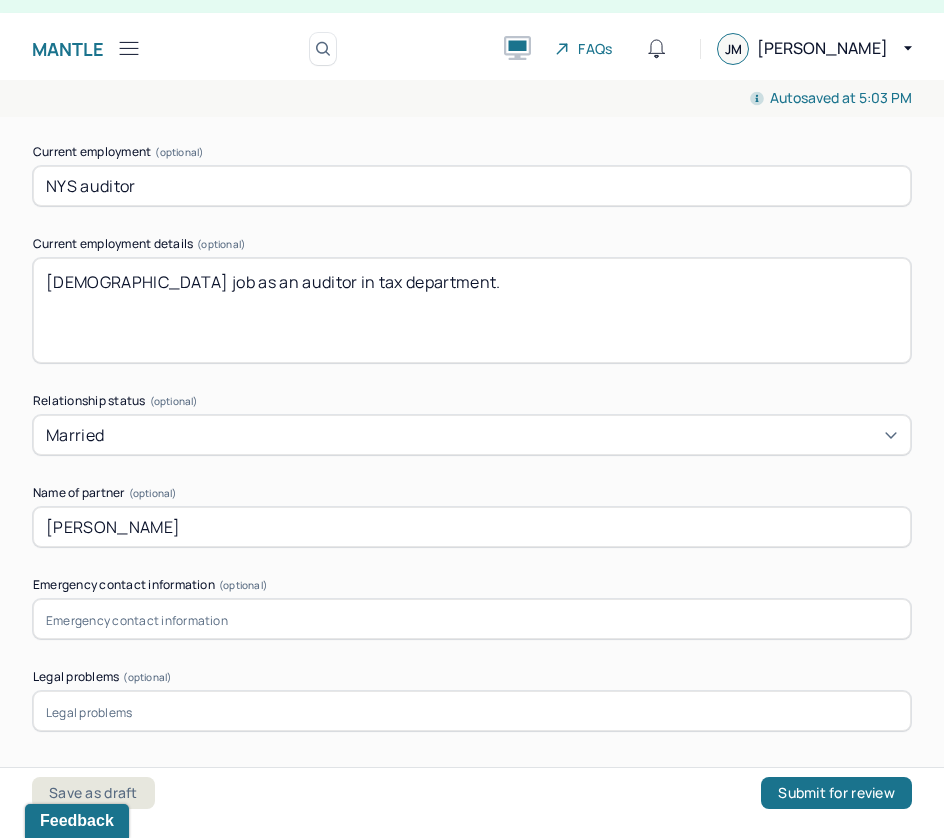 click at bounding box center [472, 619] 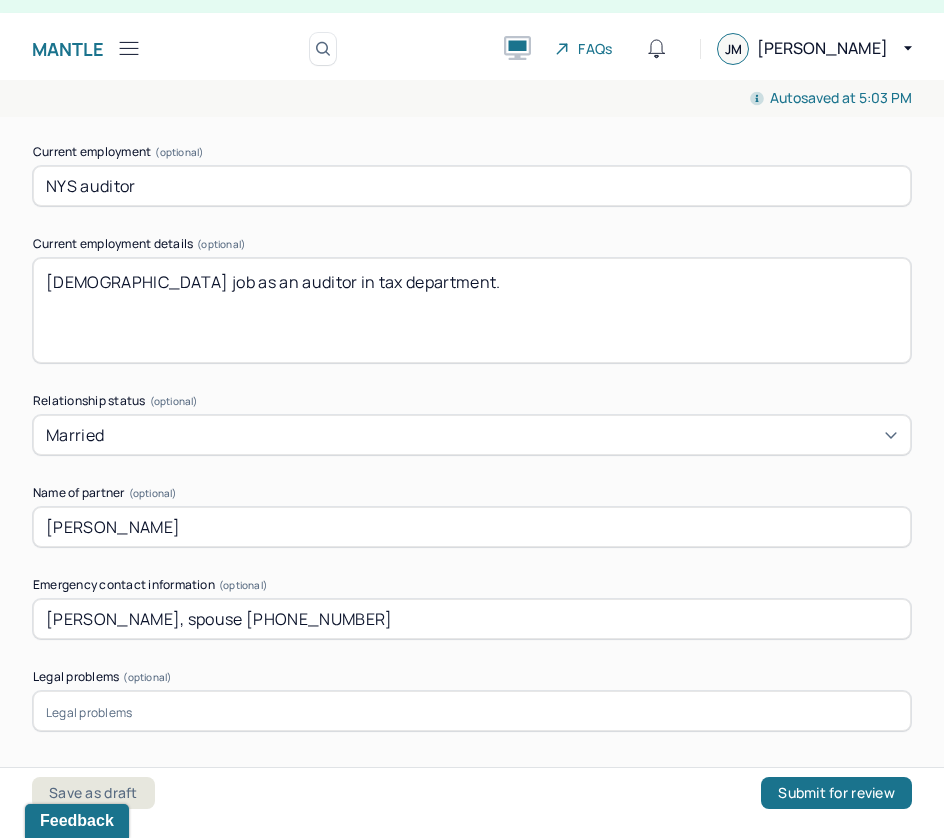 type on "[PERSON_NAME], spouse [PHONE_NUMBER]" 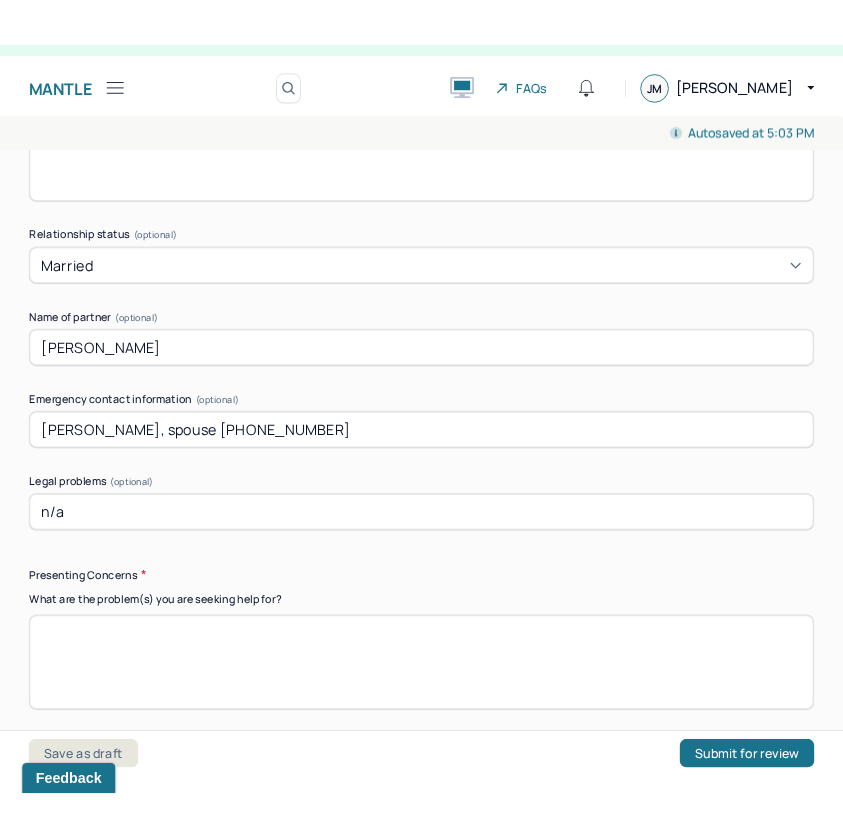 scroll, scrollTop: 2072, scrollLeft: 0, axis: vertical 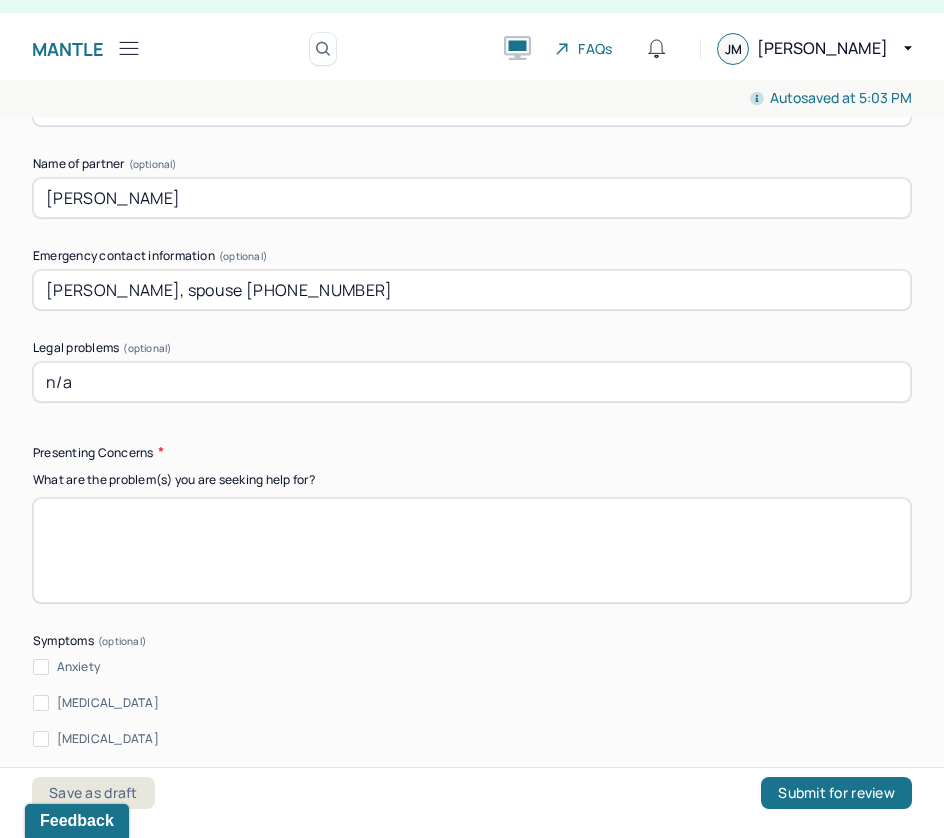 type on "n/a" 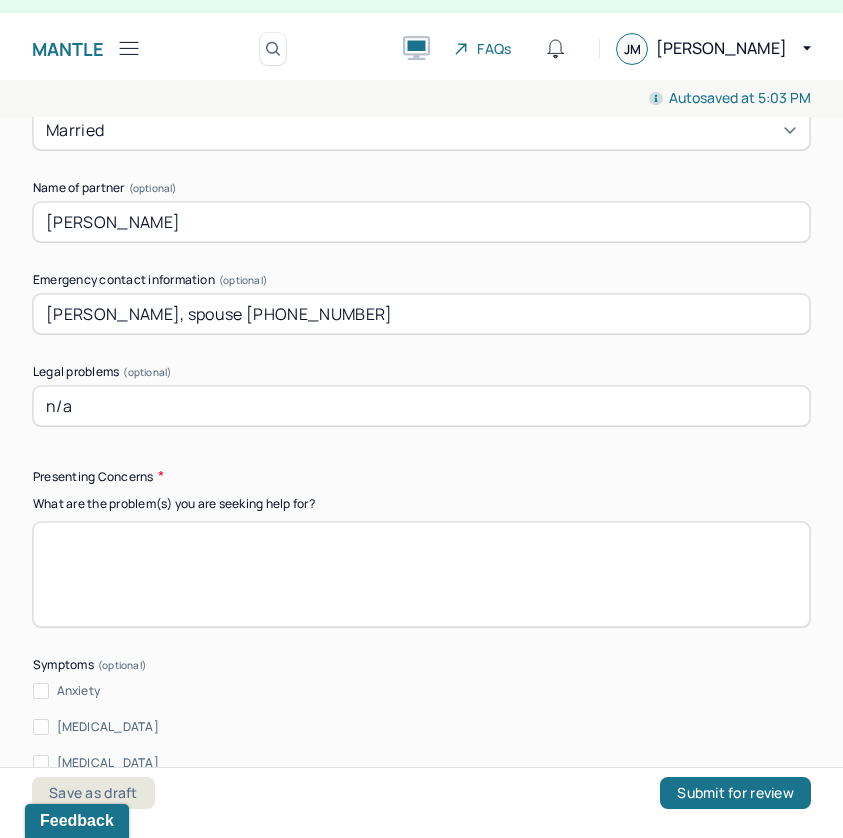 click at bounding box center (421, 574) 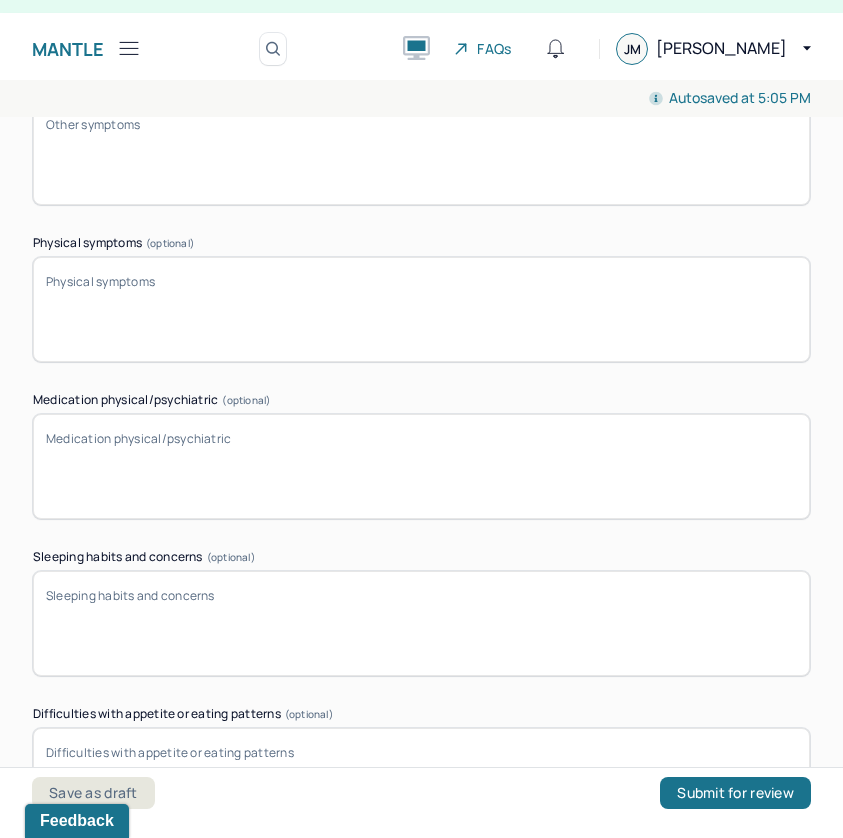 scroll, scrollTop: 2973, scrollLeft: 0, axis: vertical 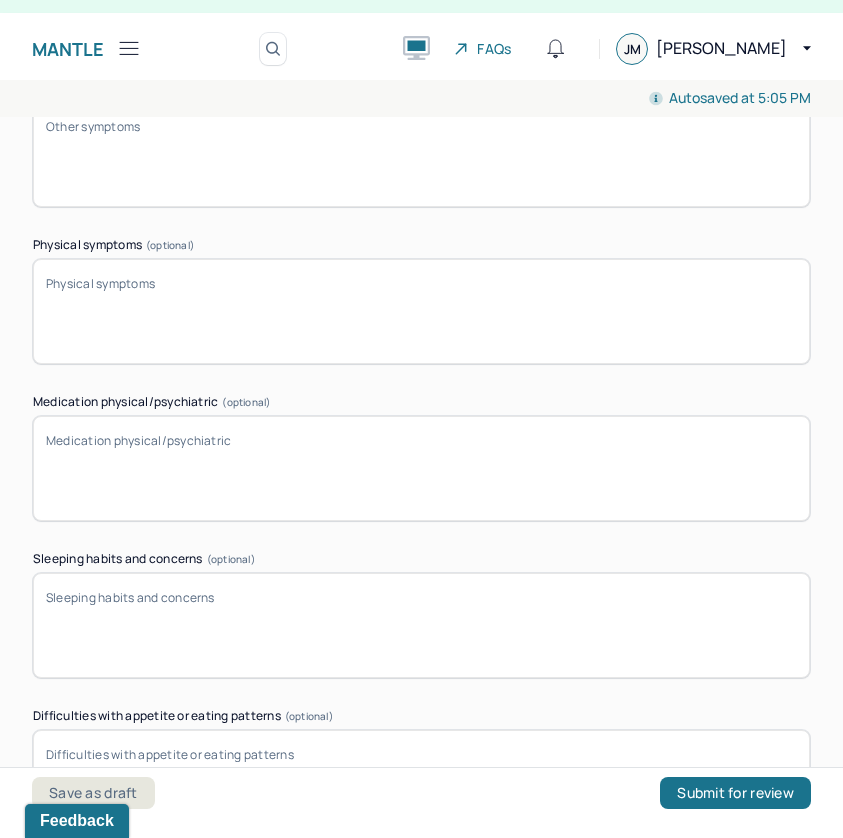 type on "Client is trying to navigate work personal life, marriage, two children. ([DEMOGRAPHIC_DATA] and 10 month). Has been married for about 2 years. Client reports anxiety and feelings overstimulated. HE struggles with grounding himself. He at times feelings overwhelming sadness. He reports feeling this for about 6 months.Anxiety has been more historical." 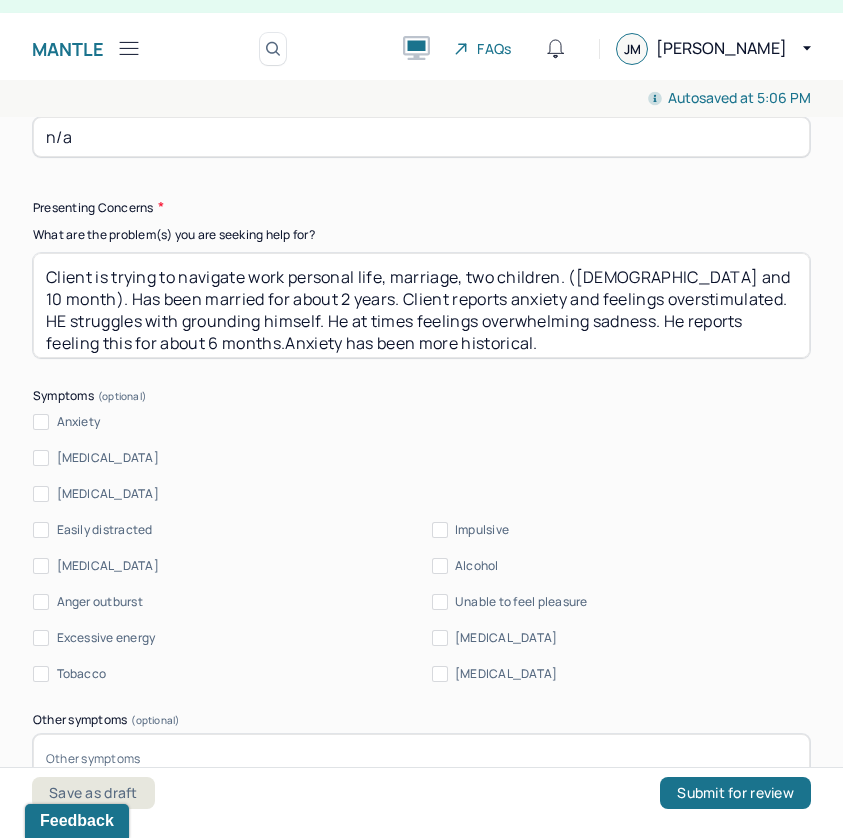 scroll, scrollTop: 2315, scrollLeft: 0, axis: vertical 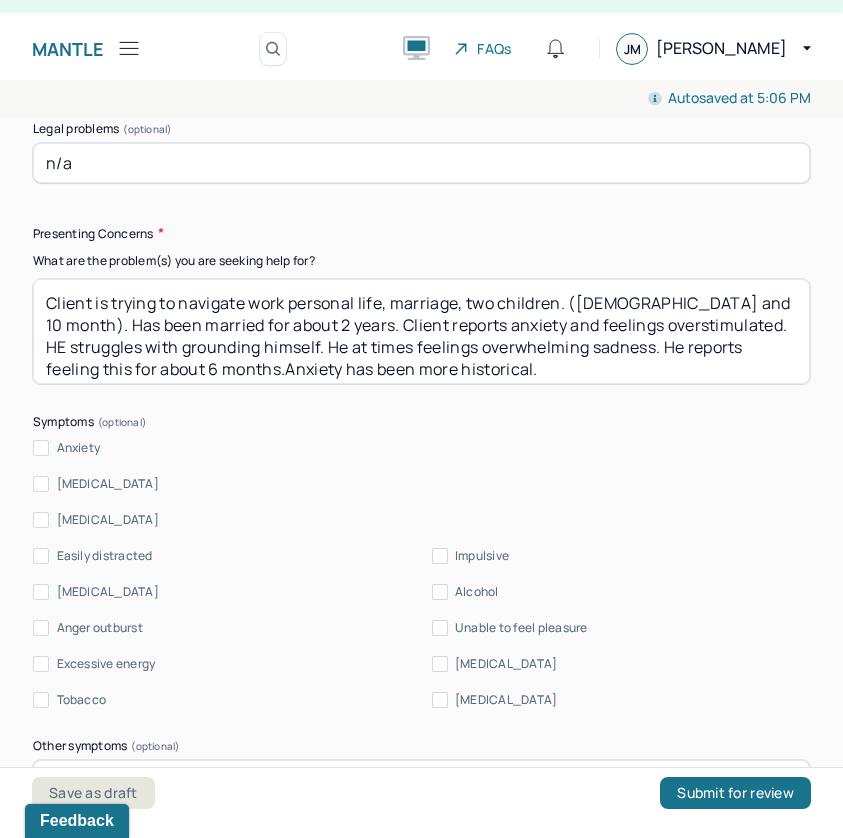 type on "[MEDICAL_DATA]" 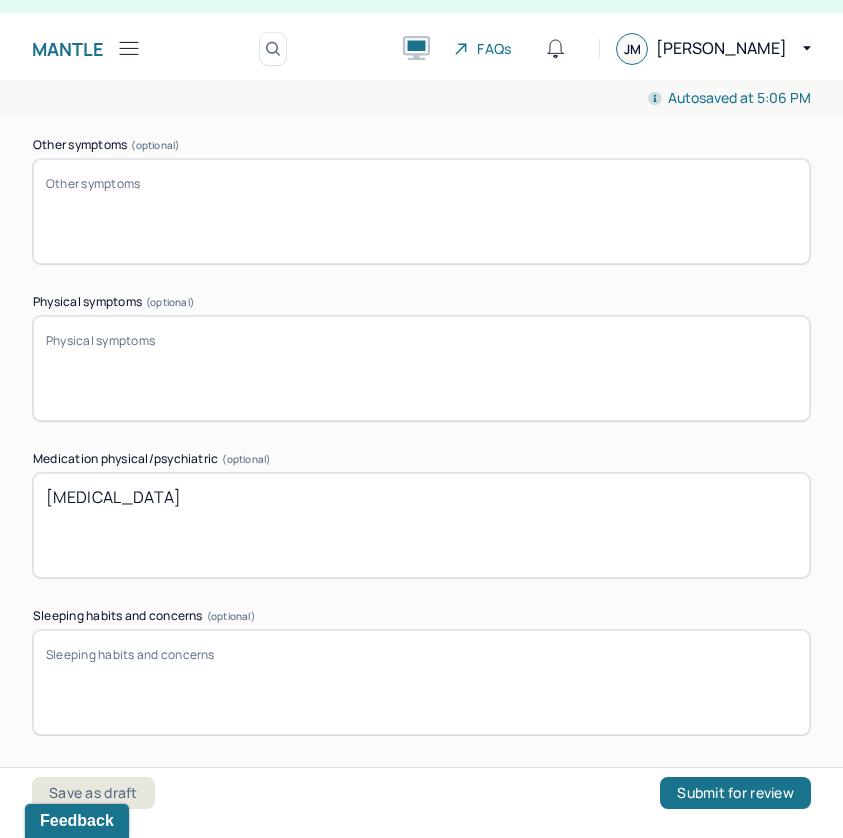 scroll, scrollTop: 2949, scrollLeft: 0, axis: vertical 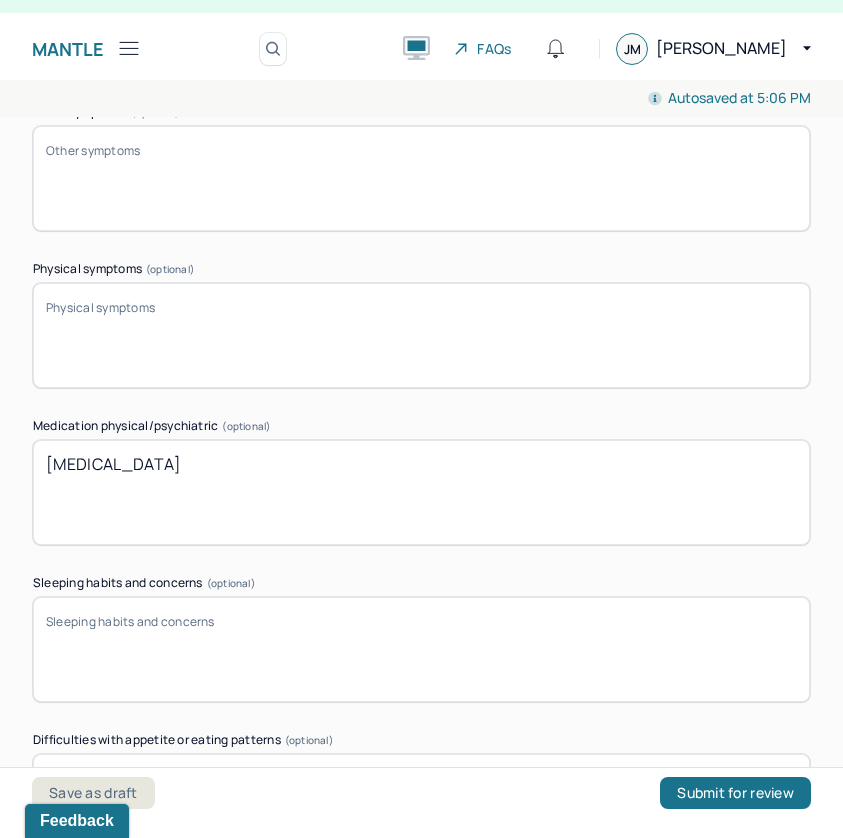 type on "Client is trying to navigate work personal life, marriage, two children. ([DEMOGRAPHIC_DATA] and 10 month). Has been married for about 2 years. Client reports anxiety and feelings overstimulated. HE struggles with grounding himself. He at times feelings overwhelming sadness. He reports feeling this for about 6 months.Anxiety has been more historical. He was diagnosed with [MEDICAL_DATA]." 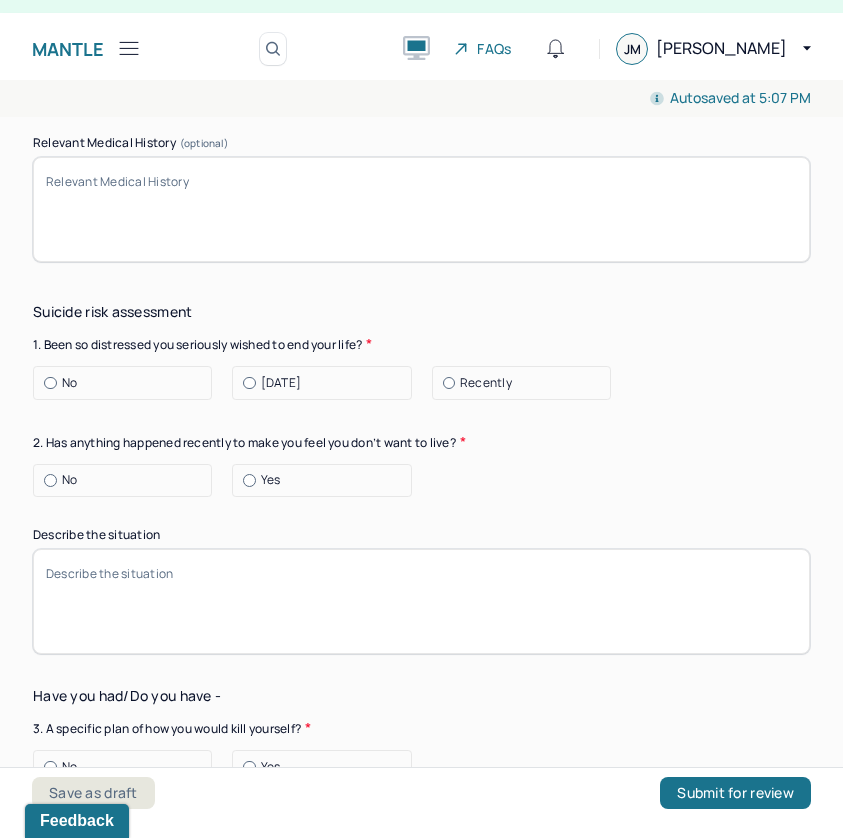 scroll, scrollTop: 6471, scrollLeft: 0, axis: vertical 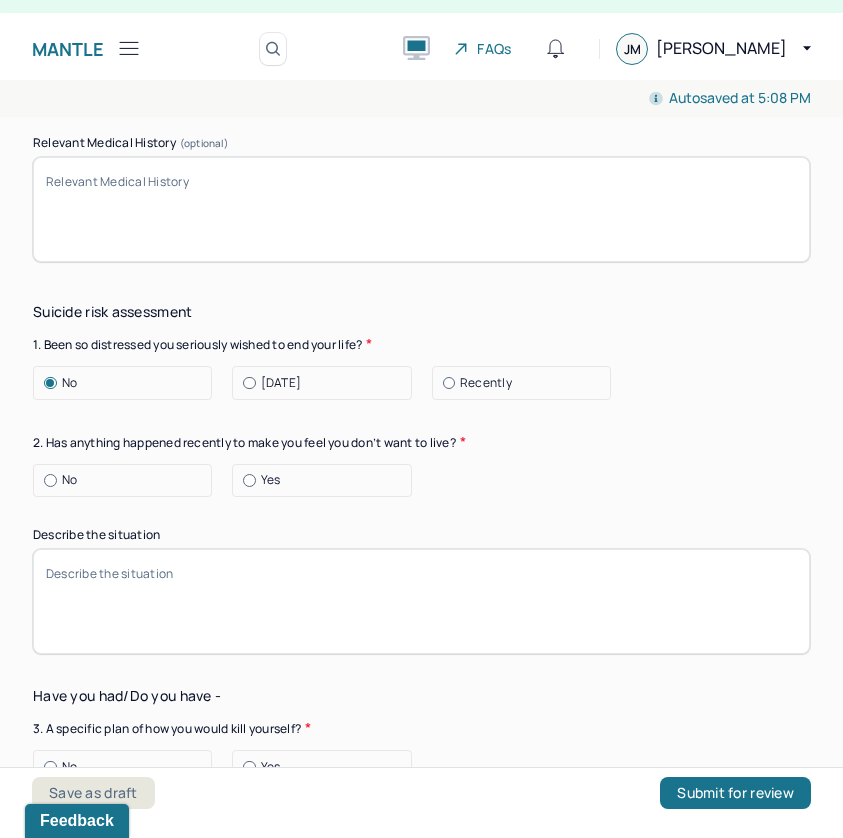 click at bounding box center [249, 480] 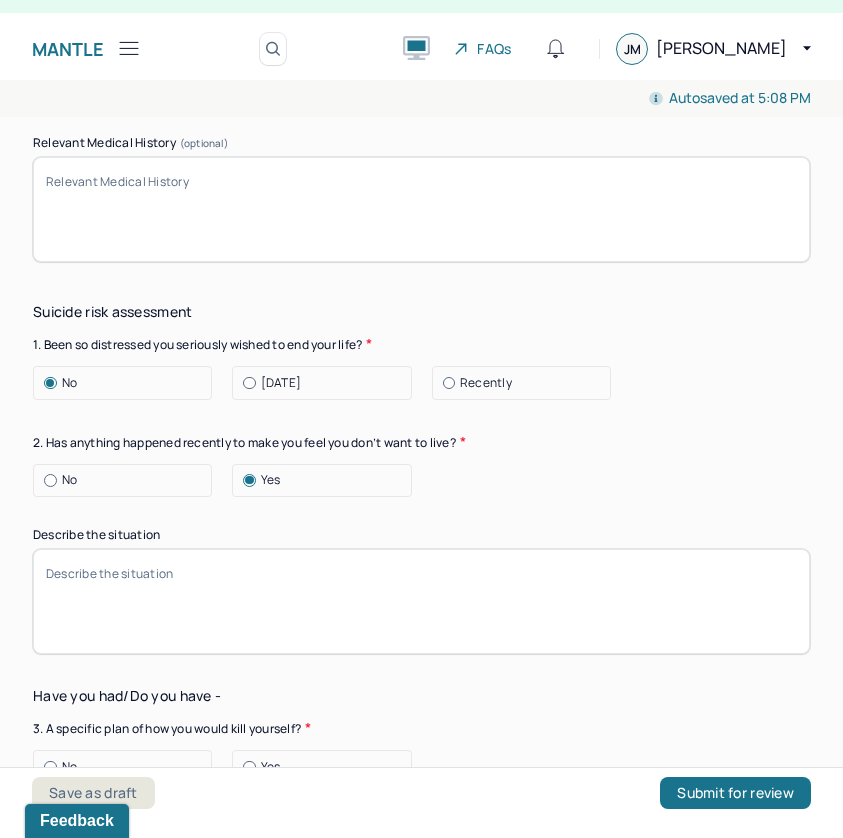click on "Describe the situation" at bounding box center [421, 601] 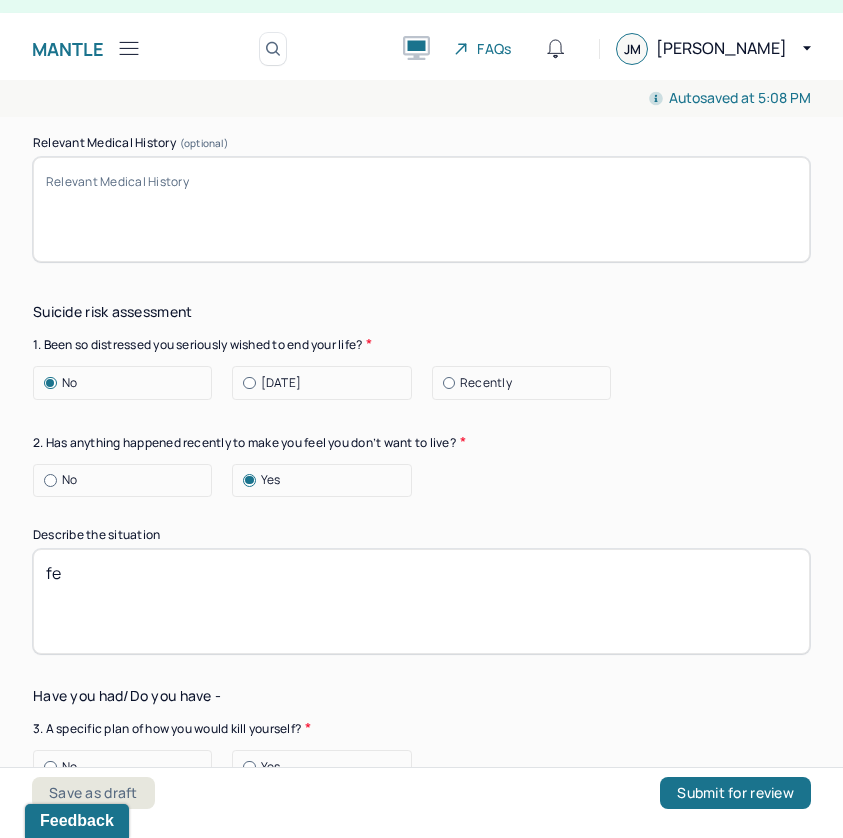 type on "f" 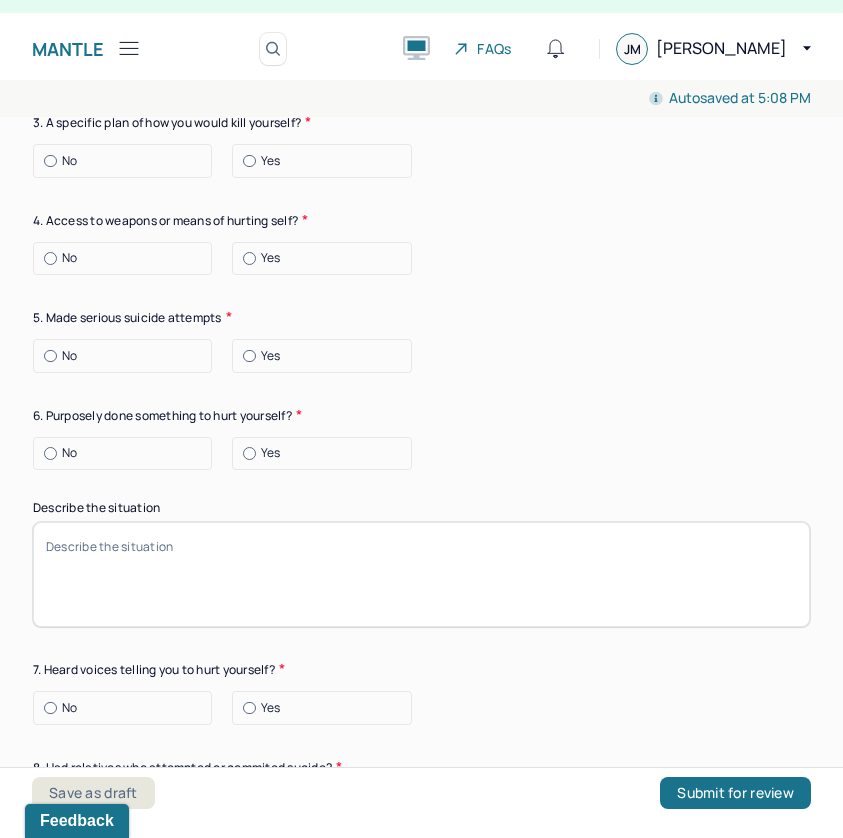 scroll, scrollTop: 7077, scrollLeft: 0, axis: vertical 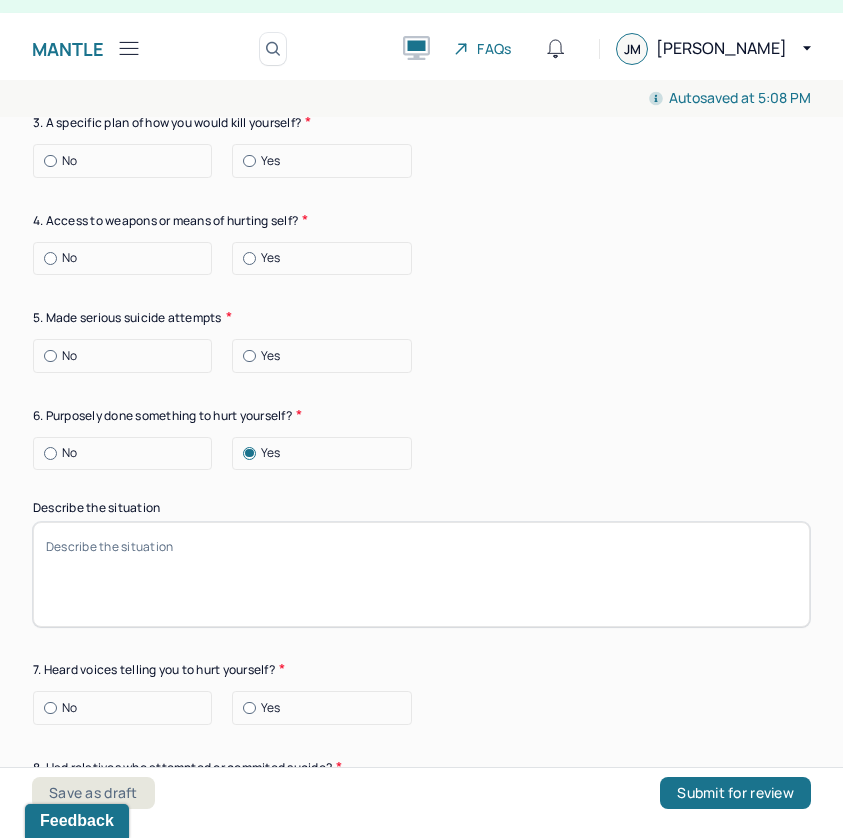 click on "Describe the situation" at bounding box center [421, 564] 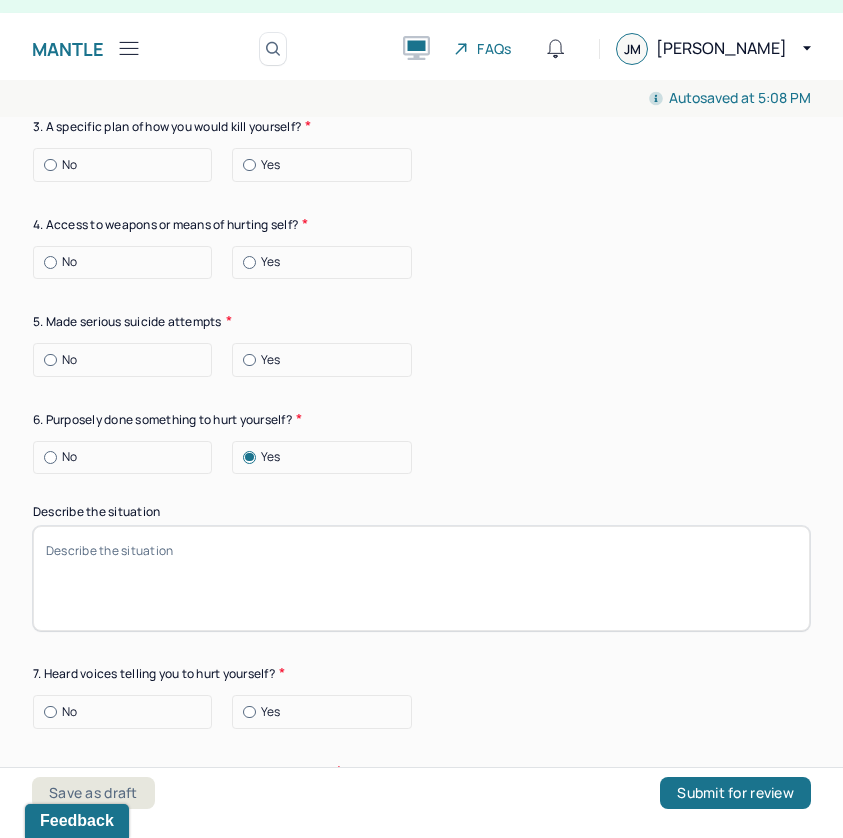 click on "Describe the situation" at bounding box center [421, 578] 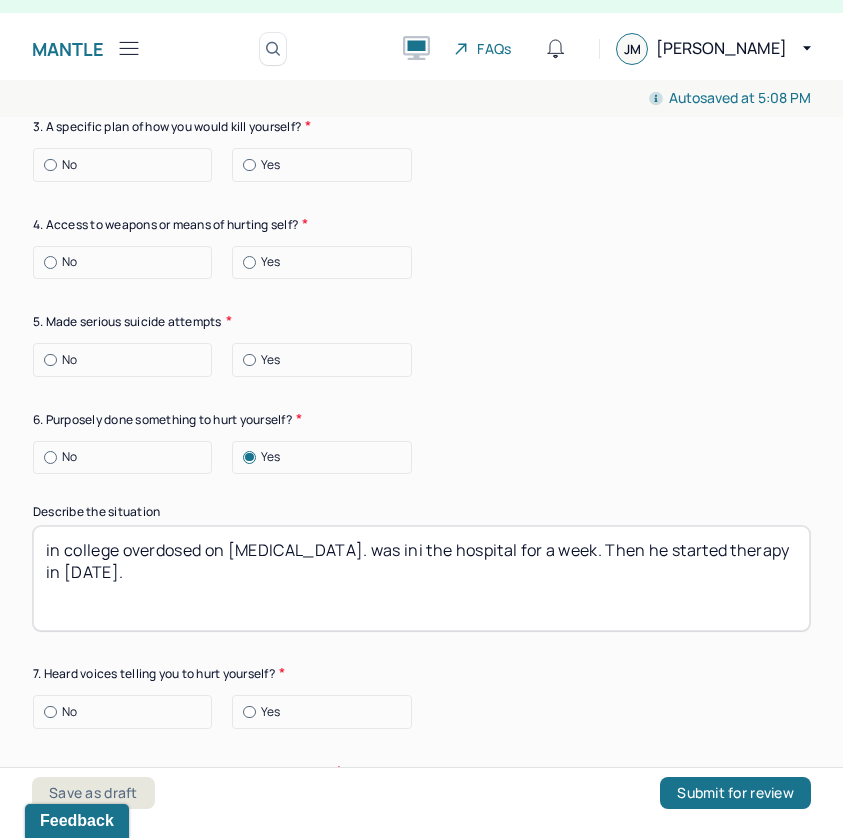 scroll, scrollTop: 6972, scrollLeft: 0, axis: vertical 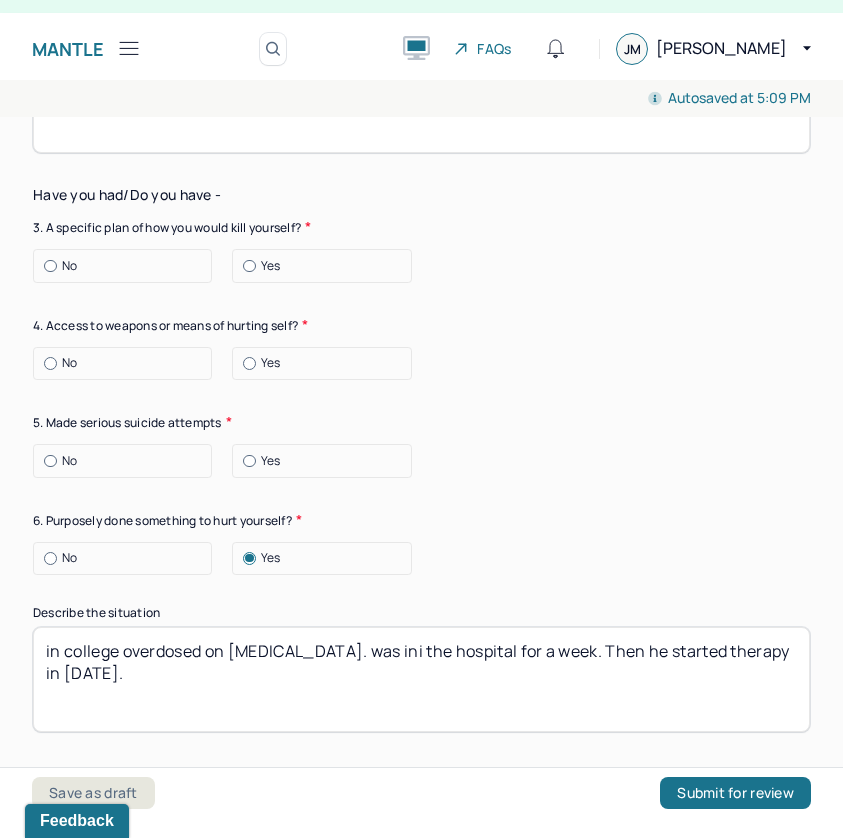 click at bounding box center (249, 266) 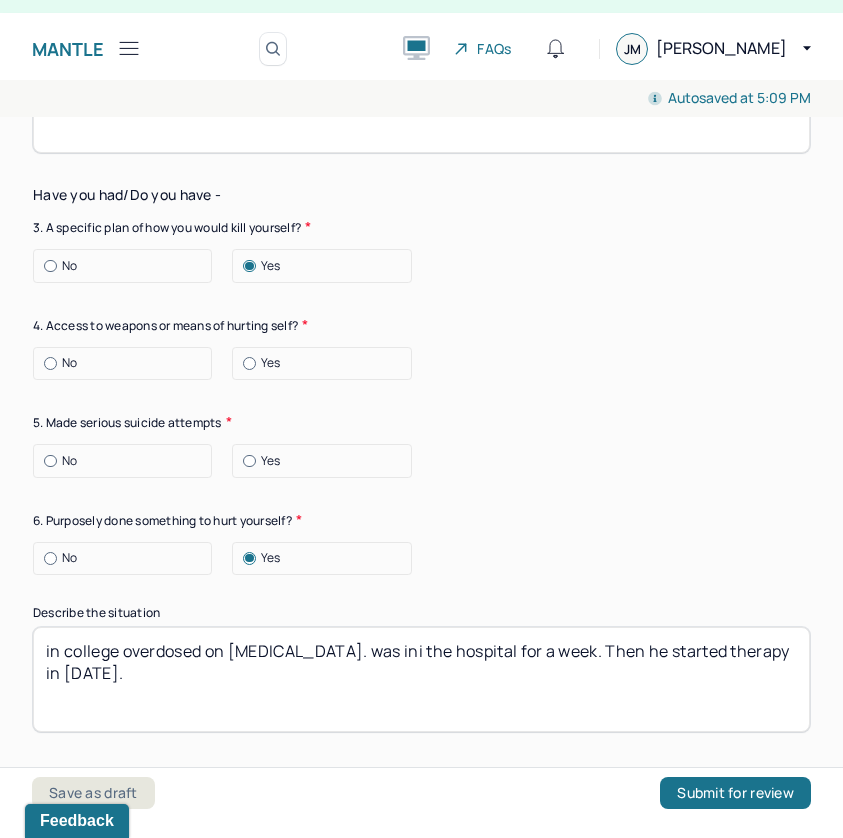 click at bounding box center [50, 363] 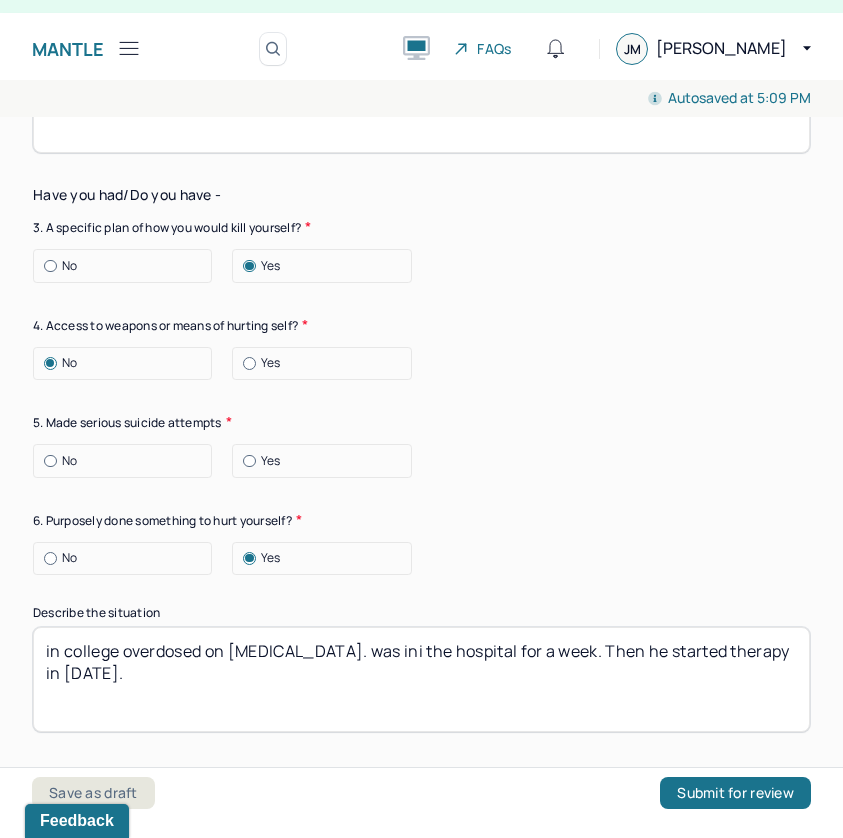 click at bounding box center [249, 461] 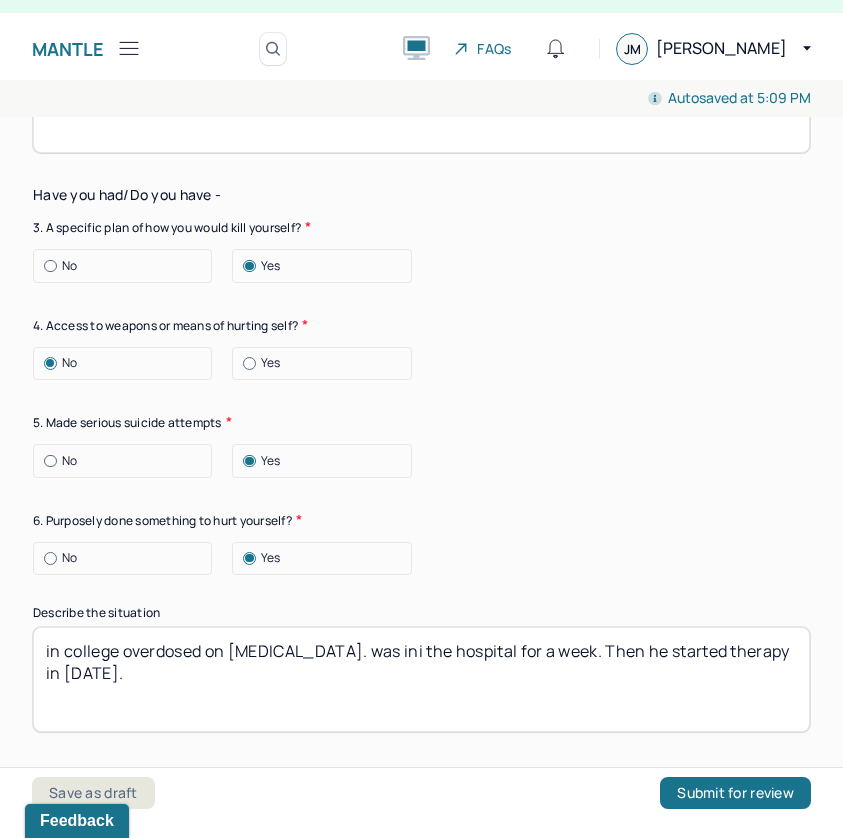 scroll, scrollTop: 7125, scrollLeft: 0, axis: vertical 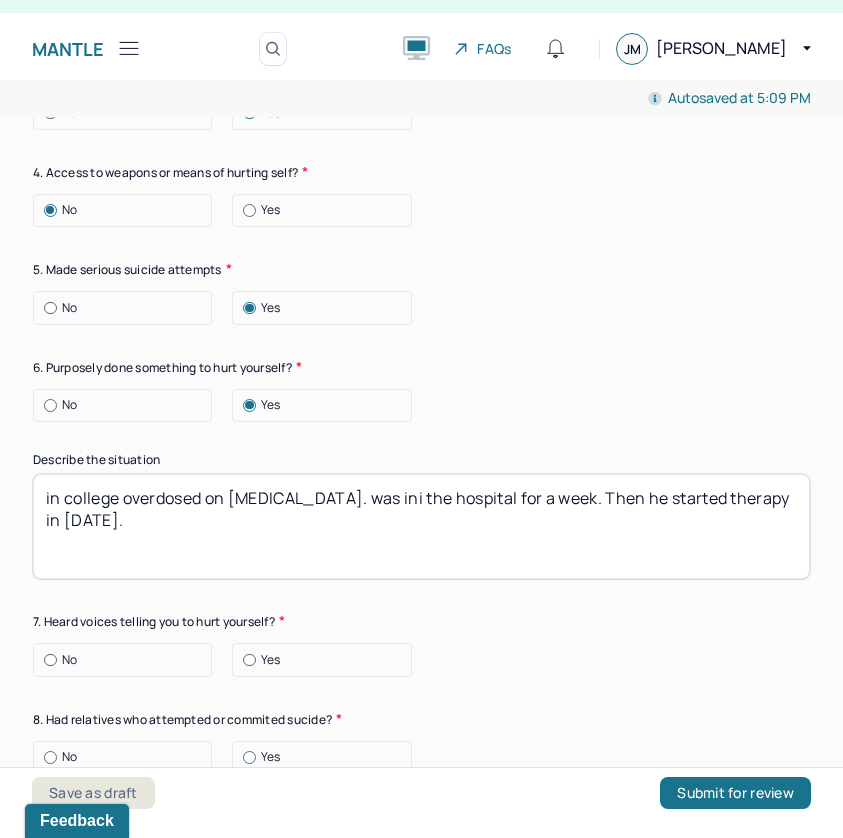 click on "in college overdosed on [MEDICAL_DATA]. was ini the hospital for a week. Then he started therapy in [DATE]." at bounding box center (421, 526) 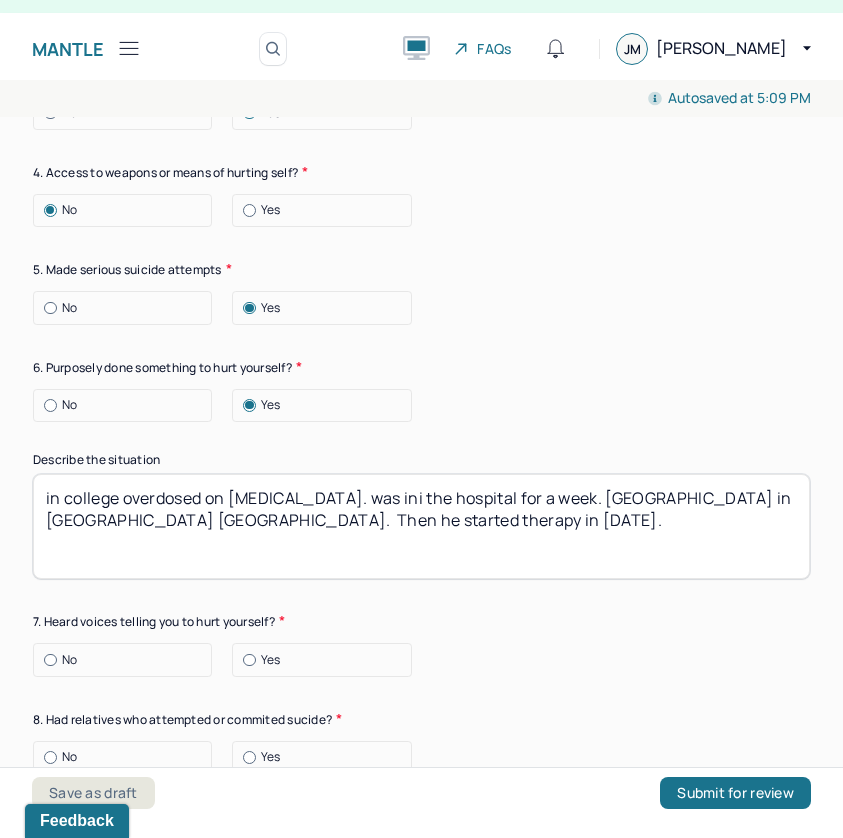 click on "in college overdosed on [MEDICAL_DATA]. was ini the hospital for a week. [GEOGRAPHIC_DATA] in [GEOGRAPHIC_DATA] [GEOGRAPHIC_DATA].  Then he started therapy in [DATE]." at bounding box center (421, 526) 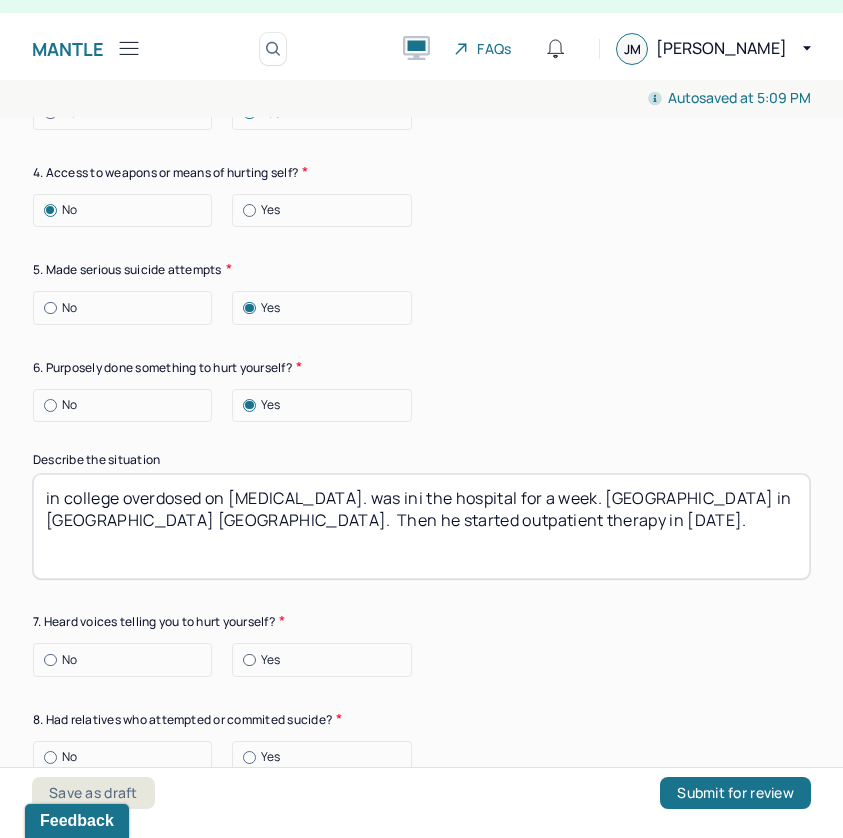 click on "in college overdosed on [MEDICAL_DATA]. was ini the hospital for a week. [GEOGRAPHIC_DATA] in [GEOGRAPHIC_DATA] [GEOGRAPHIC_DATA].  Then he started therapy in [DATE]." at bounding box center (421, 526) 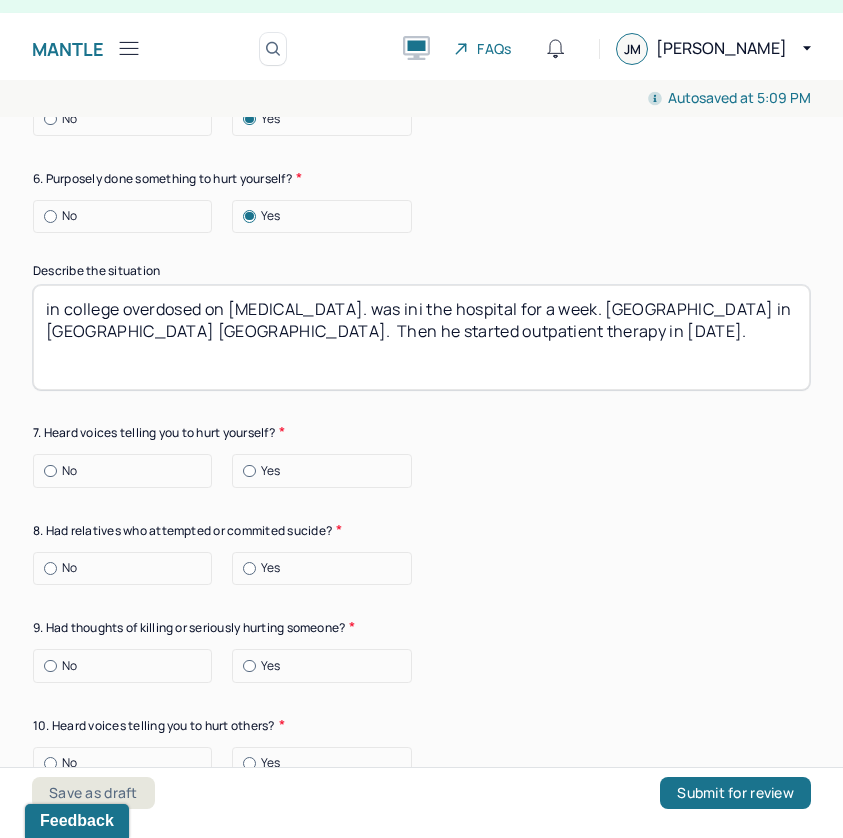 type on "in college overdosed on [MEDICAL_DATA]. was ini the hospital for a week. [GEOGRAPHIC_DATA] in [GEOGRAPHIC_DATA] [GEOGRAPHIC_DATA].  Then he started outpatient therapy in [DATE]." 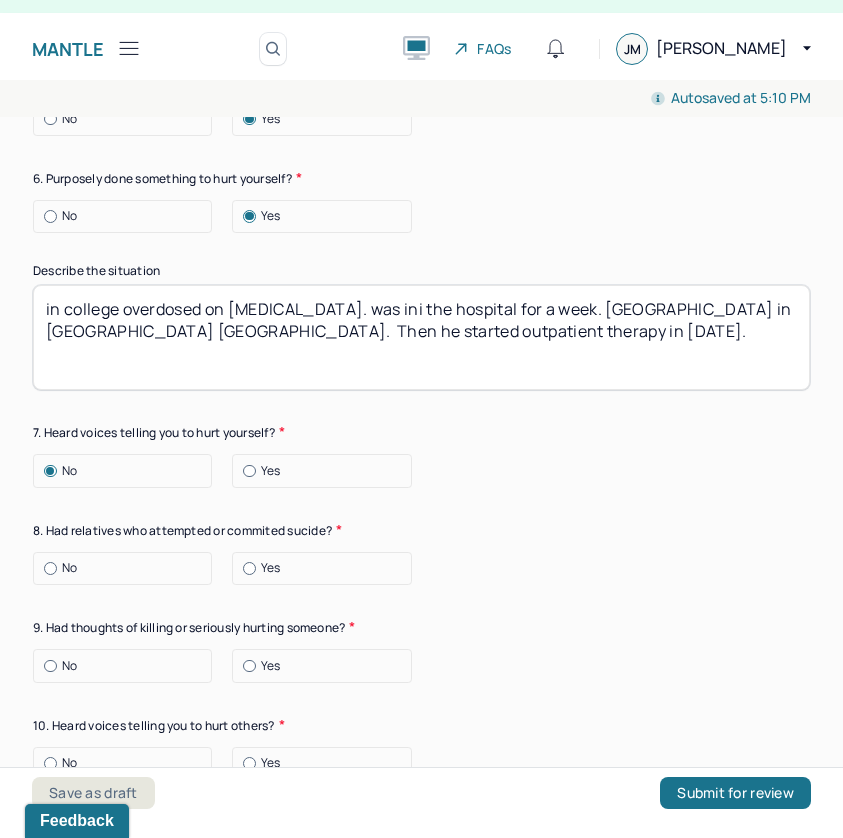 click at bounding box center [50, 568] 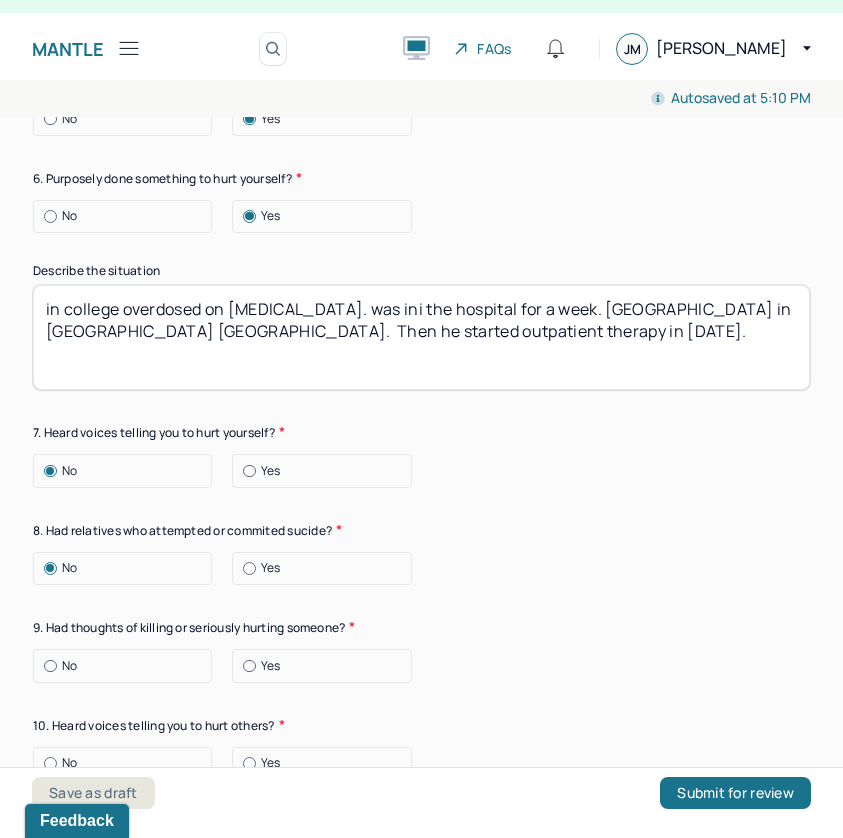 click at bounding box center (50, 666) 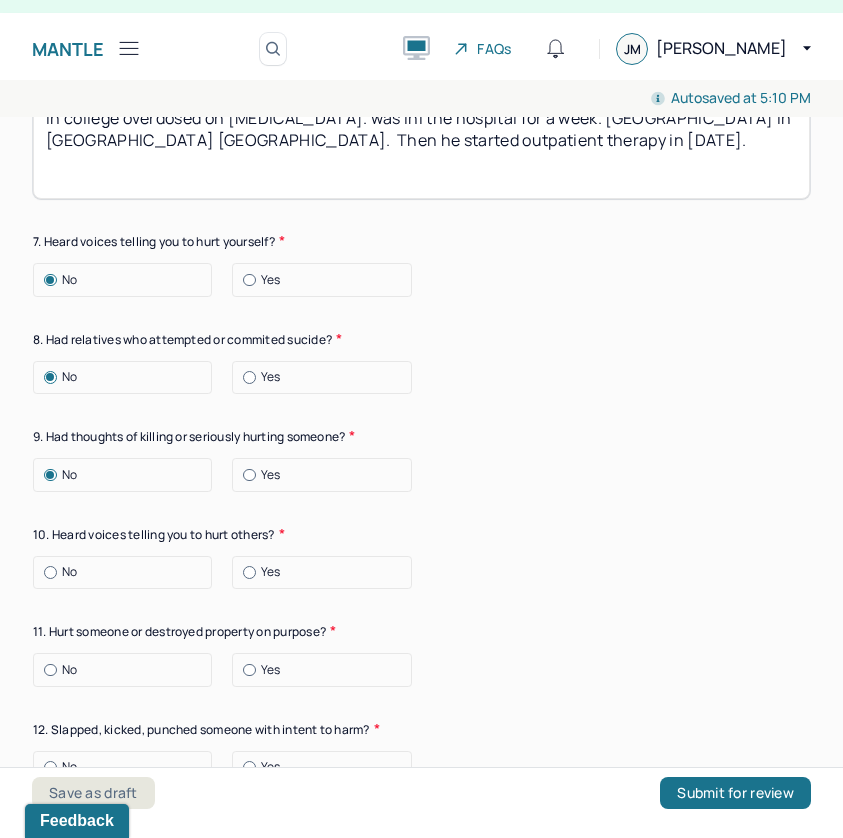 scroll, scrollTop: 7552, scrollLeft: 0, axis: vertical 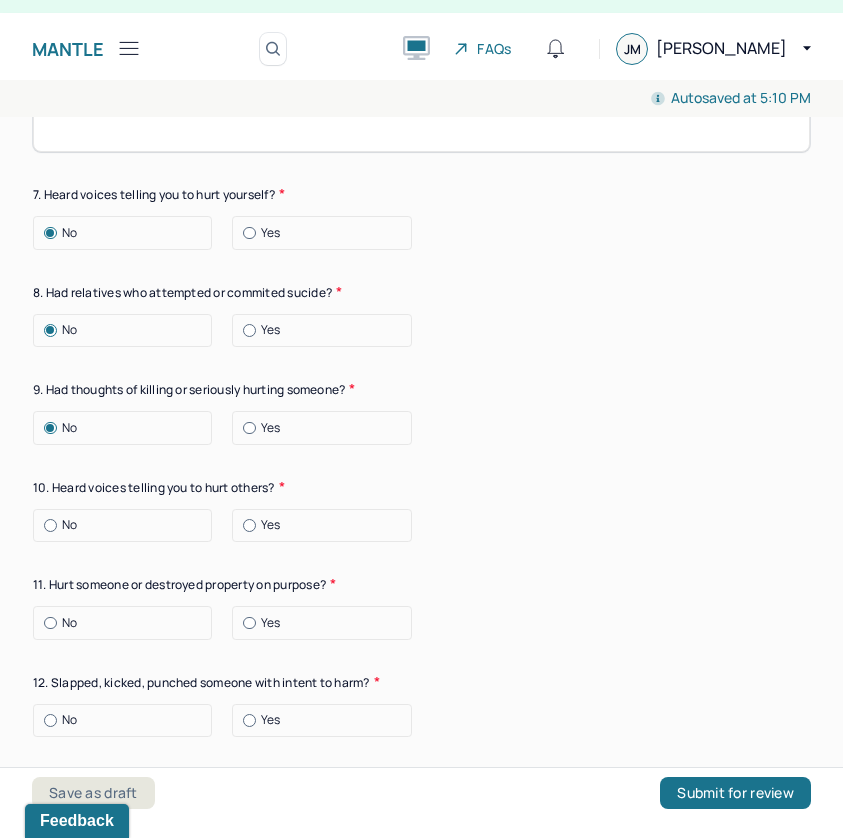 click at bounding box center (50, 525) 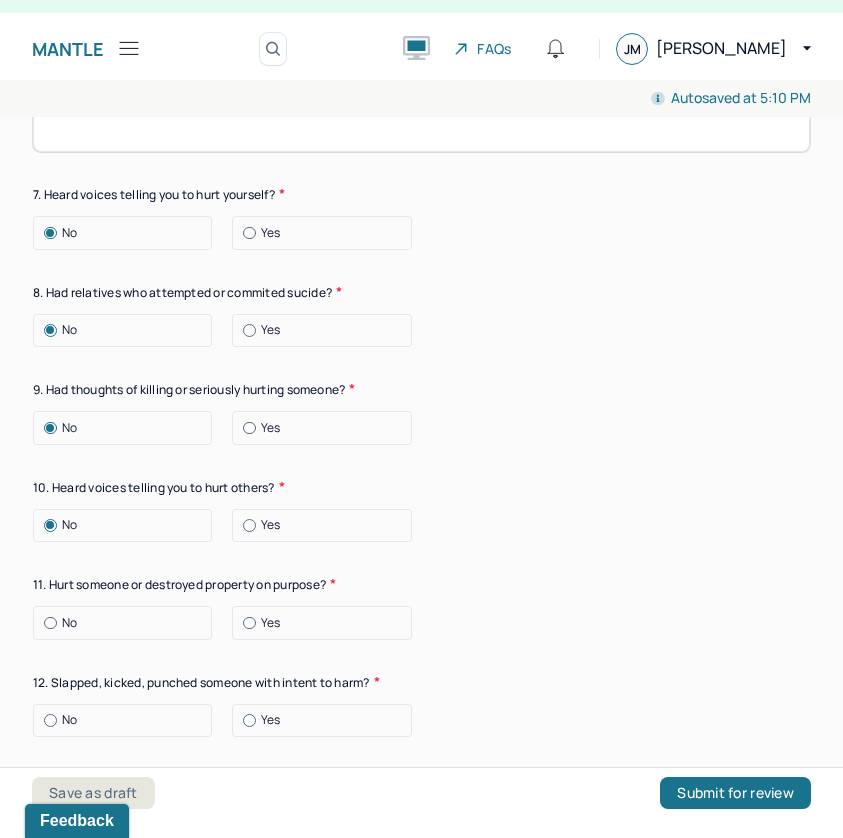 click at bounding box center [50, 623] 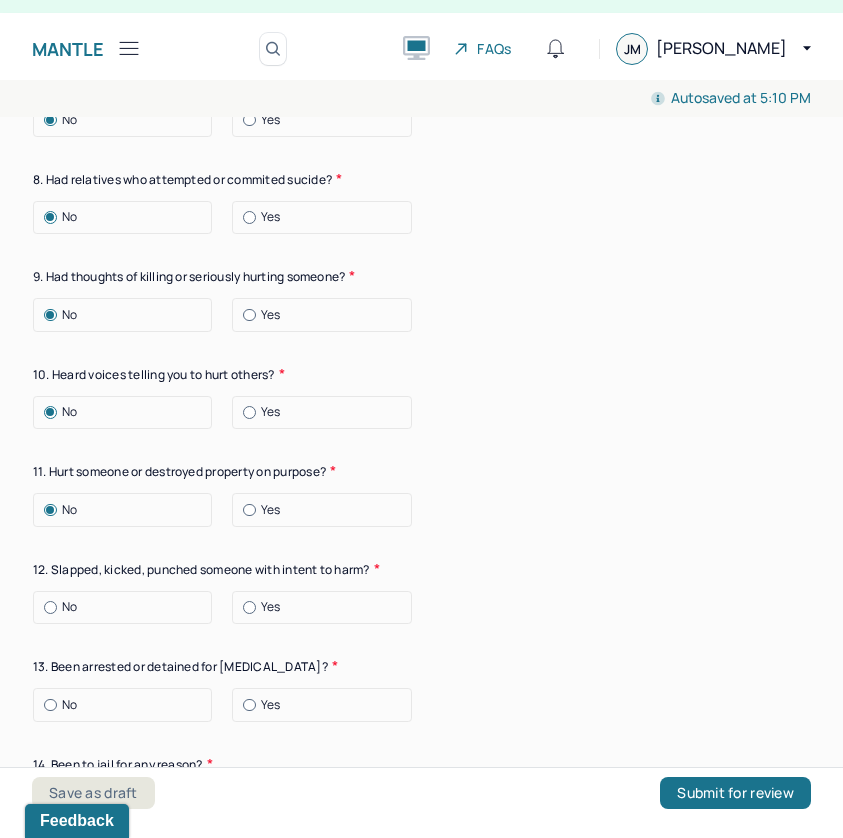 scroll, scrollTop: 7733, scrollLeft: 0, axis: vertical 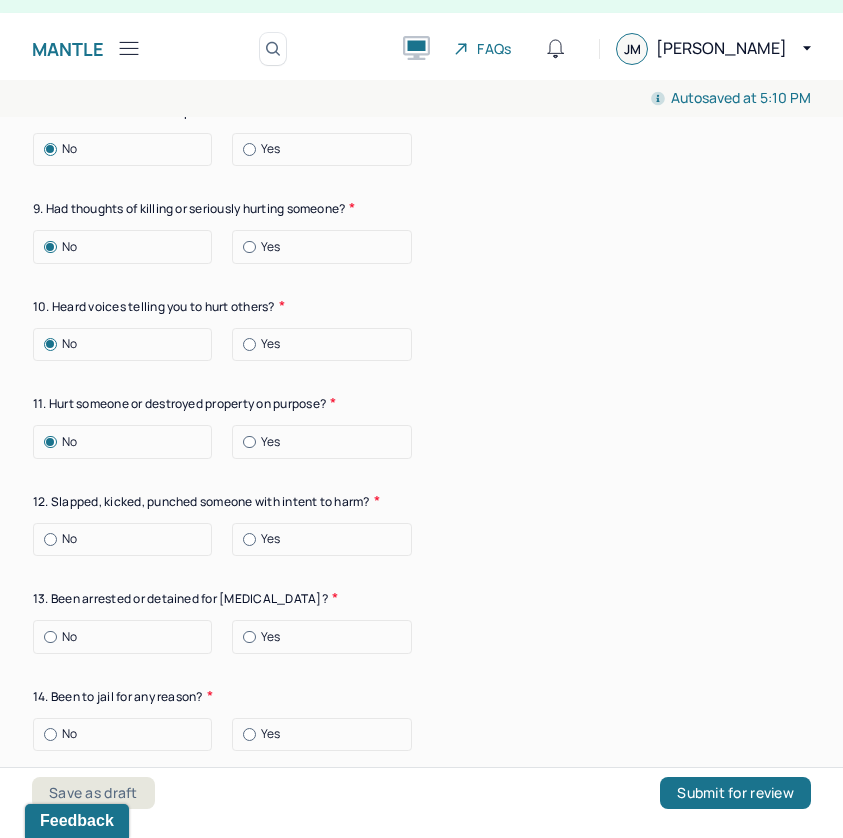 click at bounding box center [50, 539] 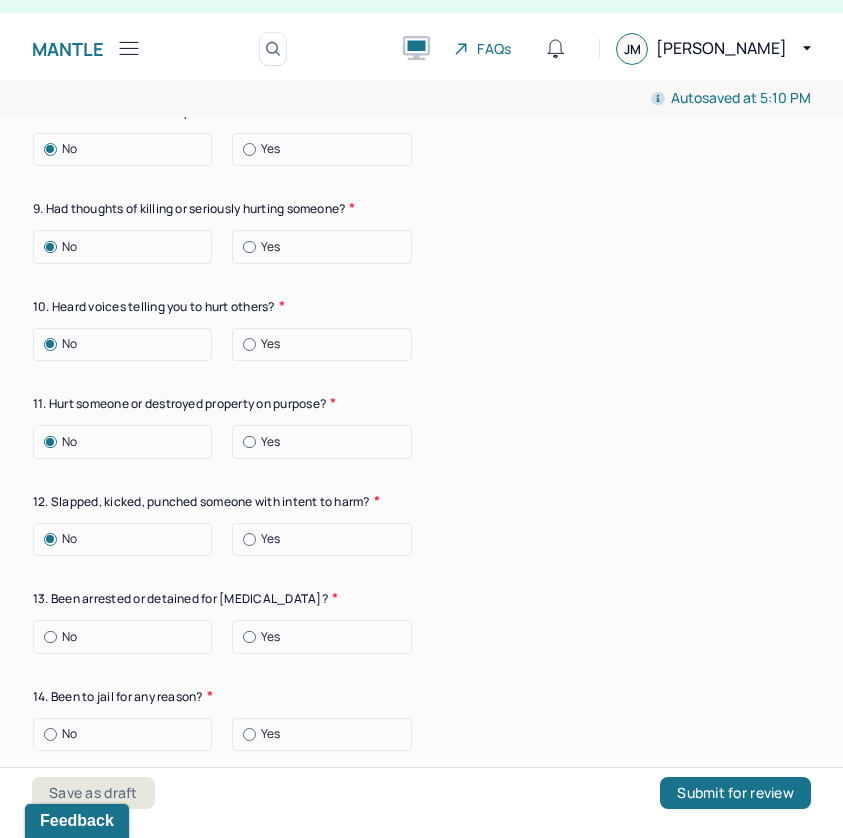 click at bounding box center [50, 637] 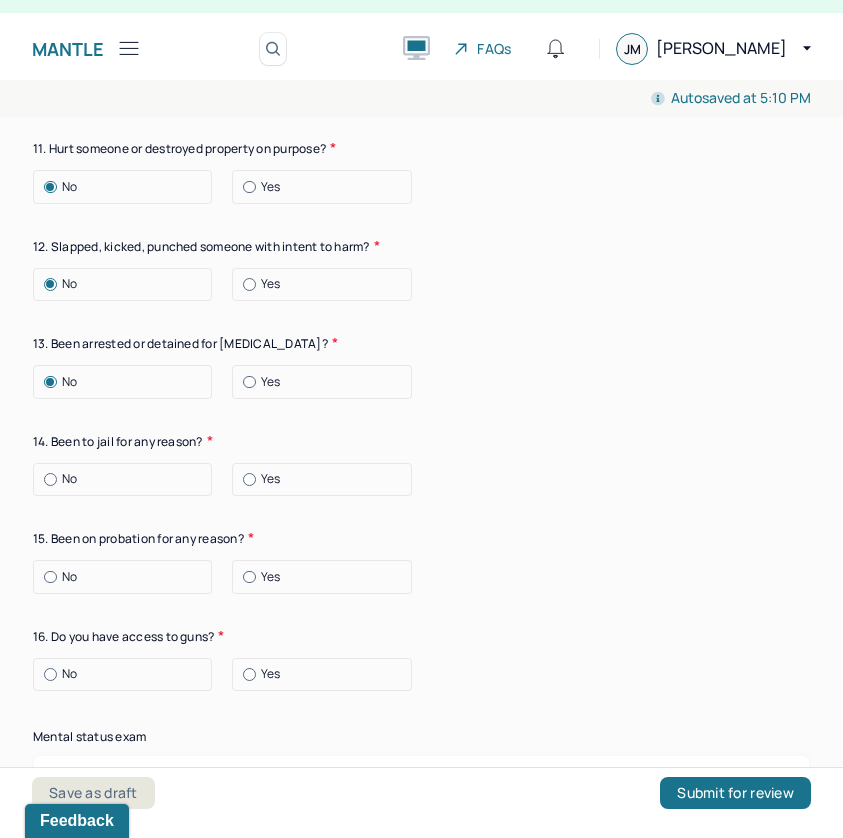 scroll, scrollTop: 7989, scrollLeft: 0, axis: vertical 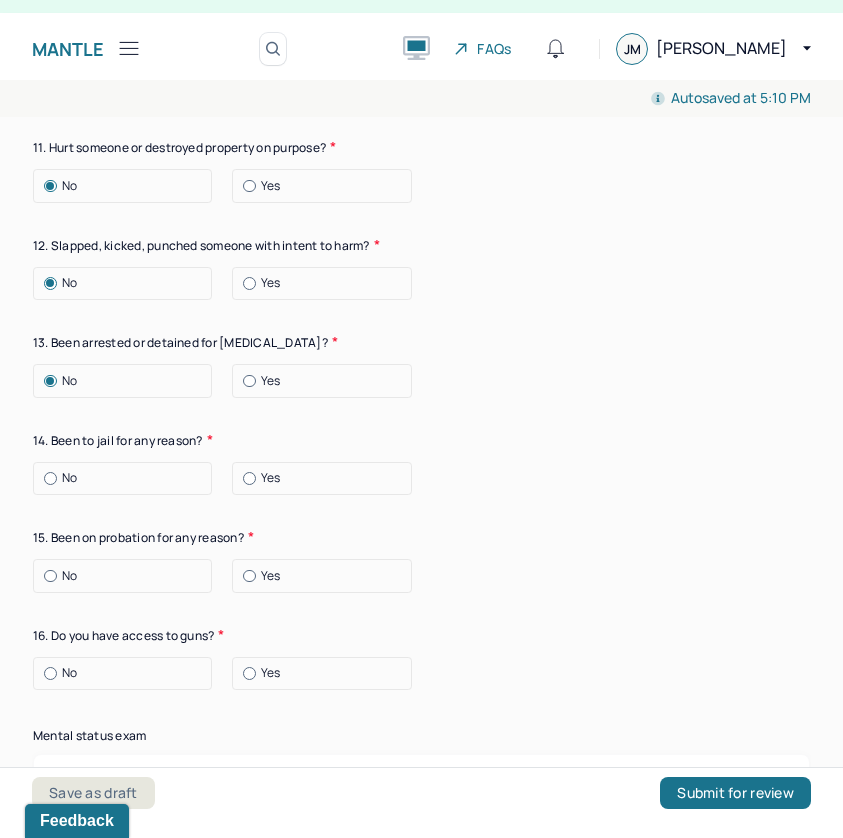 click at bounding box center (50, 478) 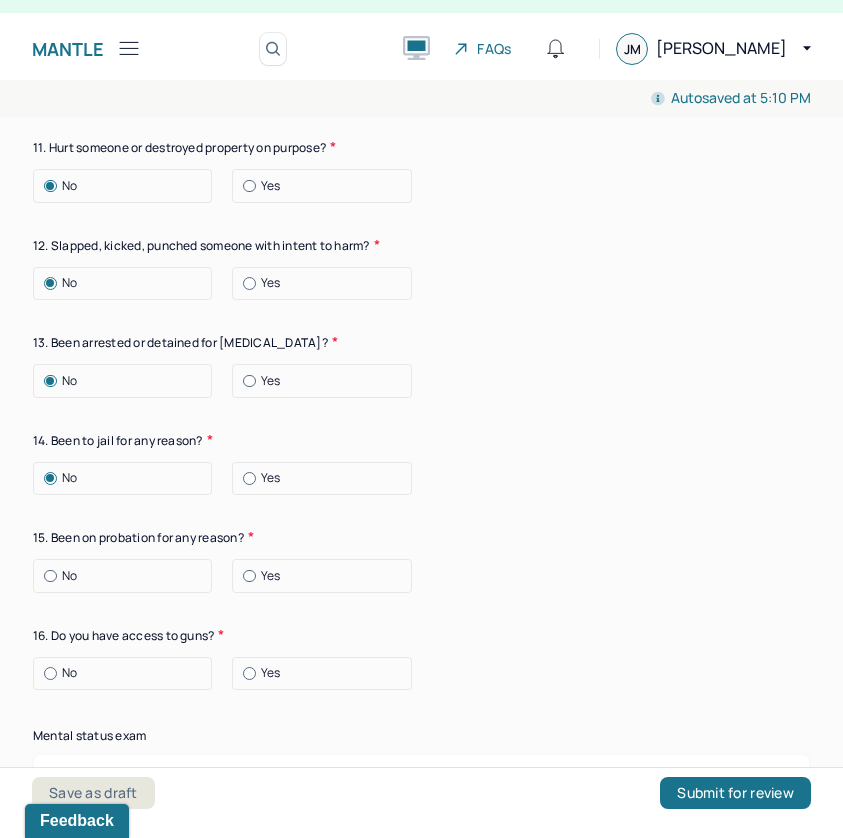 click at bounding box center [50, 576] 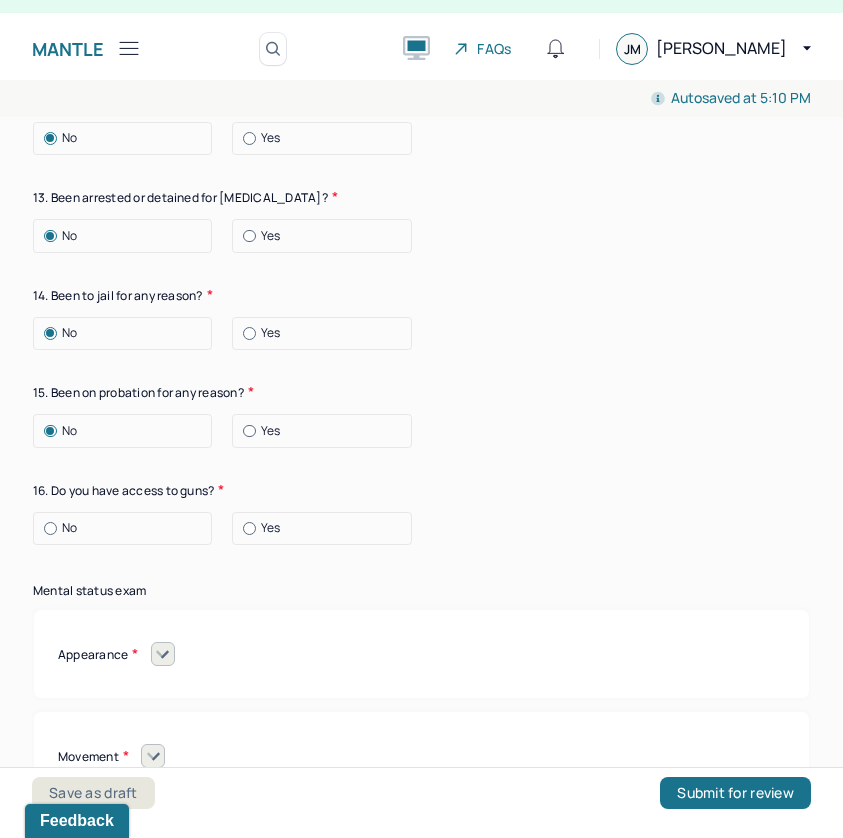 scroll, scrollTop: 8152, scrollLeft: 0, axis: vertical 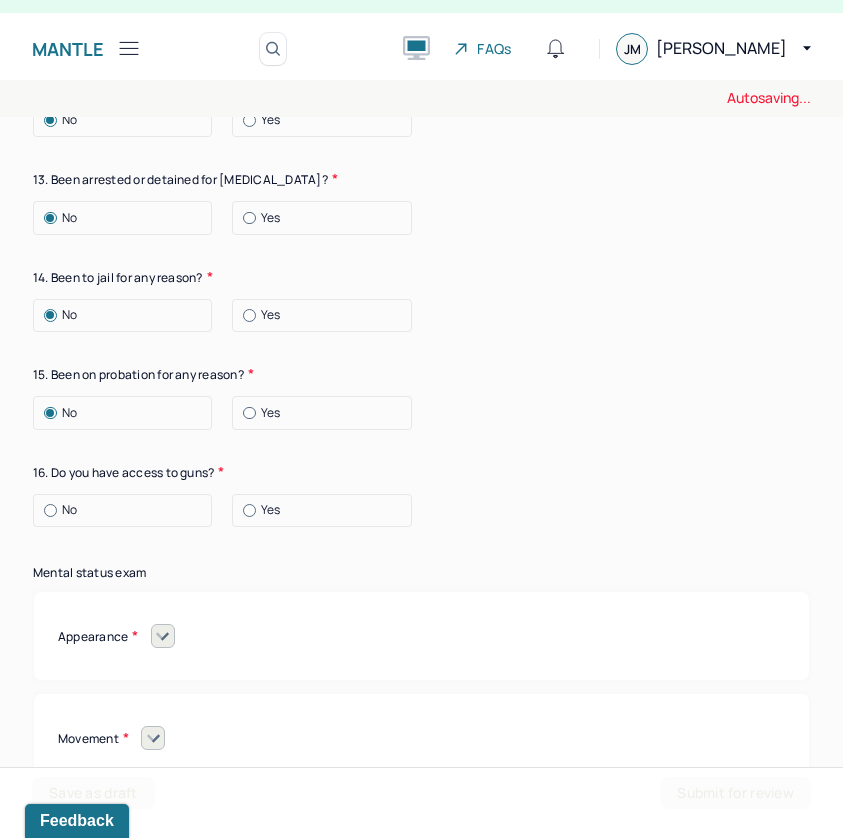 click at bounding box center [50, 510] 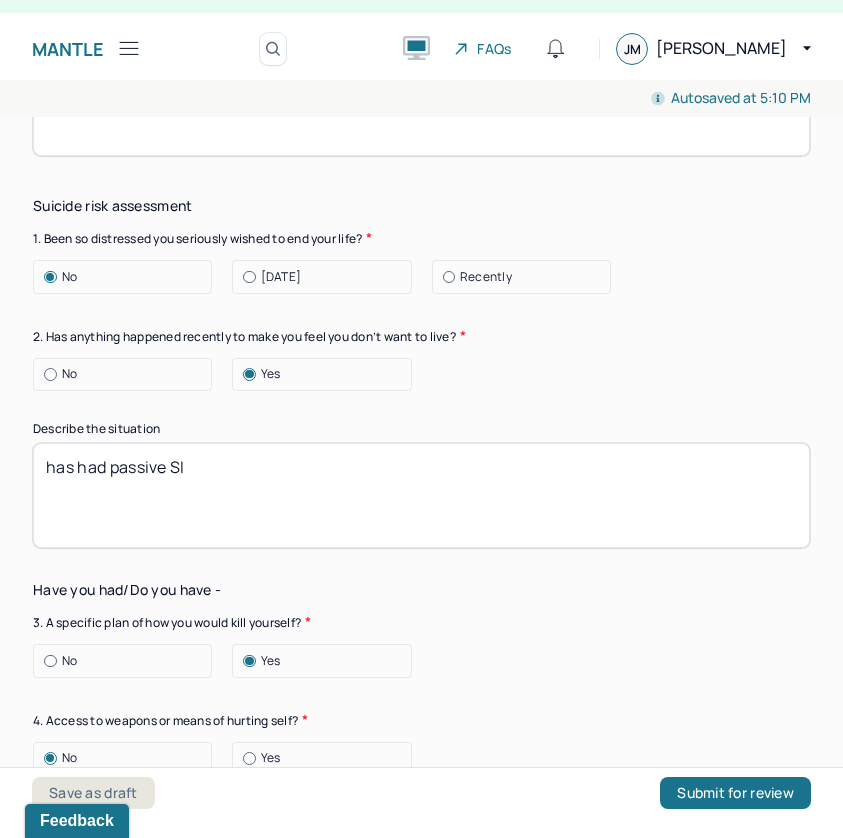 scroll, scrollTop: 6573, scrollLeft: 0, axis: vertical 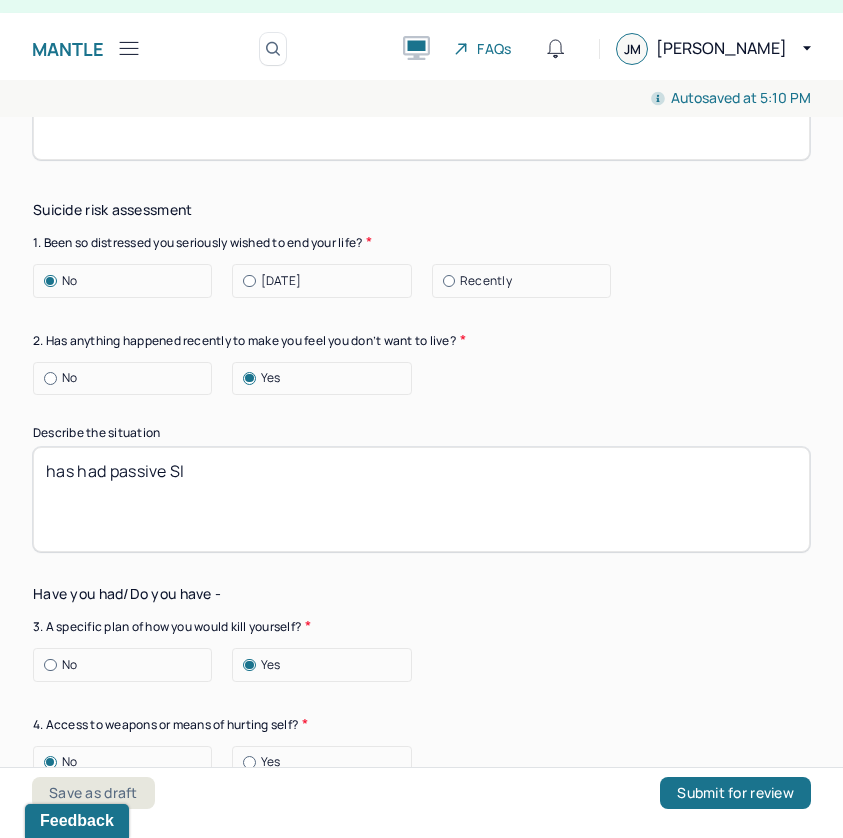 click on "has had passive SI" at bounding box center (421, 499) 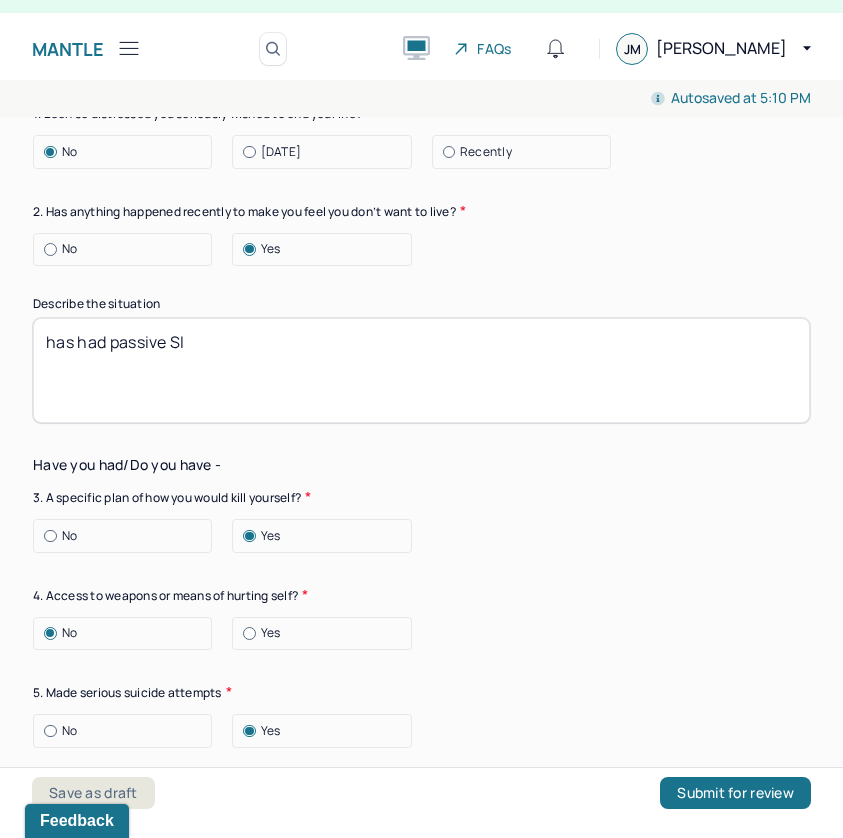 scroll, scrollTop: 6687, scrollLeft: 0, axis: vertical 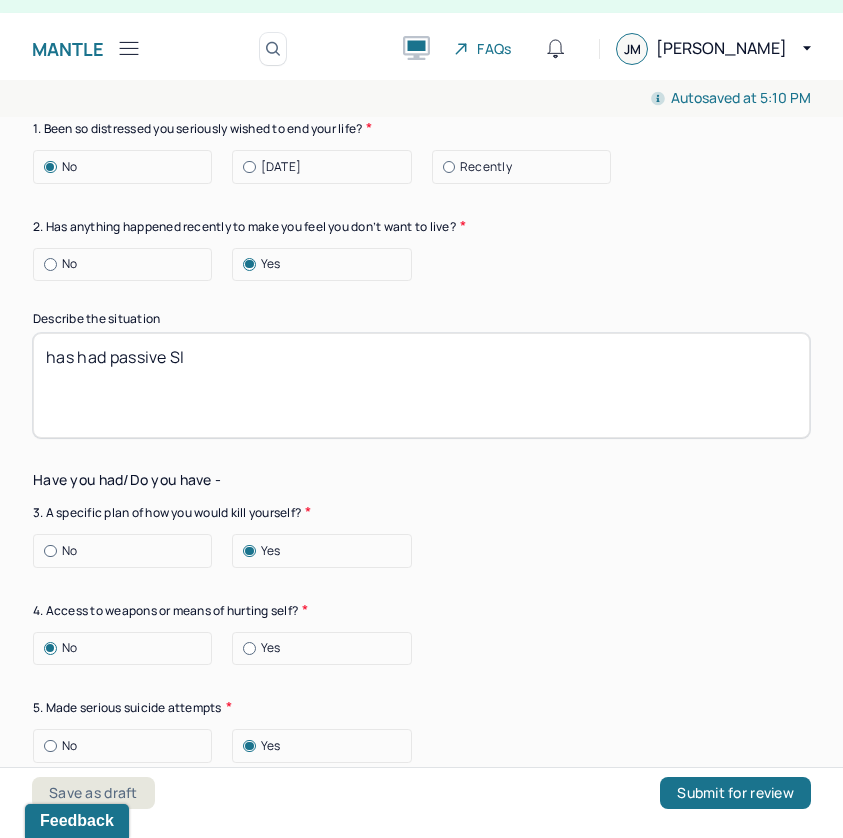 click on "has had passive SI" at bounding box center [421, 385] 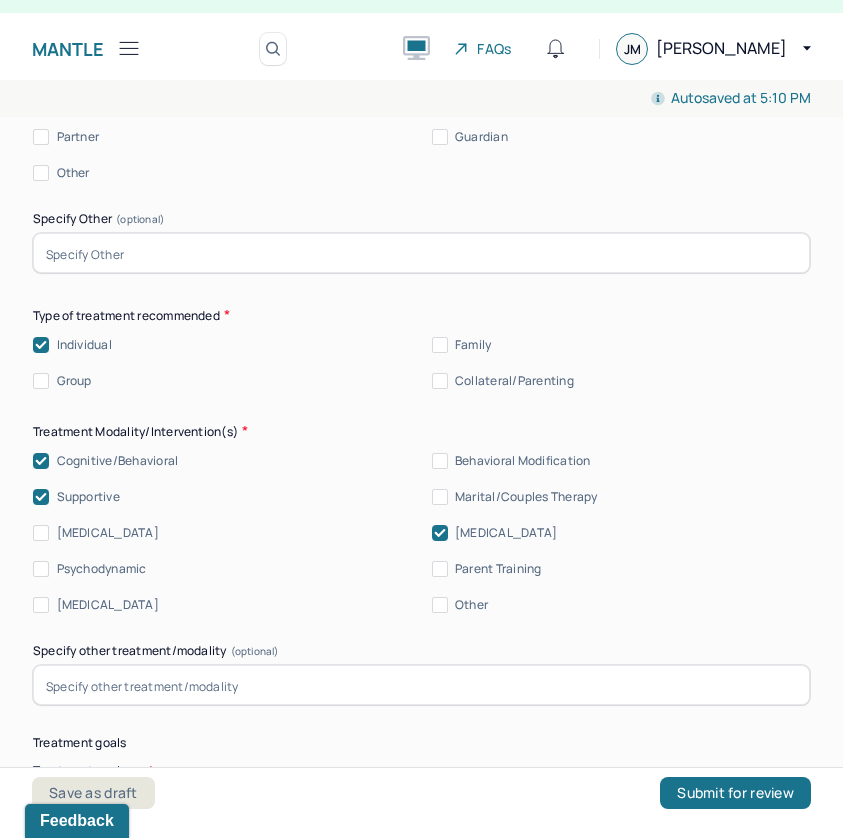 scroll, scrollTop: 9653, scrollLeft: 0, axis: vertical 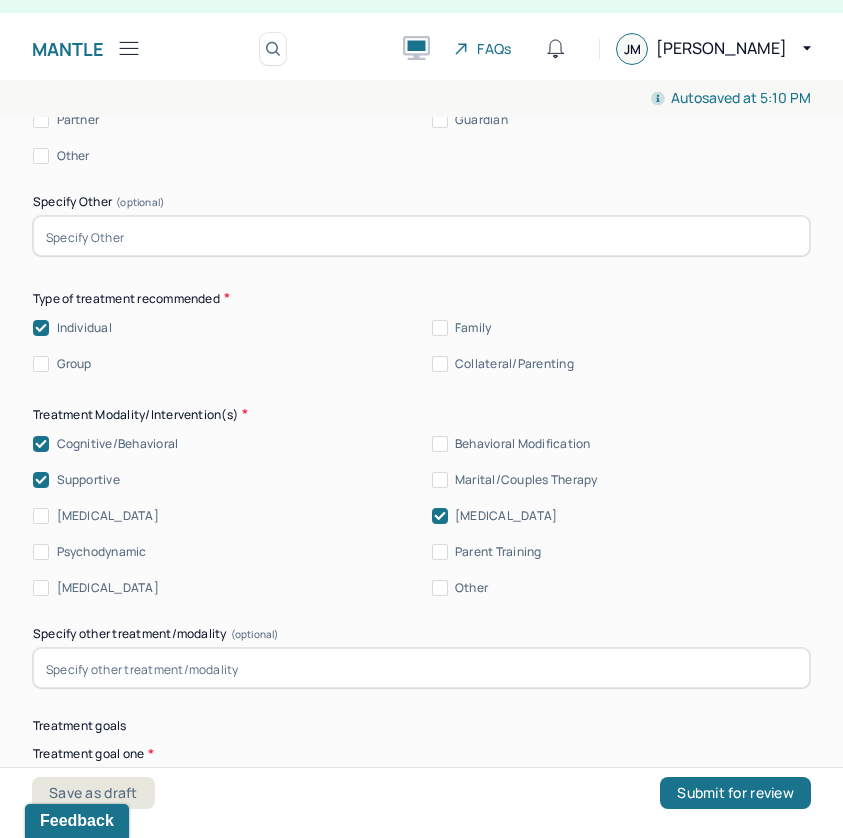 type on "has had passive SI, no plan or intent." 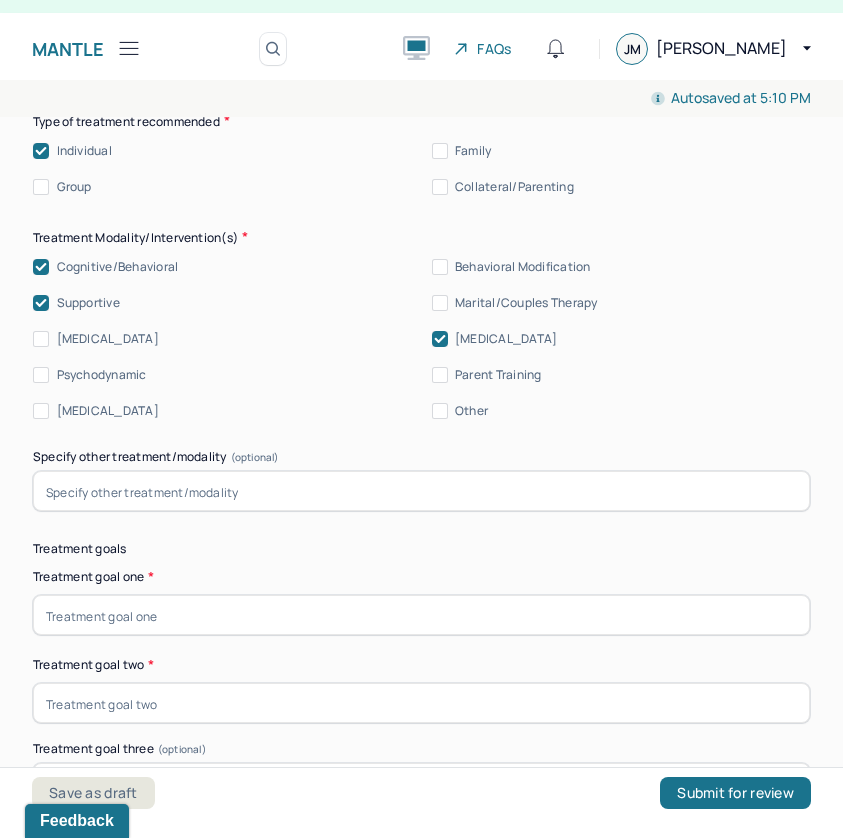 scroll, scrollTop: 9832, scrollLeft: 0, axis: vertical 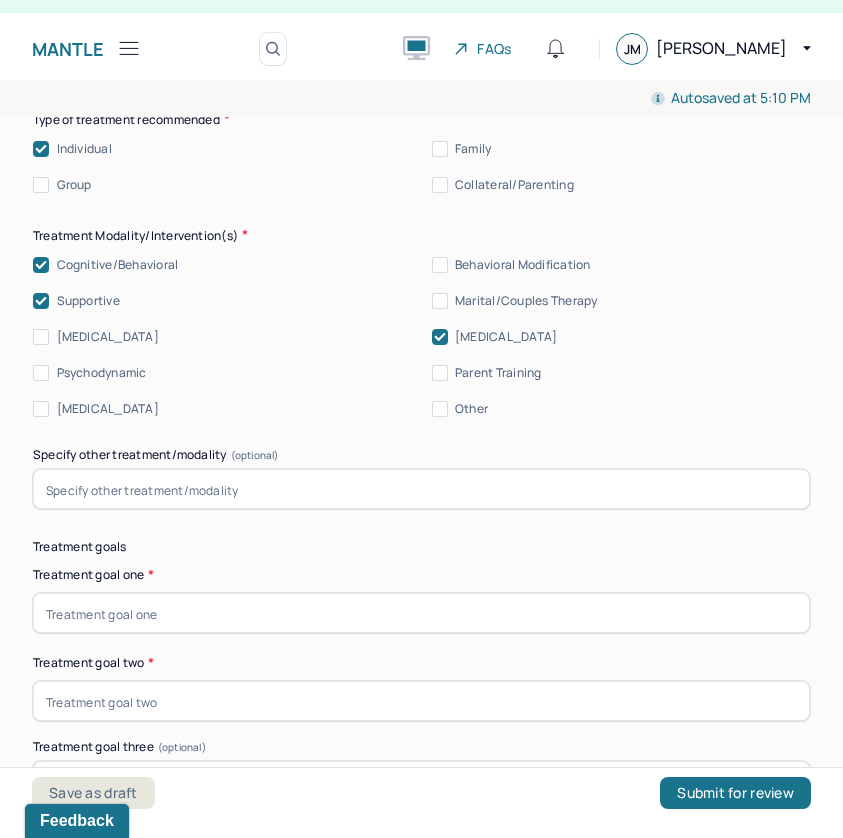 click on "Treatment goal two *" at bounding box center (421, 663) 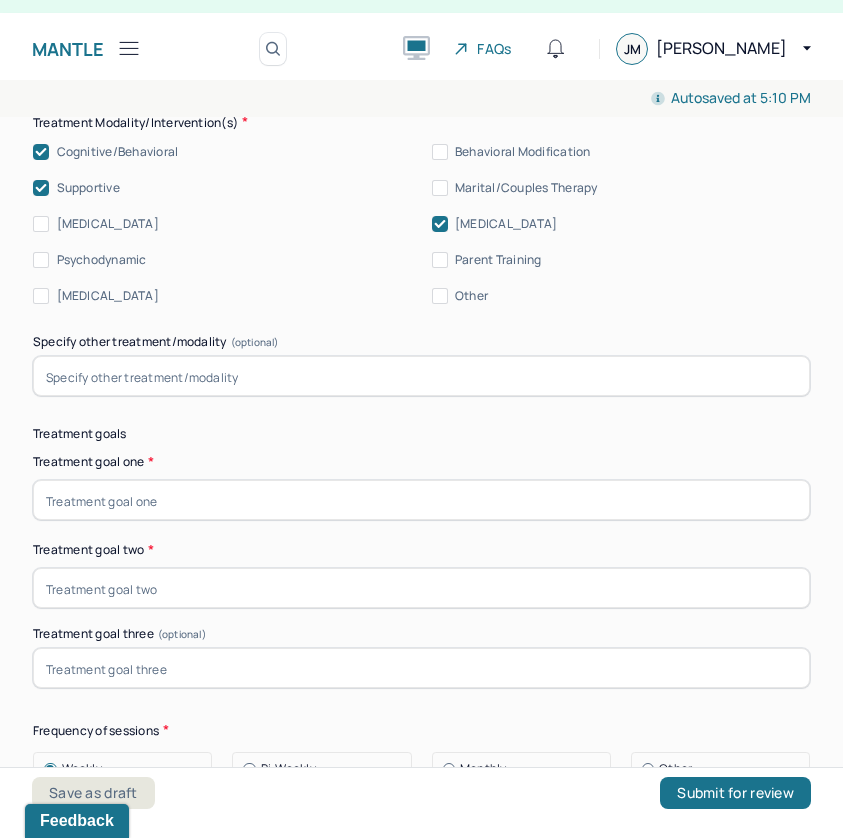 scroll, scrollTop: 10019, scrollLeft: 0, axis: vertical 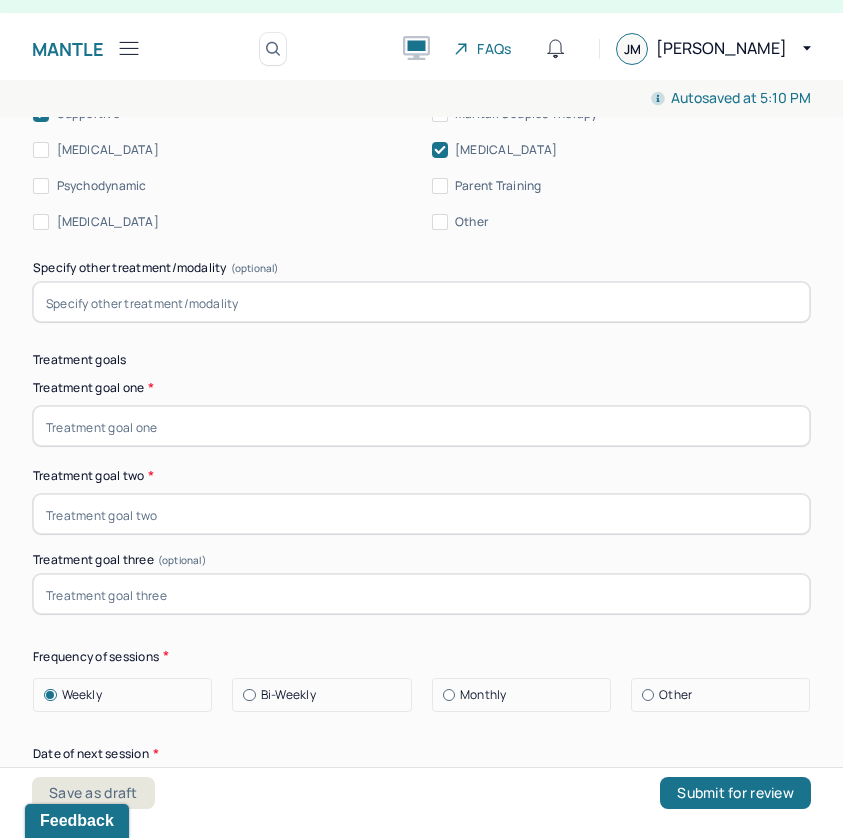 click at bounding box center (421, 426) 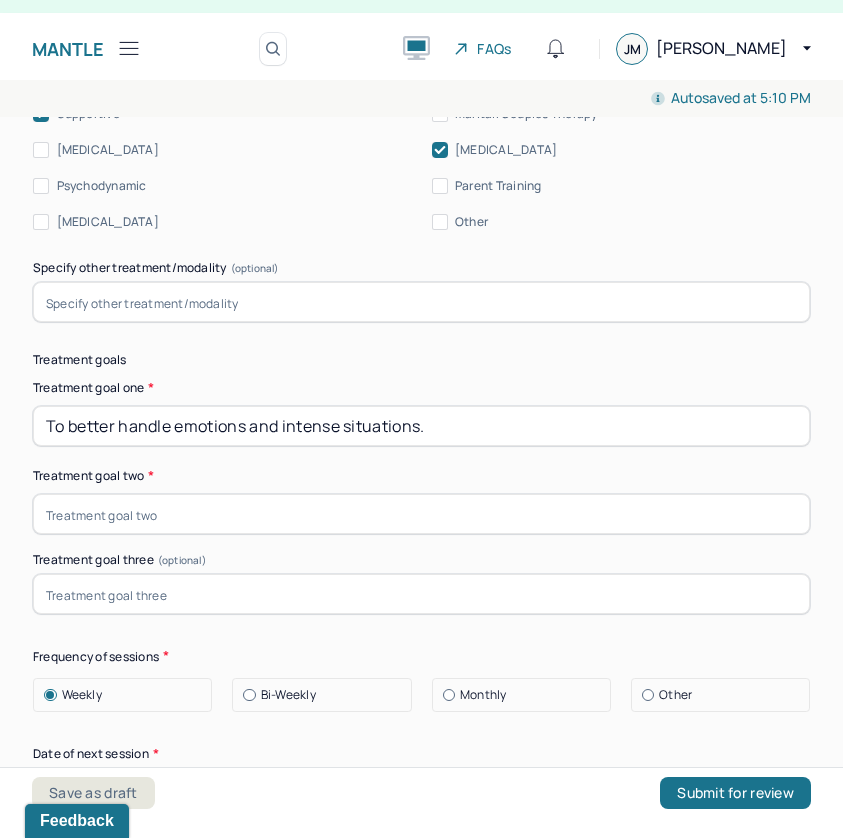 type on "To better handle emotions and intense situations." 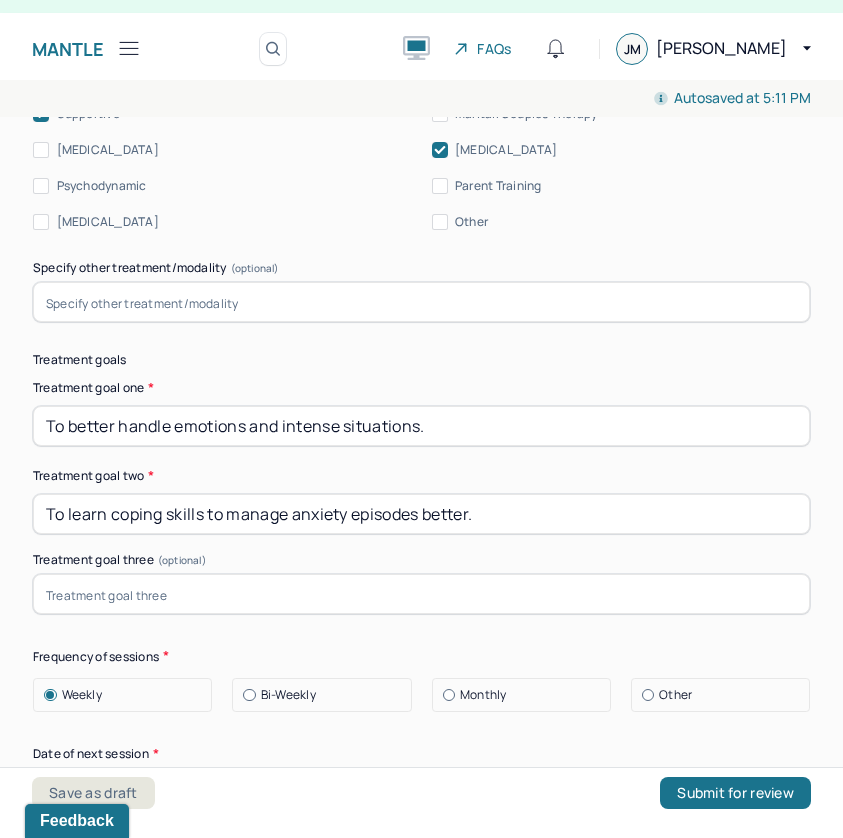 type on "To learn coping skills to manage anxiety episodes better." 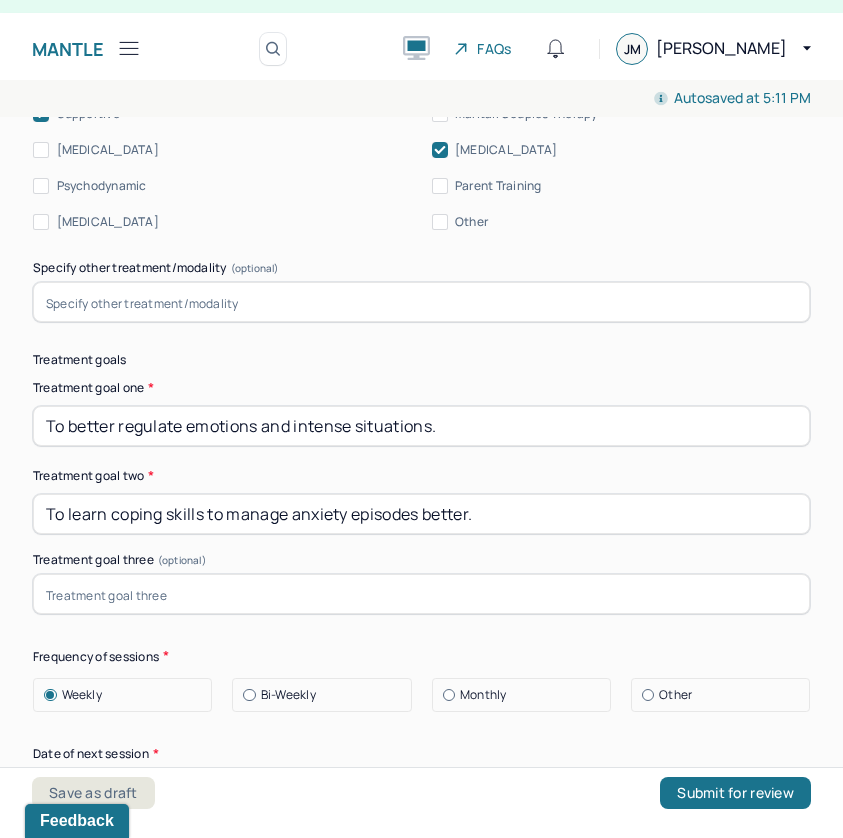click on "To better regulate emotions and intense situations." at bounding box center [421, 426] 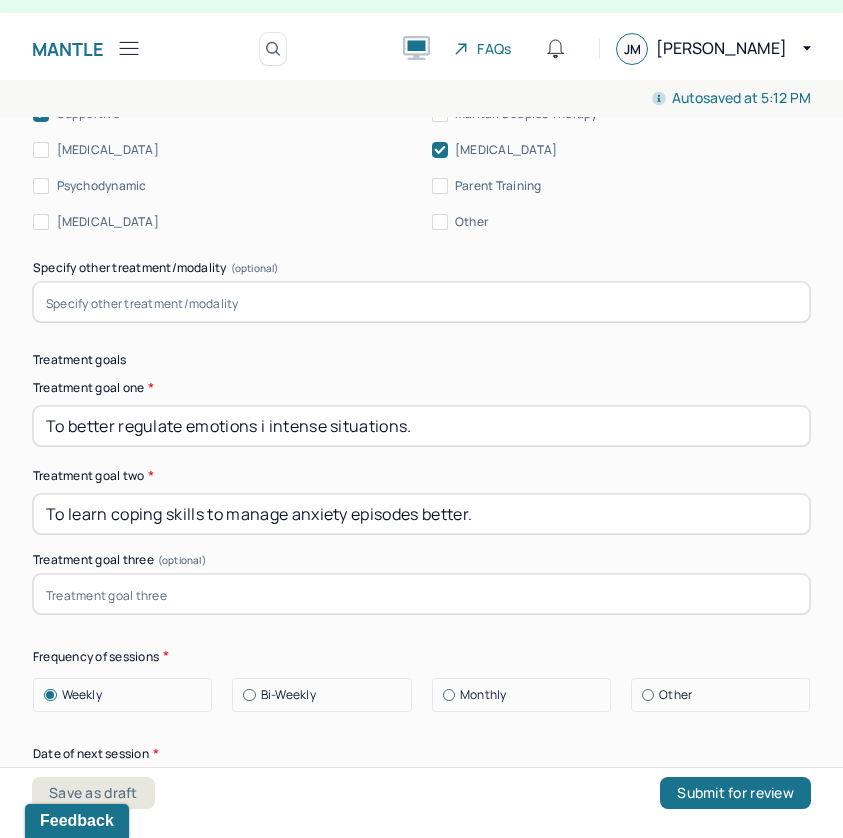 type on "To better regulate emotions i intense situations." 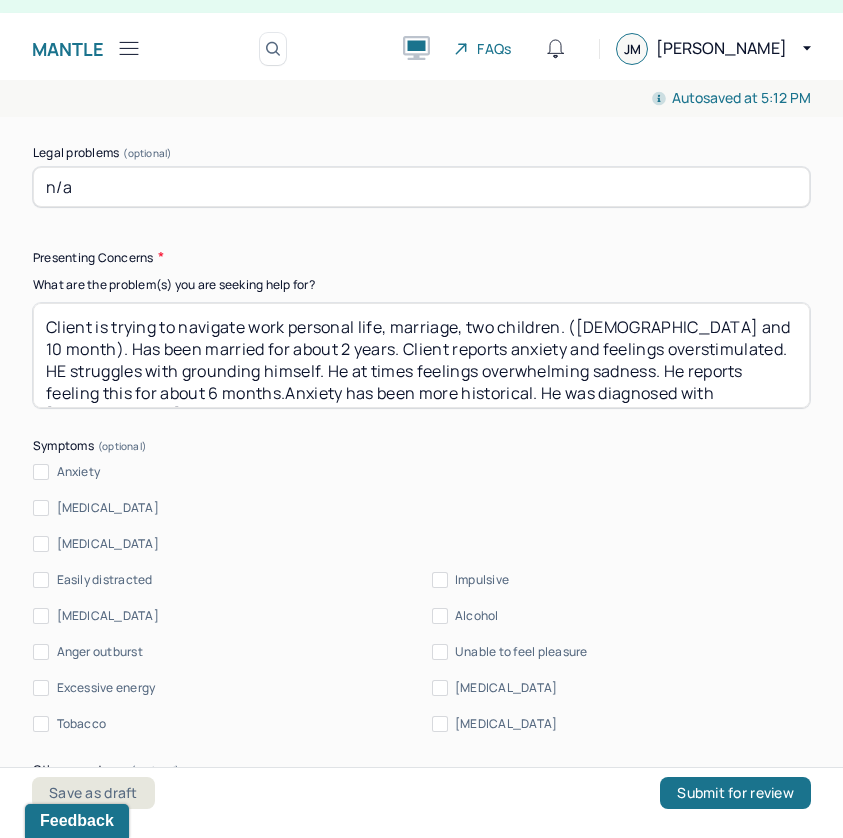 scroll, scrollTop: 2289, scrollLeft: 0, axis: vertical 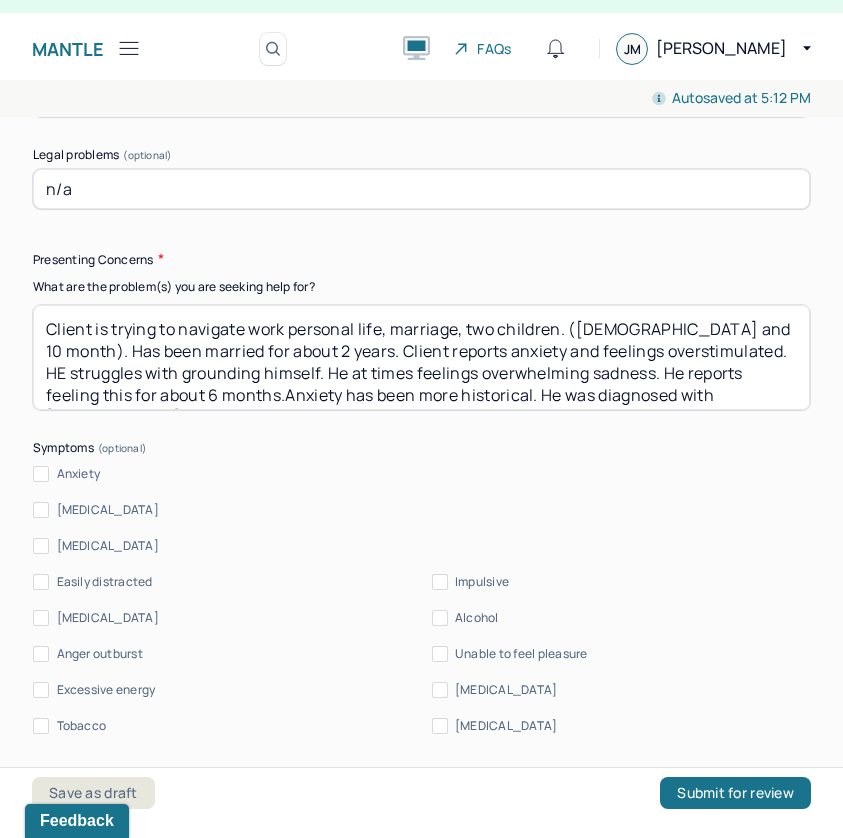 type on "To learn how to communicate feelings better." 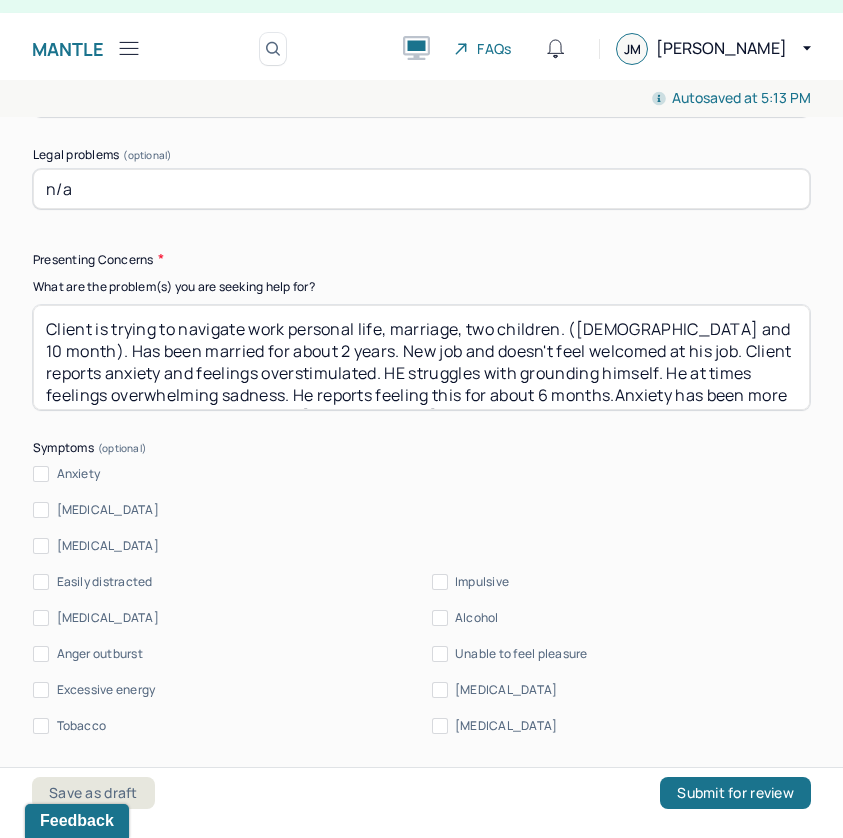 click on "Client is trying to navigate work personal life, marriage, two children. ([DEMOGRAPHIC_DATA] and 10 month). Has been married for about 2 years. New job and doesn't feel welcomed at his job. Client reports anxiety and feelings overstimulated. HE struggles with grounding himself. He at times feelings overwhelming sadness. He reports feeling this for about 6 months.Anxiety has been more historical. He was diagnosed with [MEDICAL_DATA]." at bounding box center (421, 357) 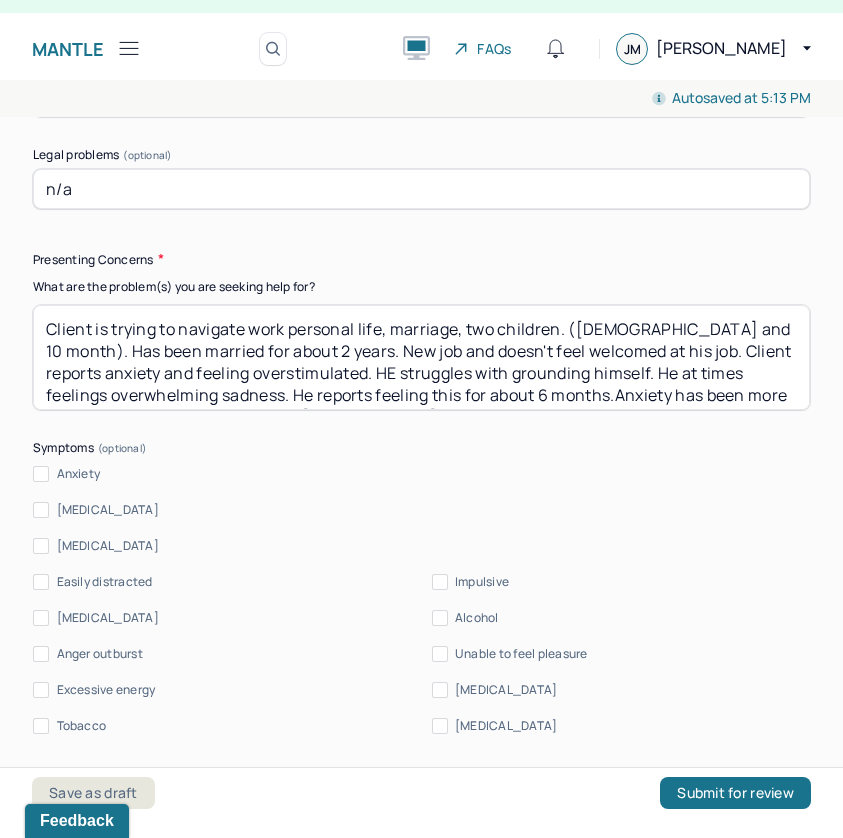click on "Client is trying to navigate work personal life, marriage, two children. ([DEMOGRAPHIC_DATA] and 10 month). Has been married for about 2 years. New job and doesn't feel welcomed at his job. Client reports anxiety and feeling overstimulated. HE struggles with grounding himself. He at times feelings overwhelming sadness. He reports feeling this for about 6 months.Anxiety has been more historical. He was diagnosed with [MEDICAL_DATA]." at bounding box center [421, 357] 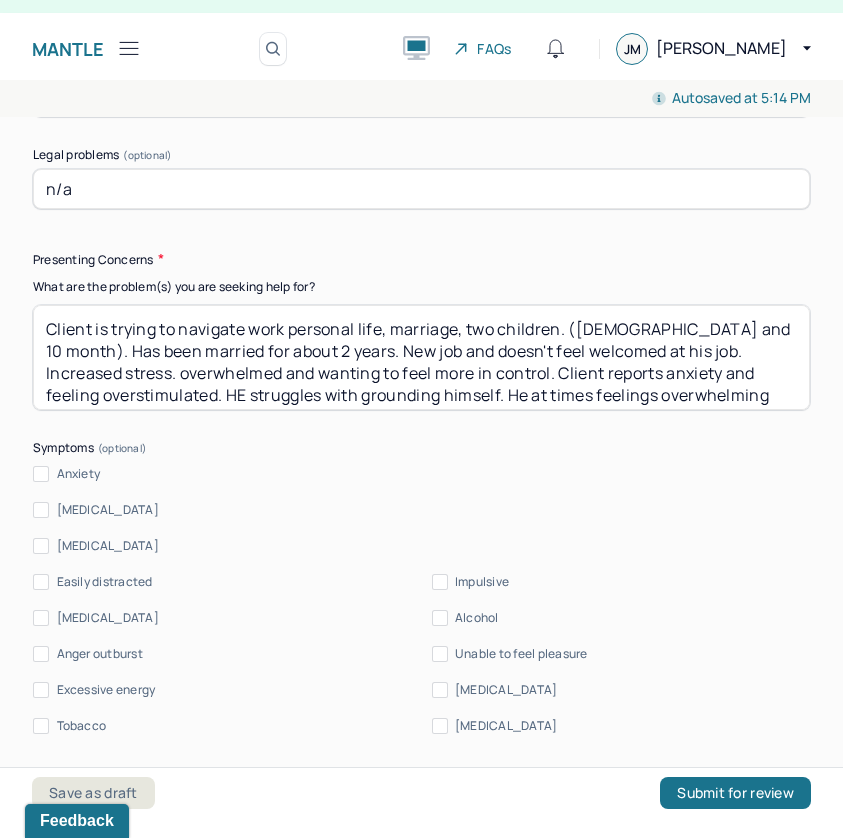 type on "Client is trying to navigate work personal life, marriage, two children. ([DEMOGRAPHIC_DATA] and 10 month). Has been married for about 2 years. New job and doesn't feel welcomed at his job. Increased stress. overwhelmed and wanting to feel more in control. Client reports anxiety and feeling overstimulated. HE struggles with grounding himself. He at times feelings overwhelming sadness. He reports feeling this for about 6 months.Anxiety has been more historical. He was diagnosed with [MEDICAL_DATA]." 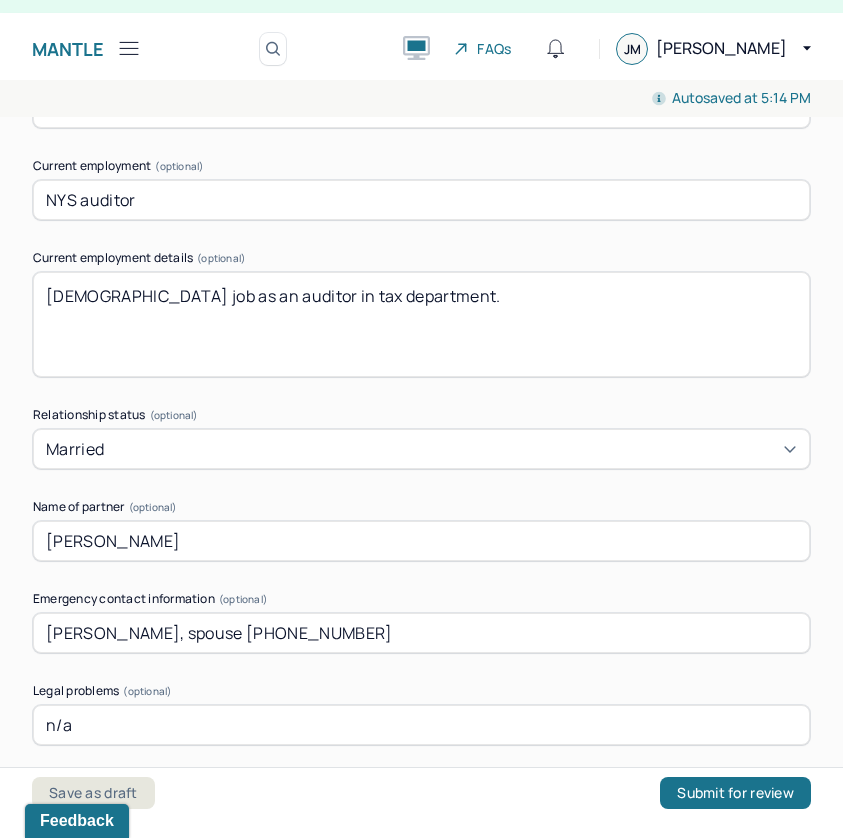scroll, scrollTop: 1838, scrollLeft: 0, axis: vertical 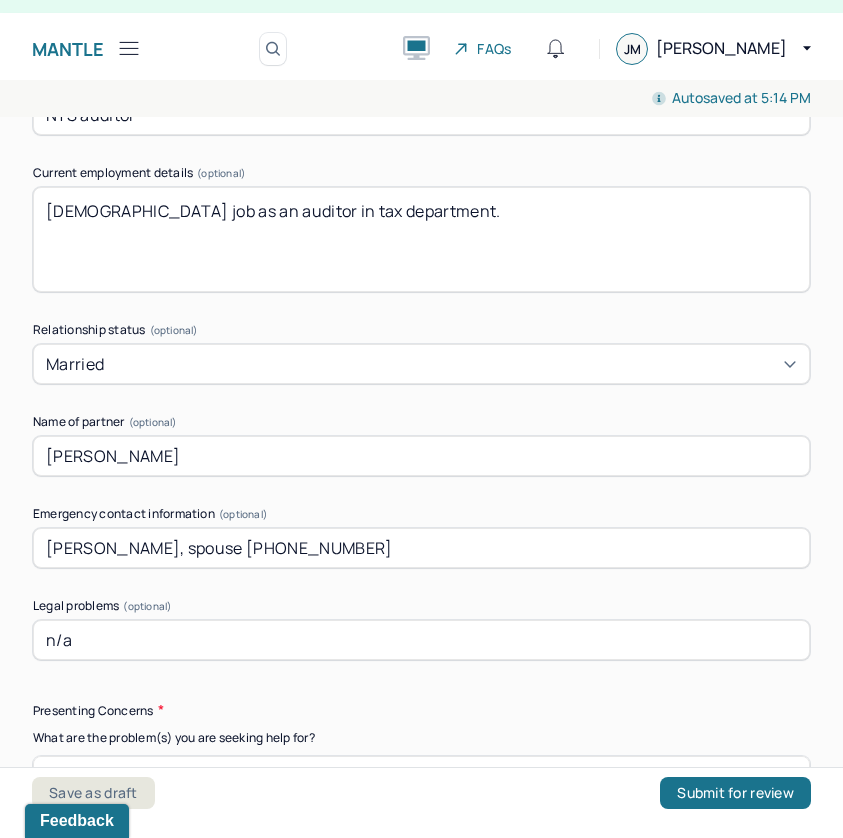 click on "[PERSON_NAME], spouse [PHONE_NUMBER]" at bounding box center (421, 548) 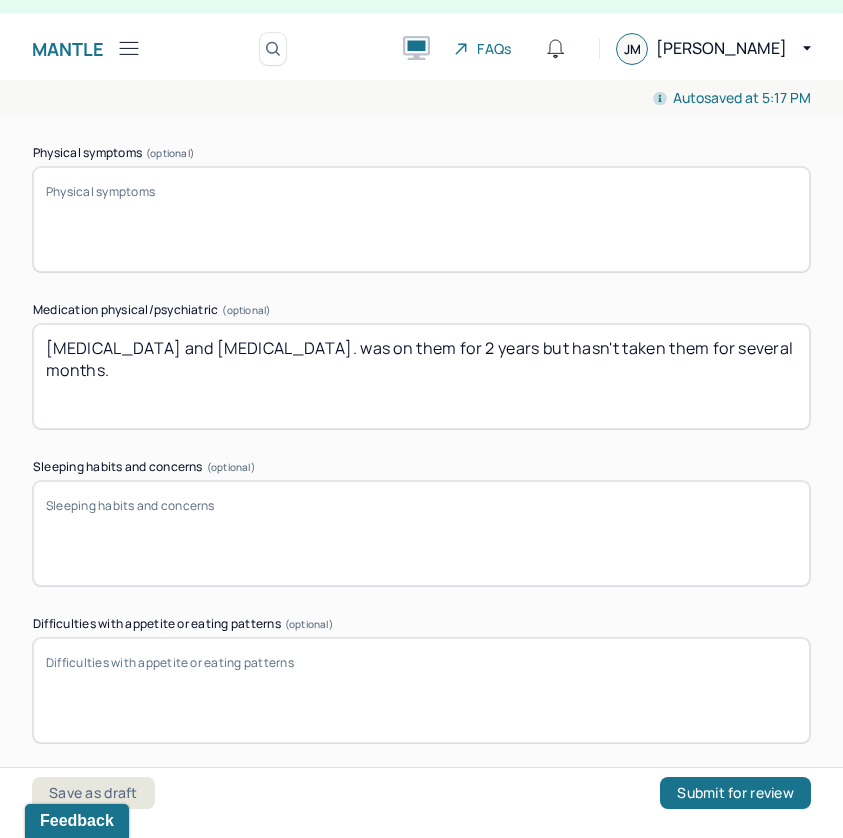 scroll, scrollTop: 3033, scrollLeft: 0, axis: vertical 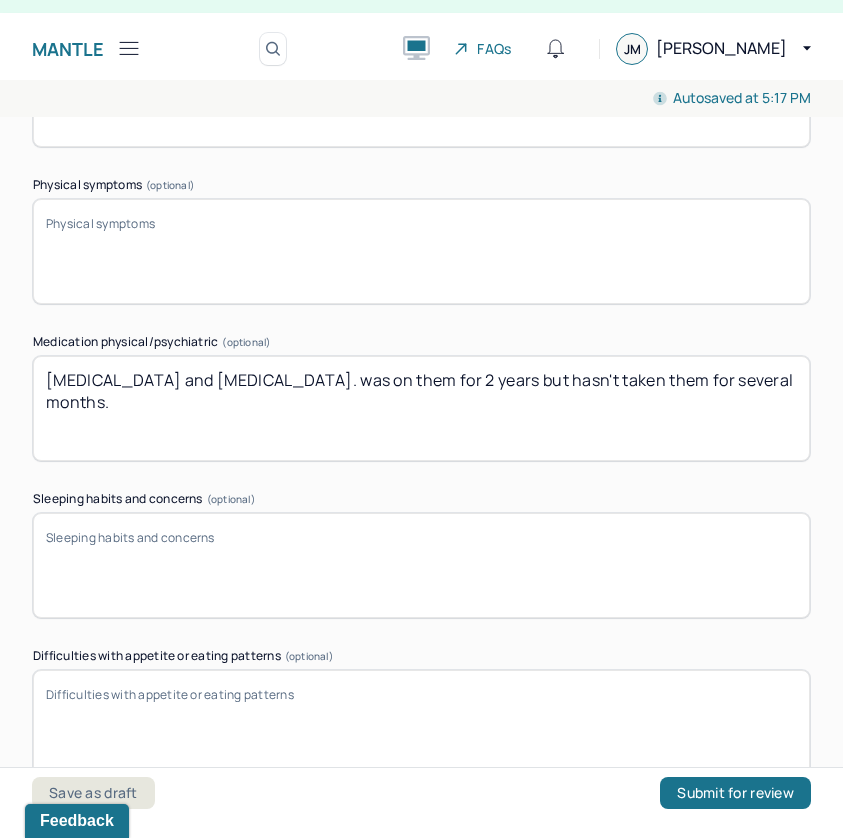 type on "[PERSON_NAME], spouse; [PHONE_NUMBER]" 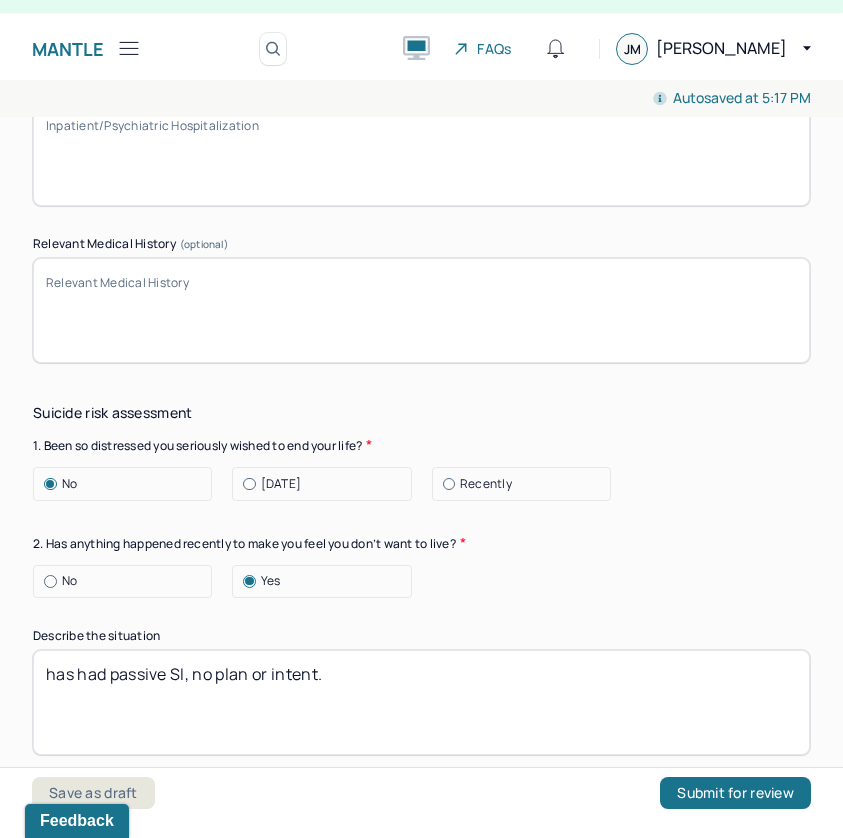 scroll, scrollTop: 6452, scrollLeft: 0, axis: vertical 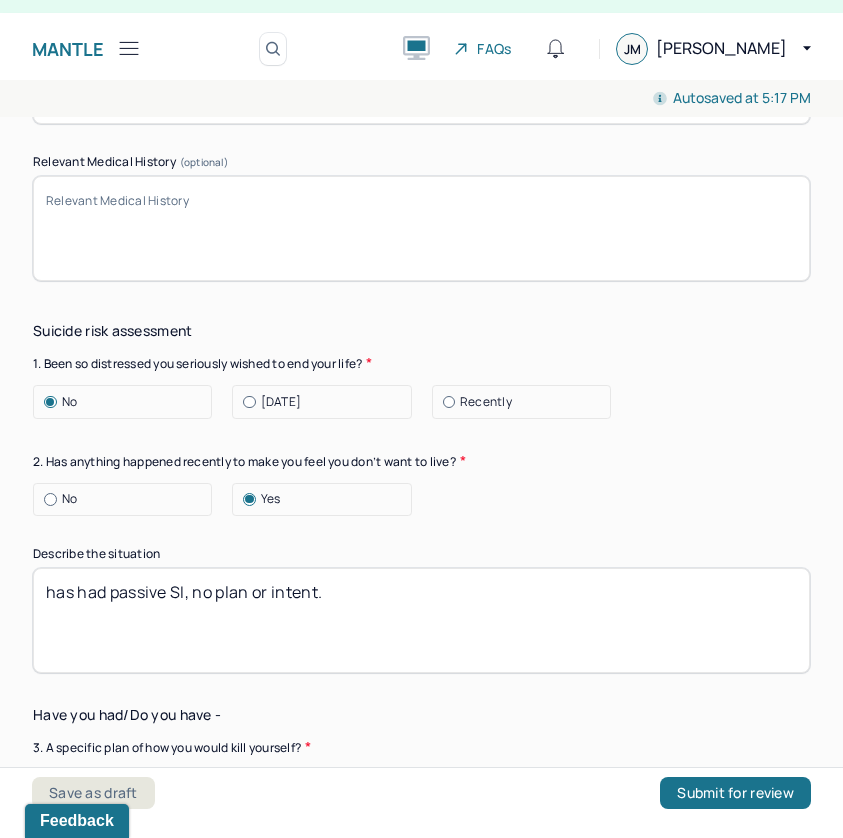 type on "[MEDICAL_DATA] and [MEDICAL_DATA]. was on them for 2 years but hasn't taken them for several months. was told he could request [MEDICAL_DATA] through [GEOGRAPHIC_DATA]." 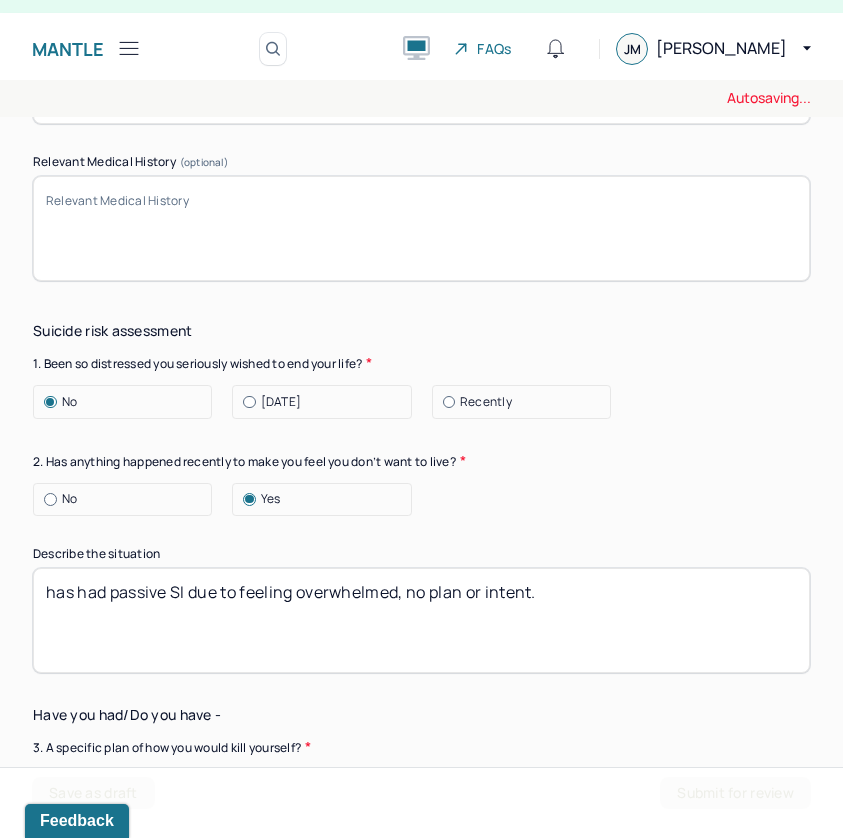 click on "Describe the situation" at bounding box center (421, 554) 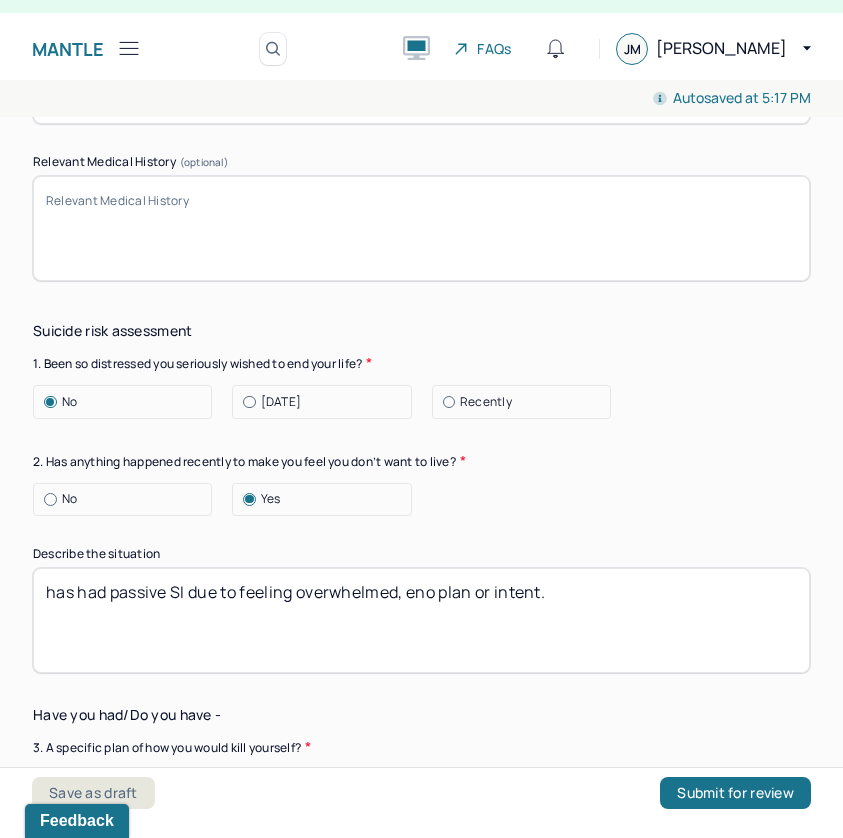 type on "has had passive SI due to feeling overwhelmed, no plan or intent." 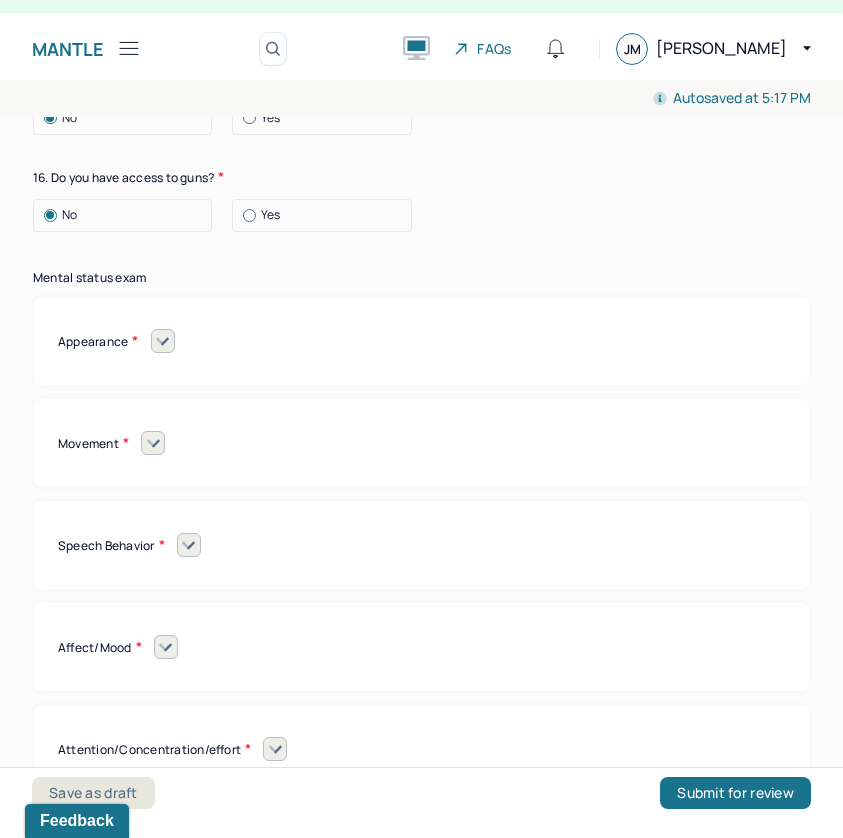 scroll, scrollTop: 8458, scrollLeft: 0, axis: vertical 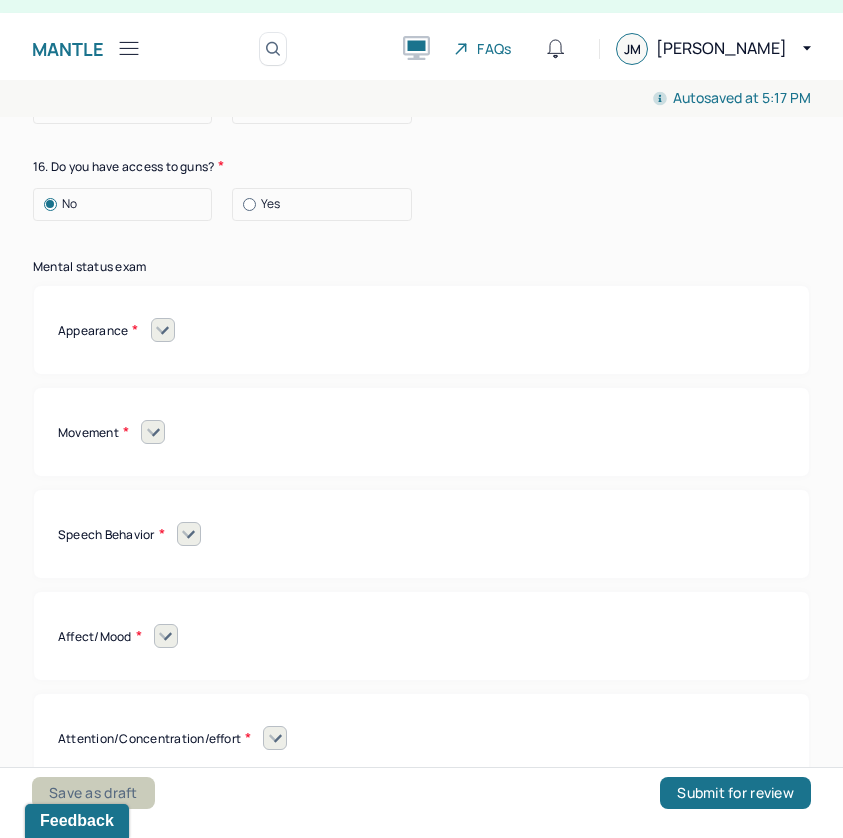 click on "Save as draft" at bounding box center [93, 793] 